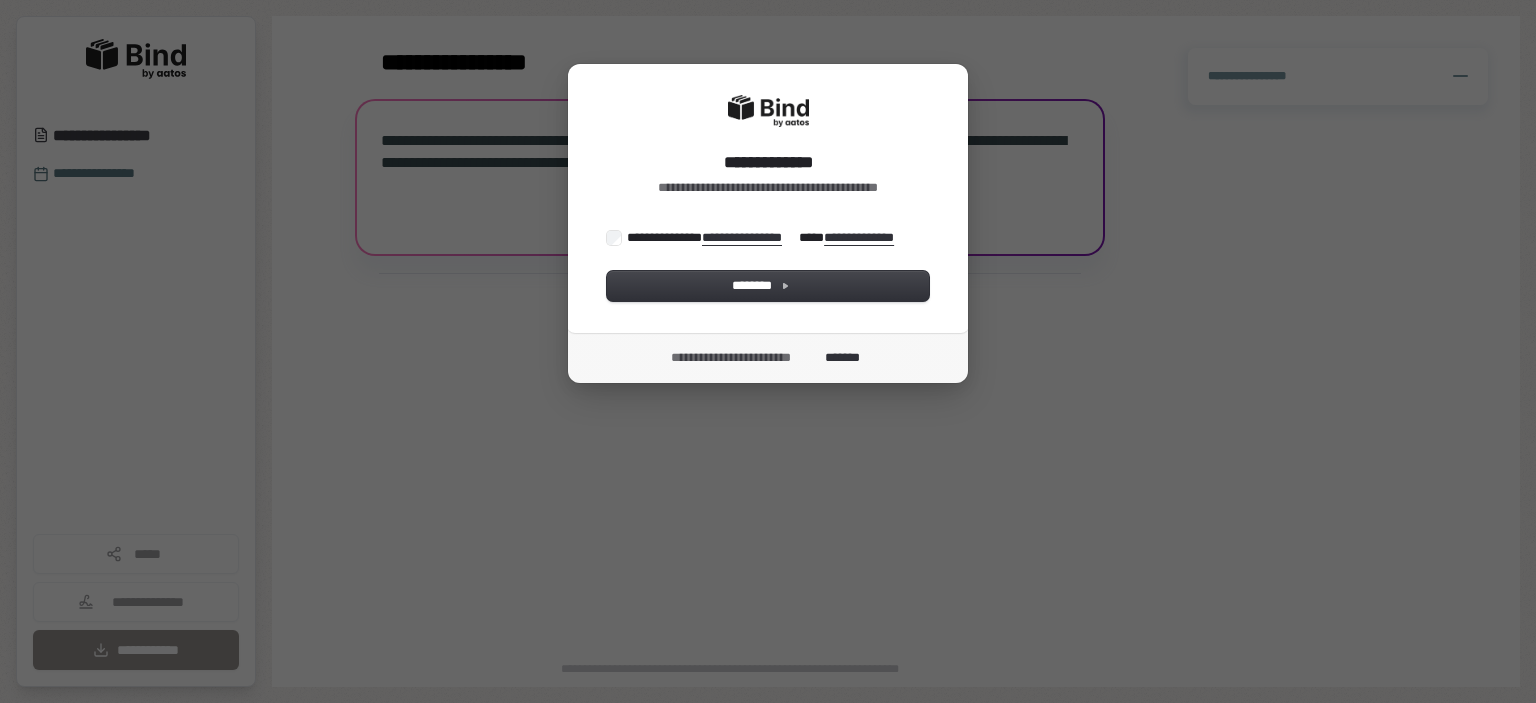 scroll, scrollTop: 0, scrollLeft: 0, axis: both 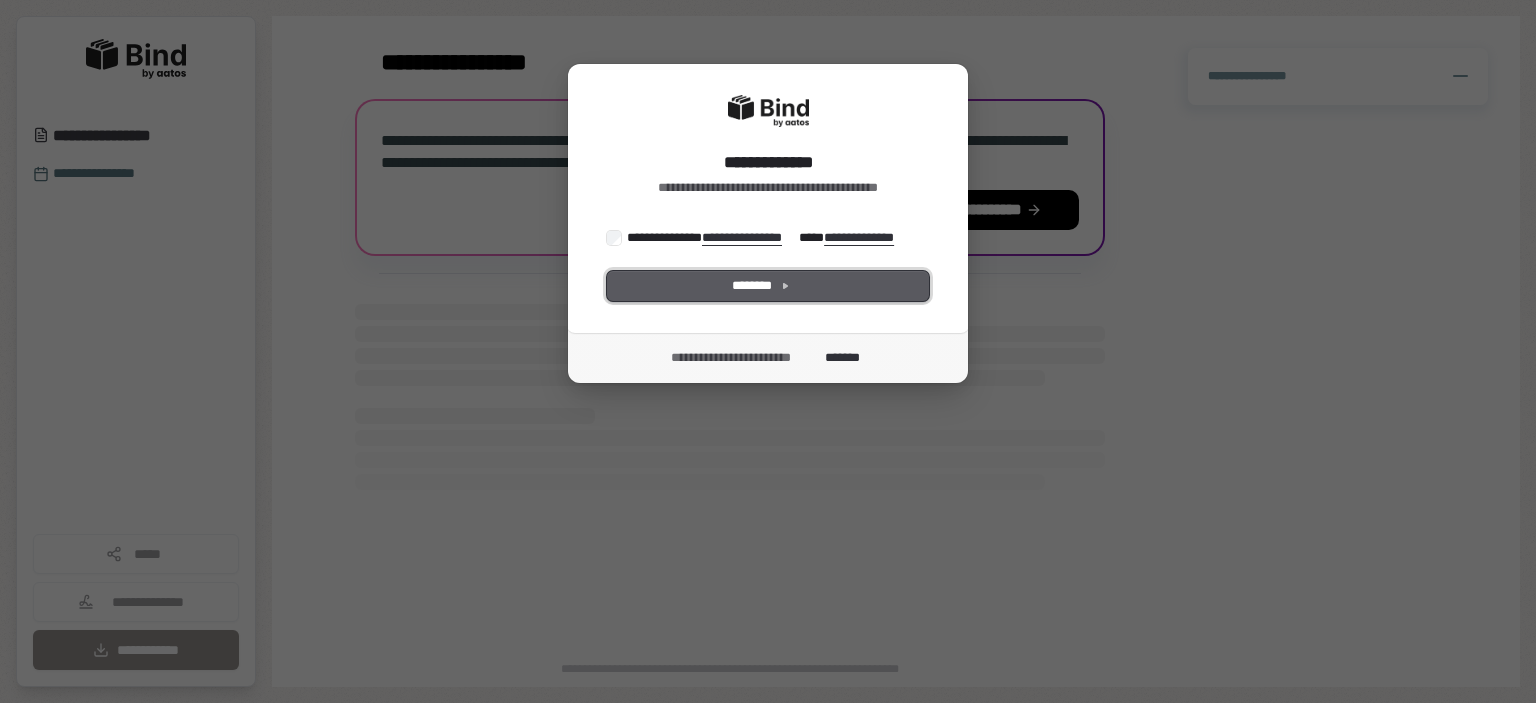 click on "********" at bounding box center (768, 286) 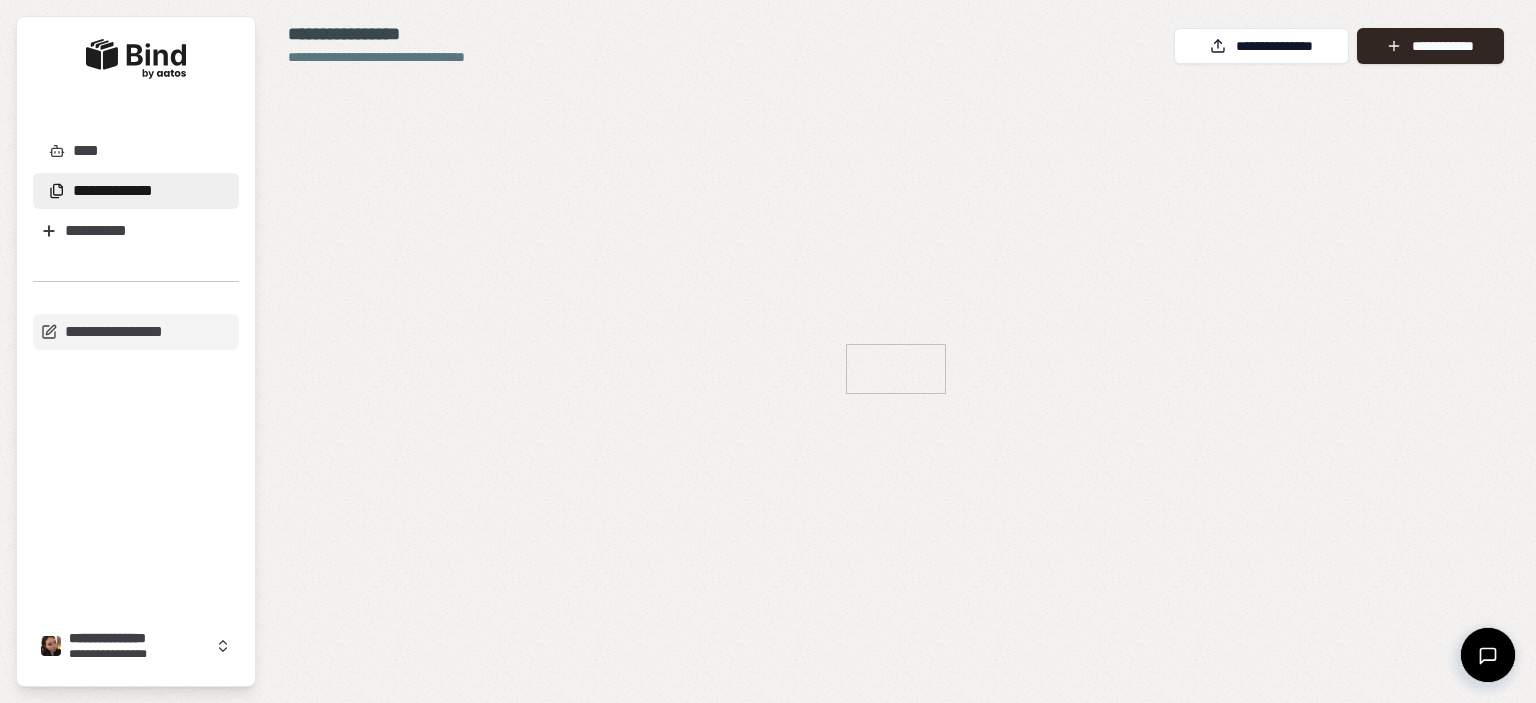 scroll, scrollTop: 0, scrollLeft: 0, axis: both 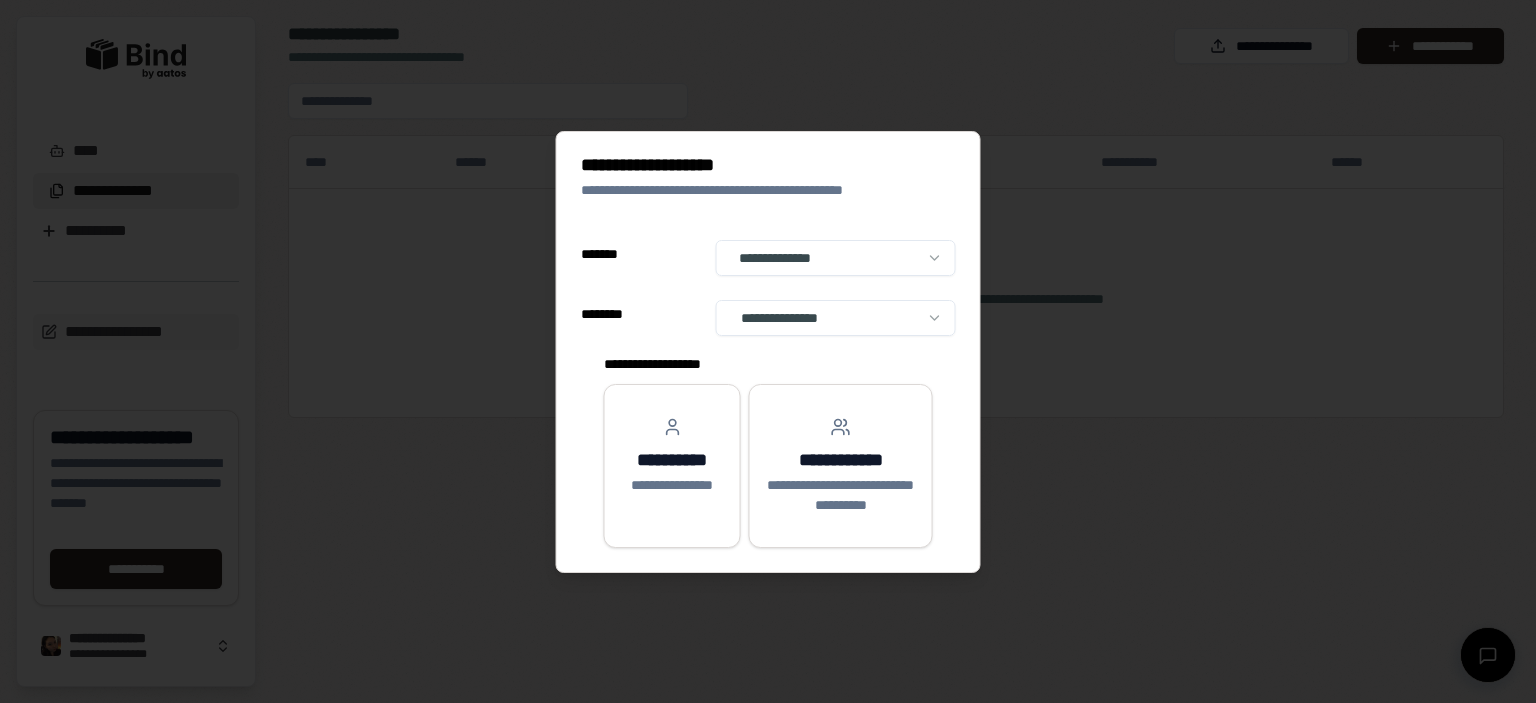 select on "**" 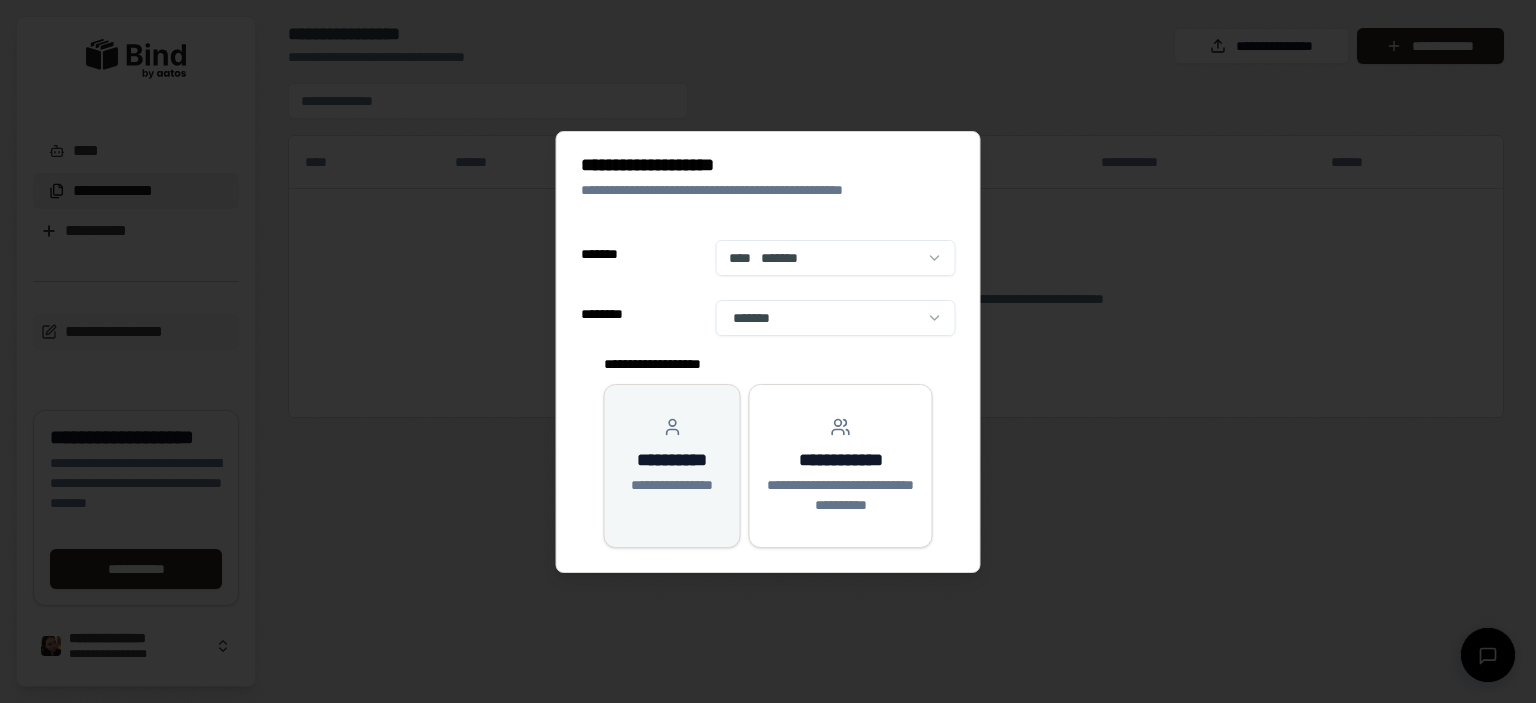 click on "**********" at bounding box center (672, 460) 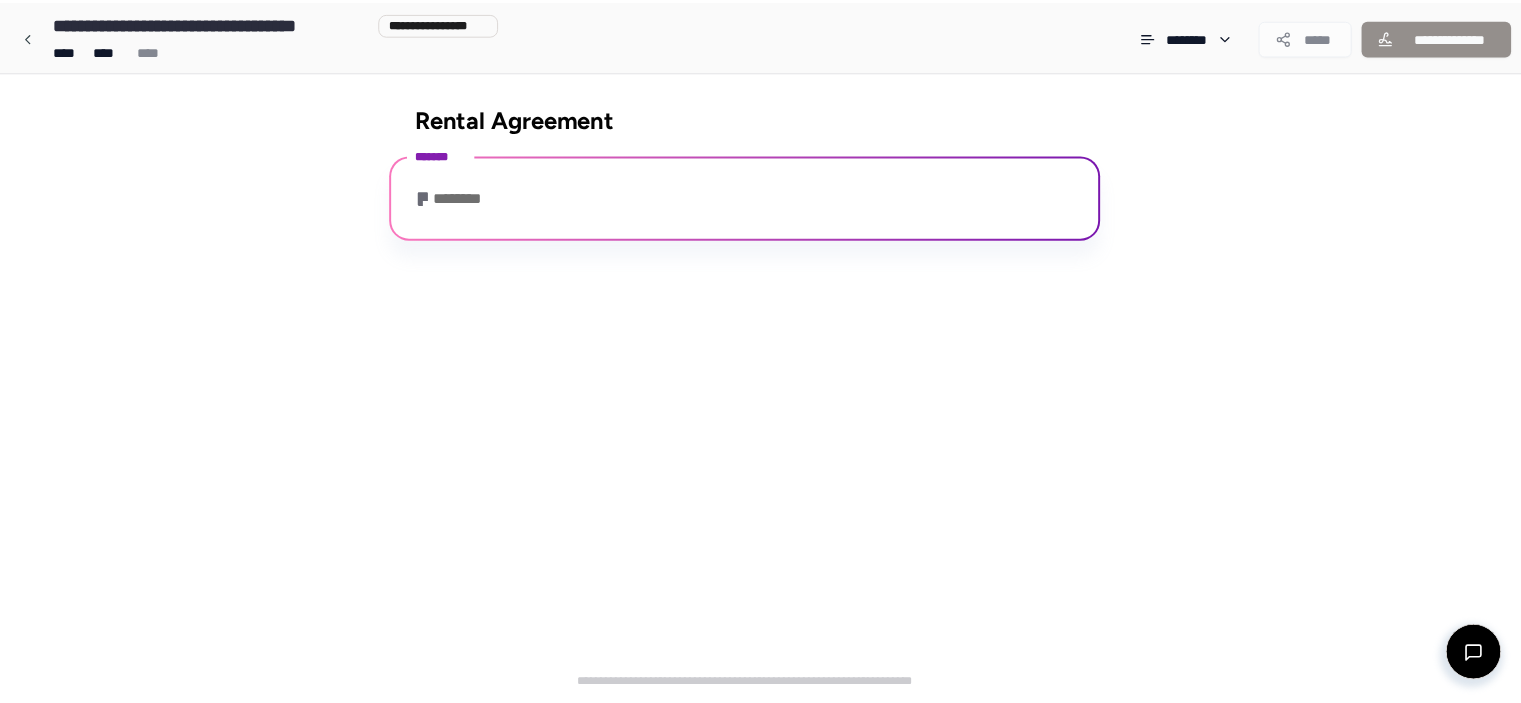 scroll, scrollTop: 64, scrollLeft: 0, axis: vertical 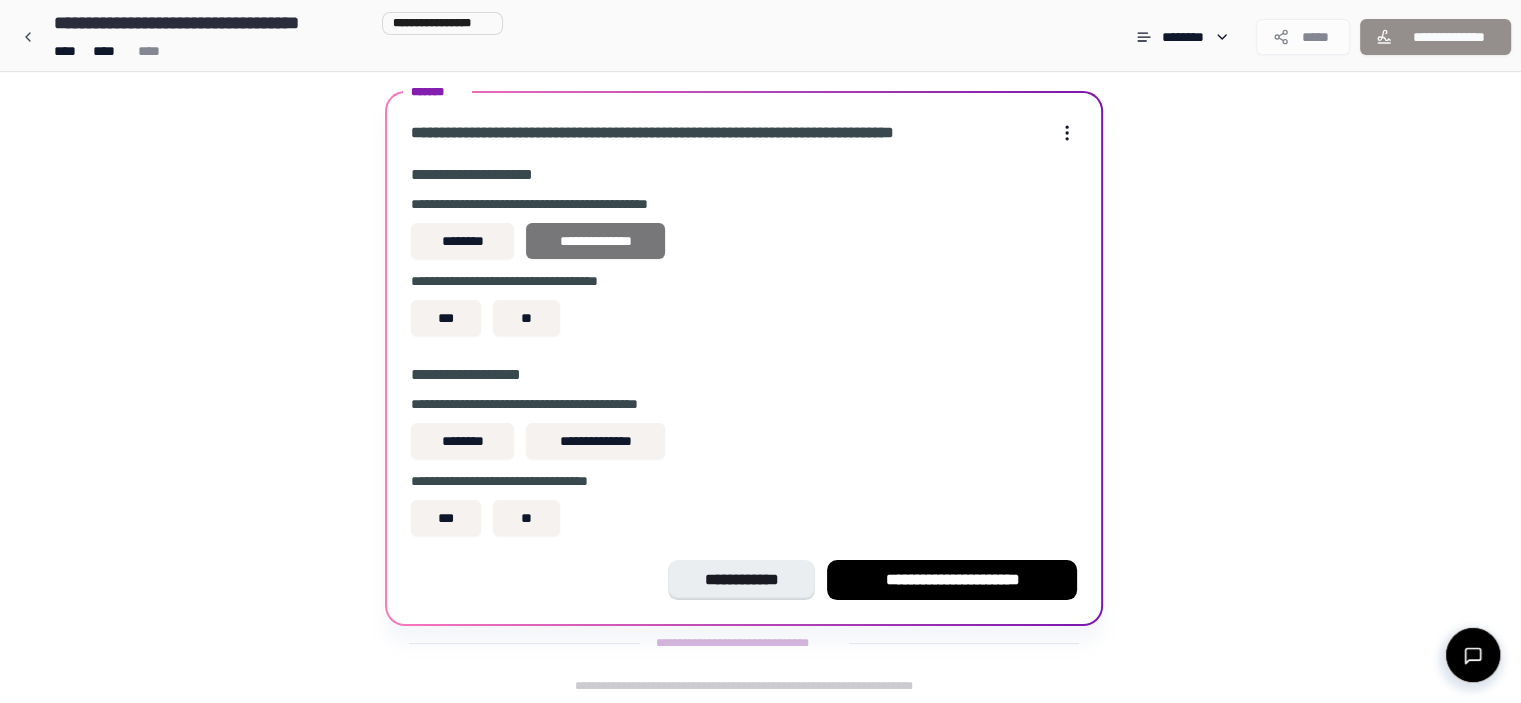 click on "**********" at bounding box center (595, 241) 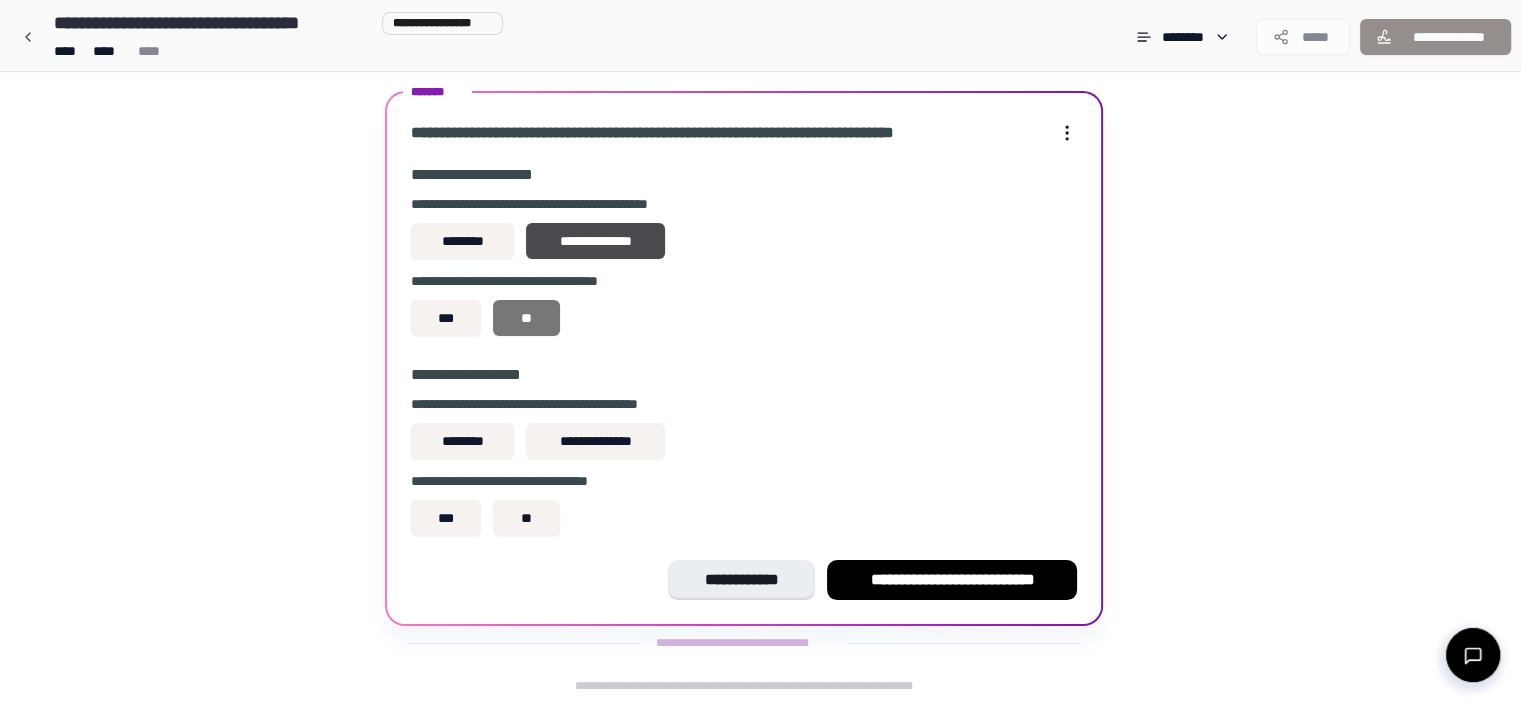 click on "**" at bounding box center (526, 318) 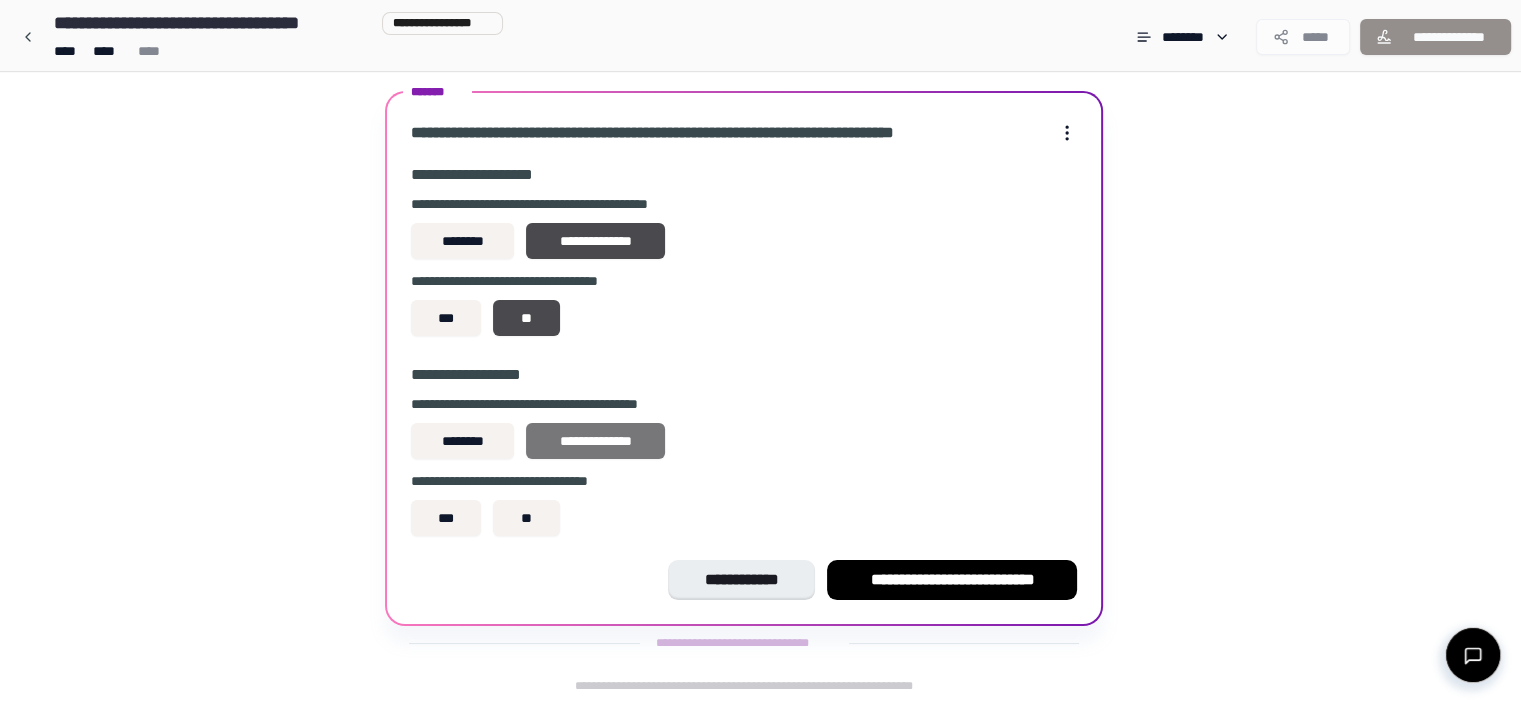 click on "**********" at bounding box center (595, 441) 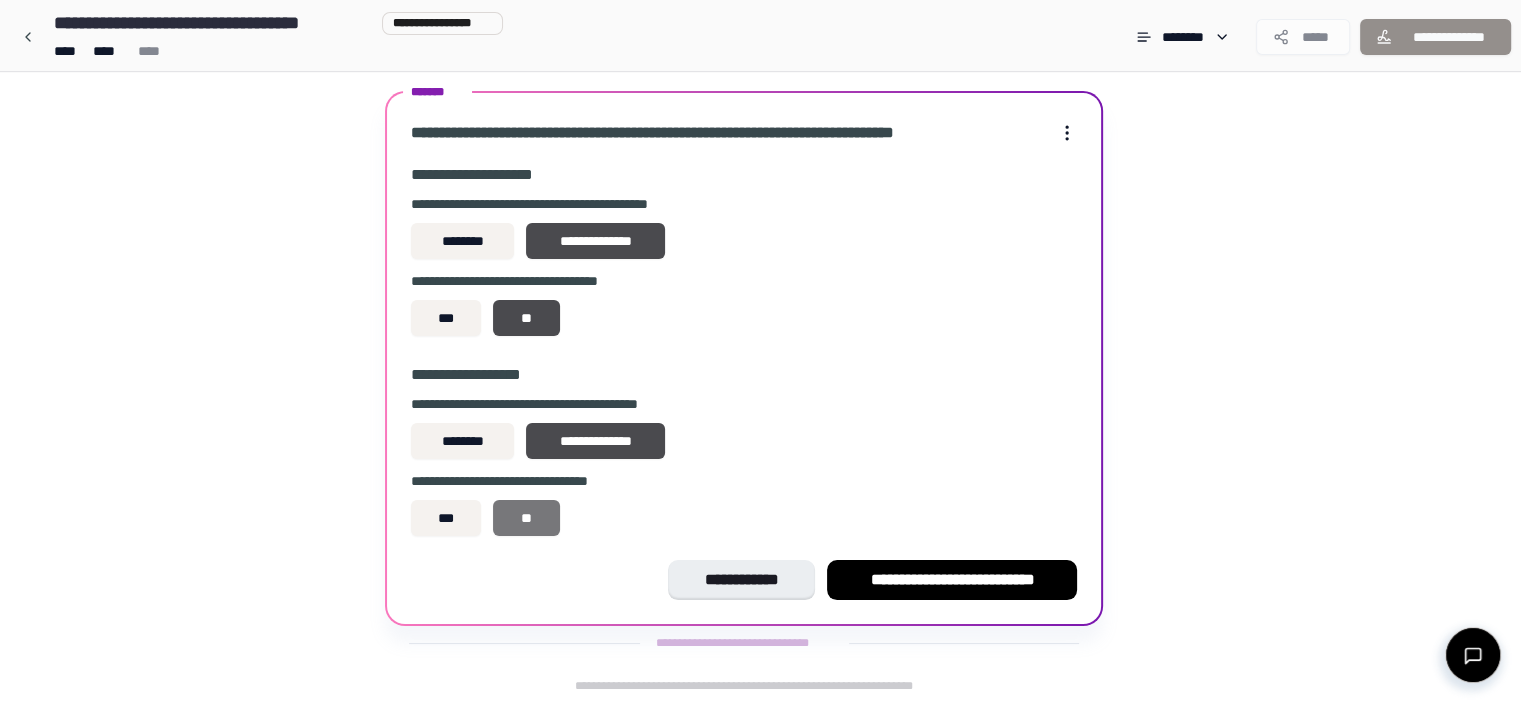 click on "**" at bounding box center [526, 518] 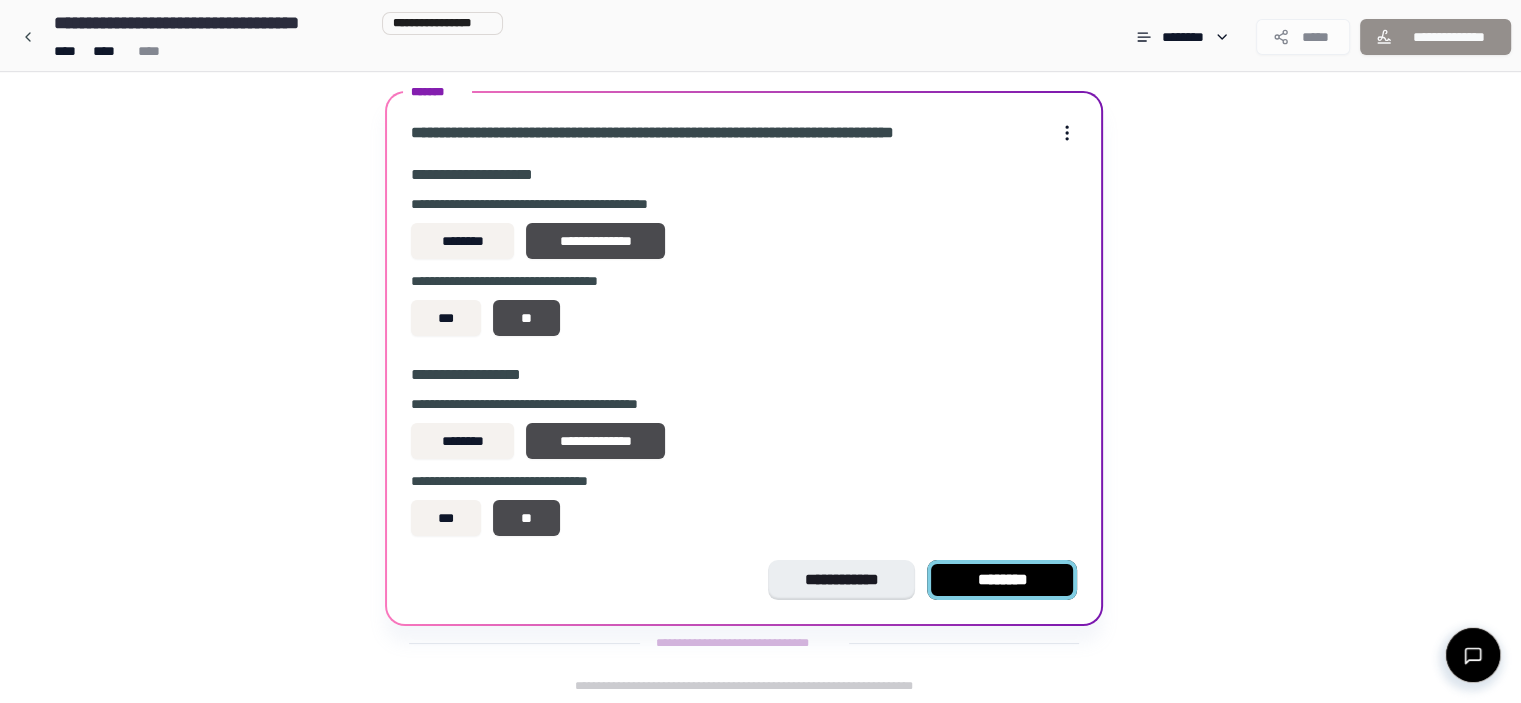 click on "********" at bounding box center [1002, 580] 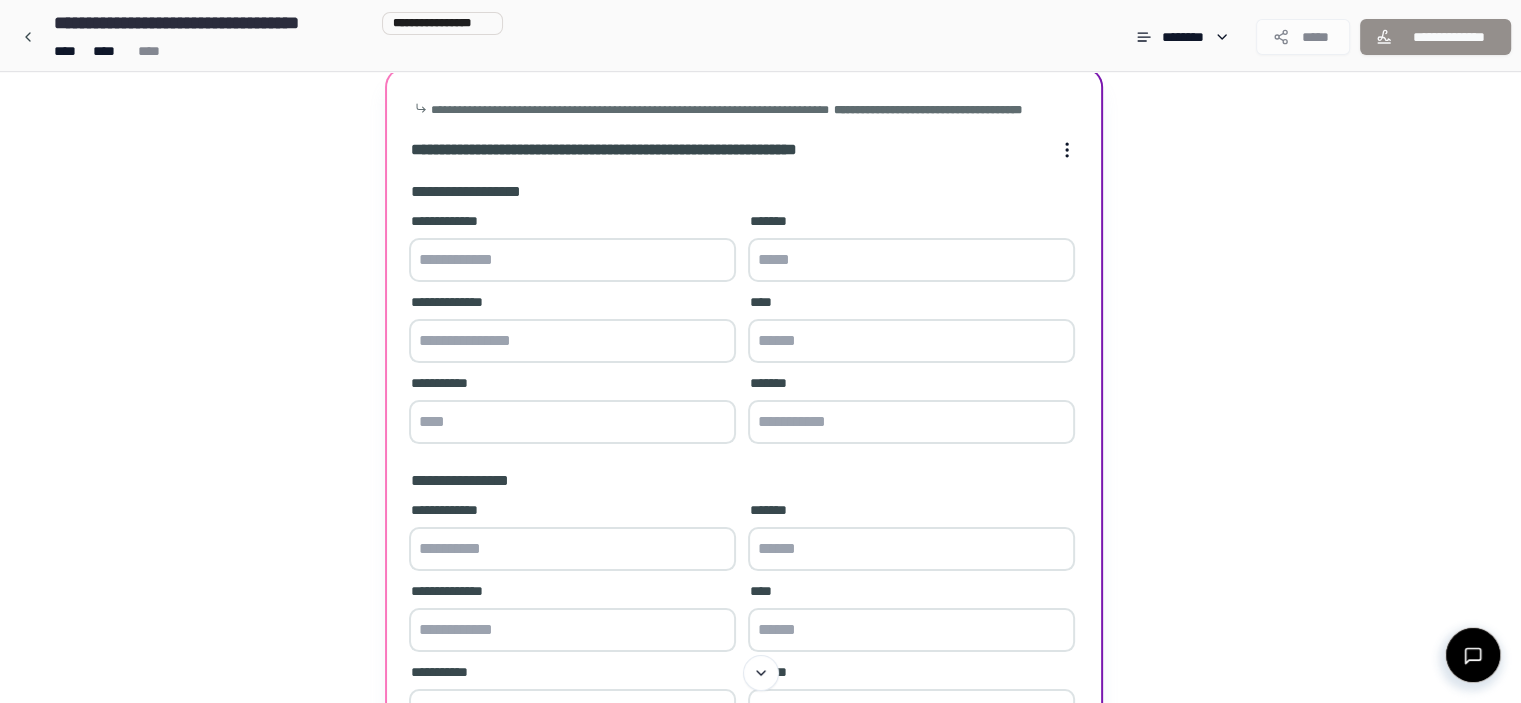 scroll, scrollTop: 92, scrollLeft: 0, axis: vertical 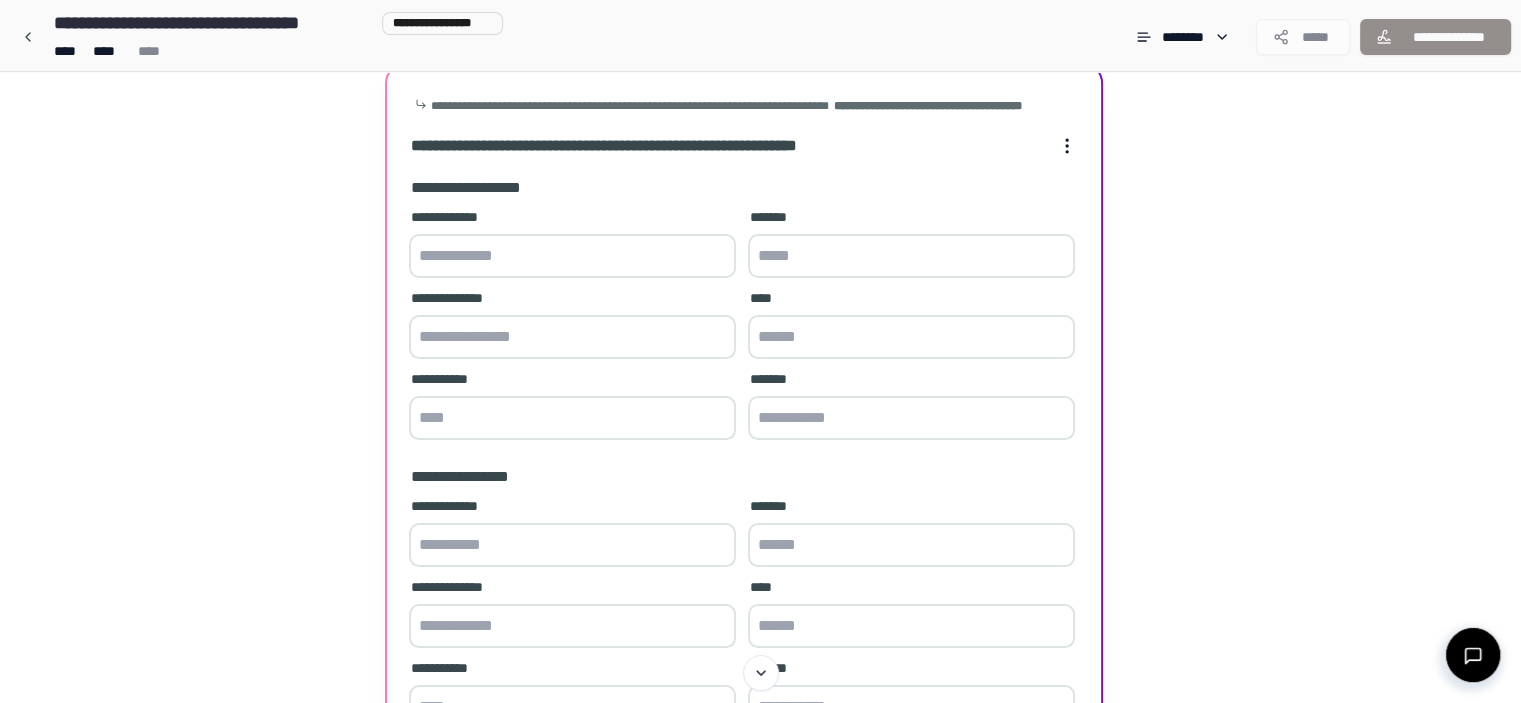 click on "**********" at bounding box center (572, 245) 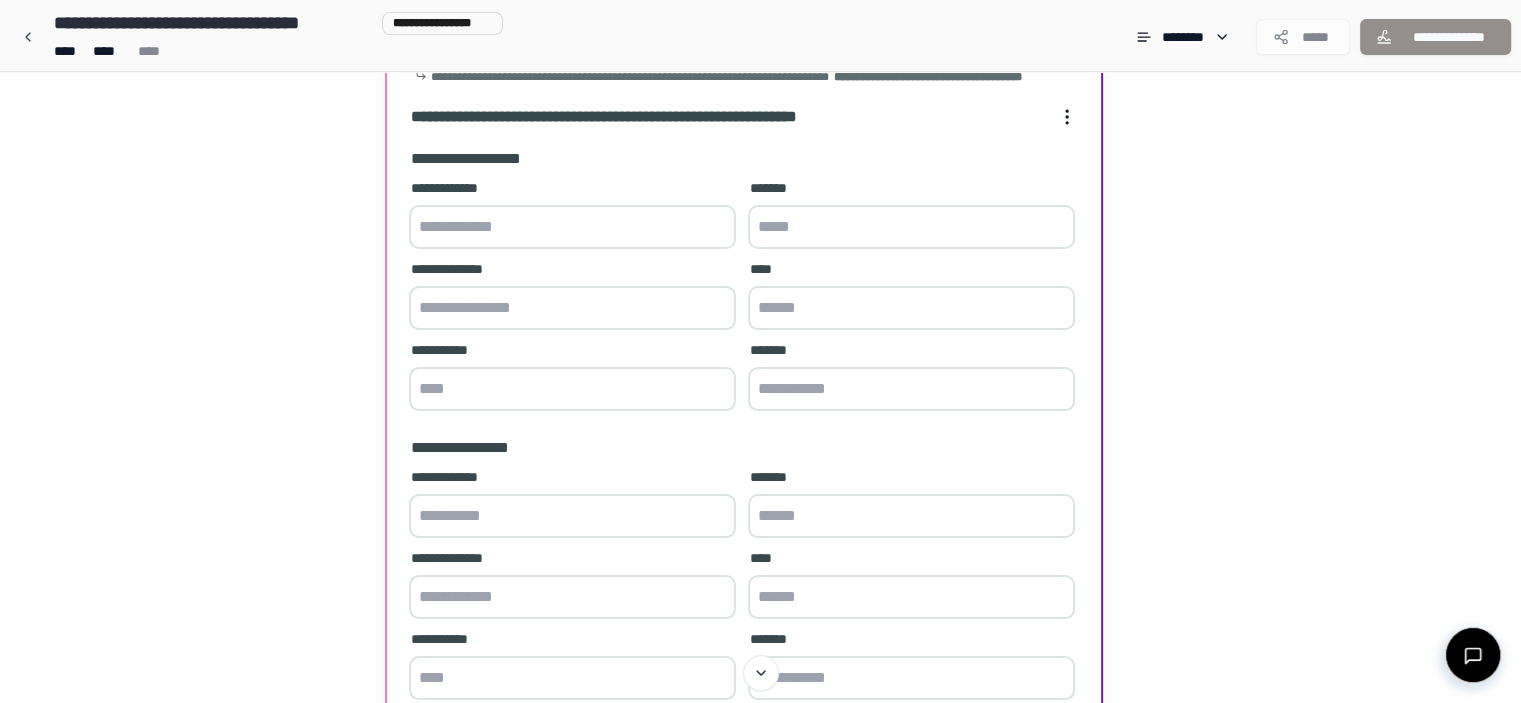 scroll, scrollTop: 96, scrollLeft: 0, axis: vertical 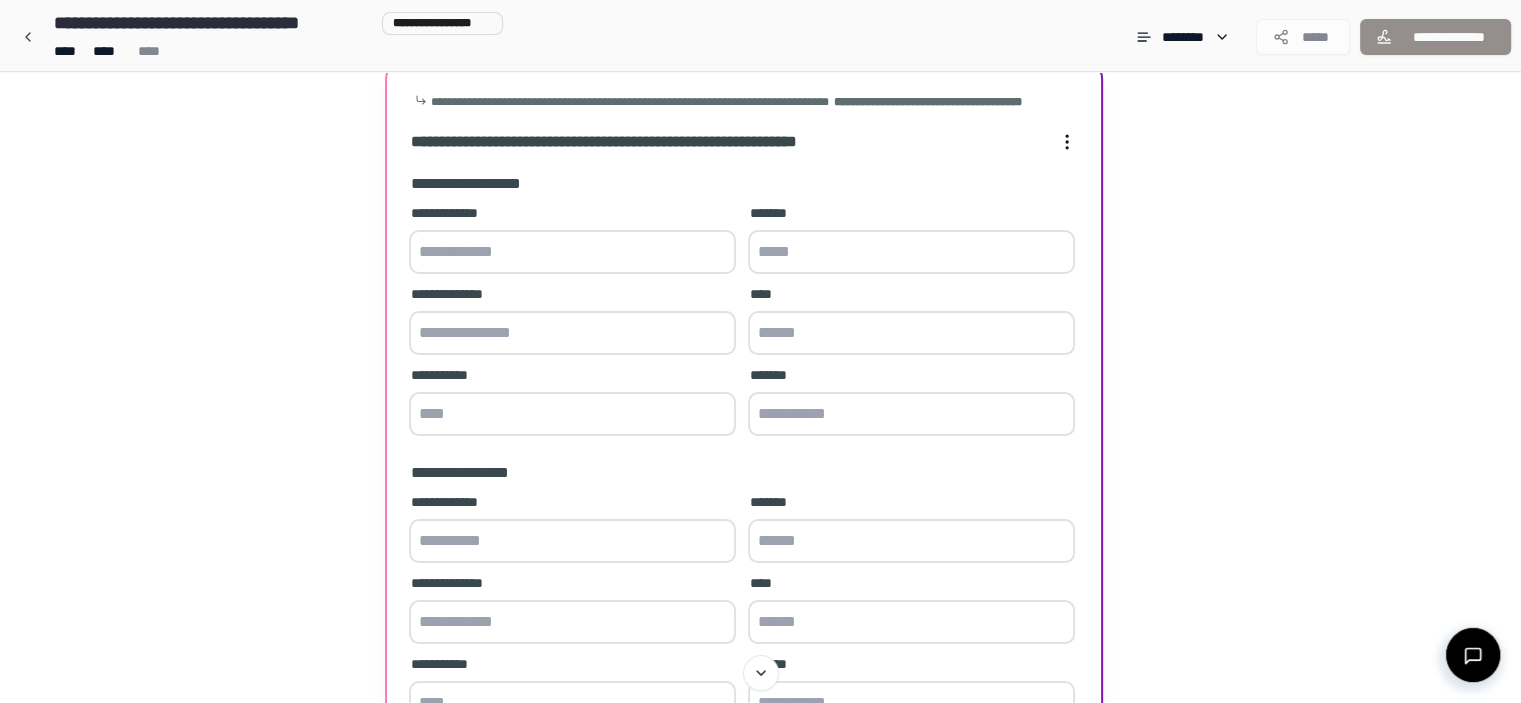 paste on "**********" 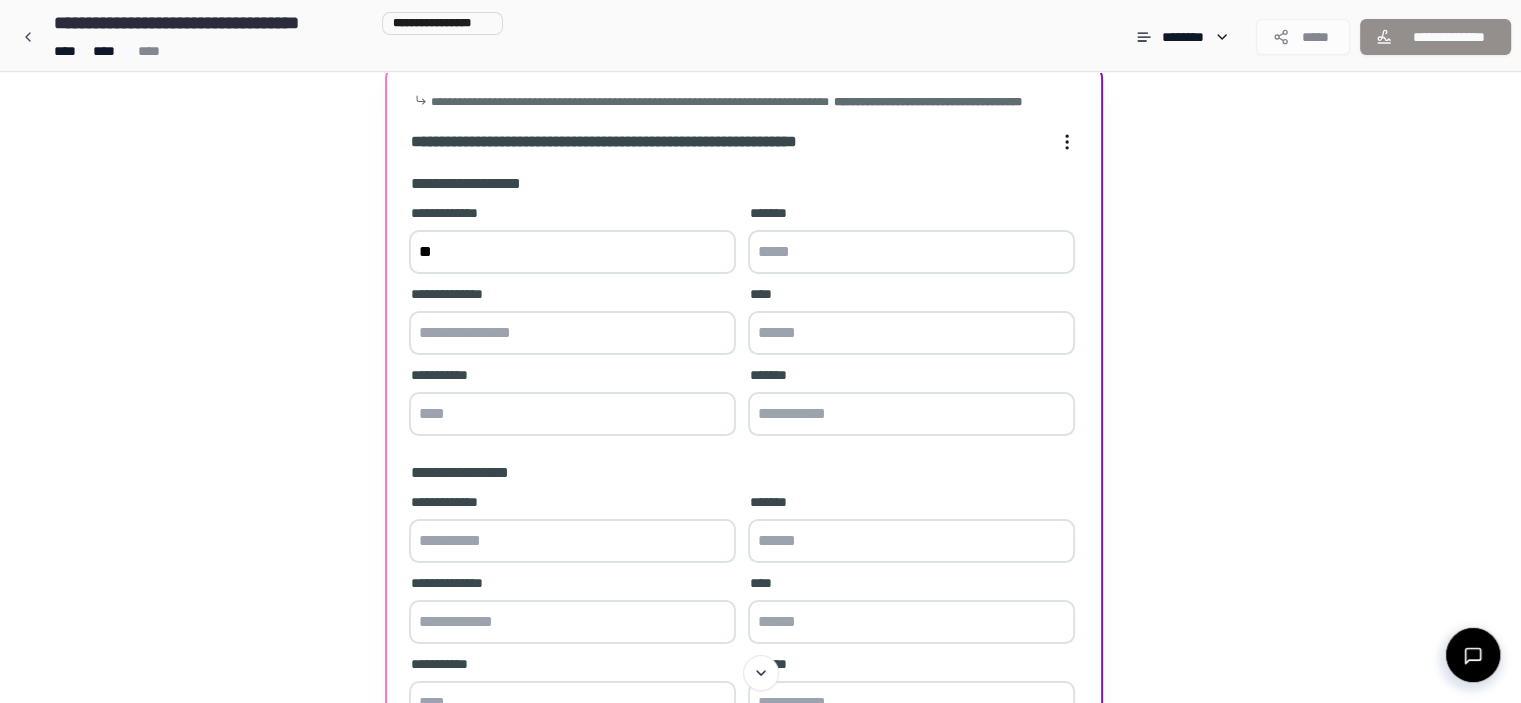 type on "*" 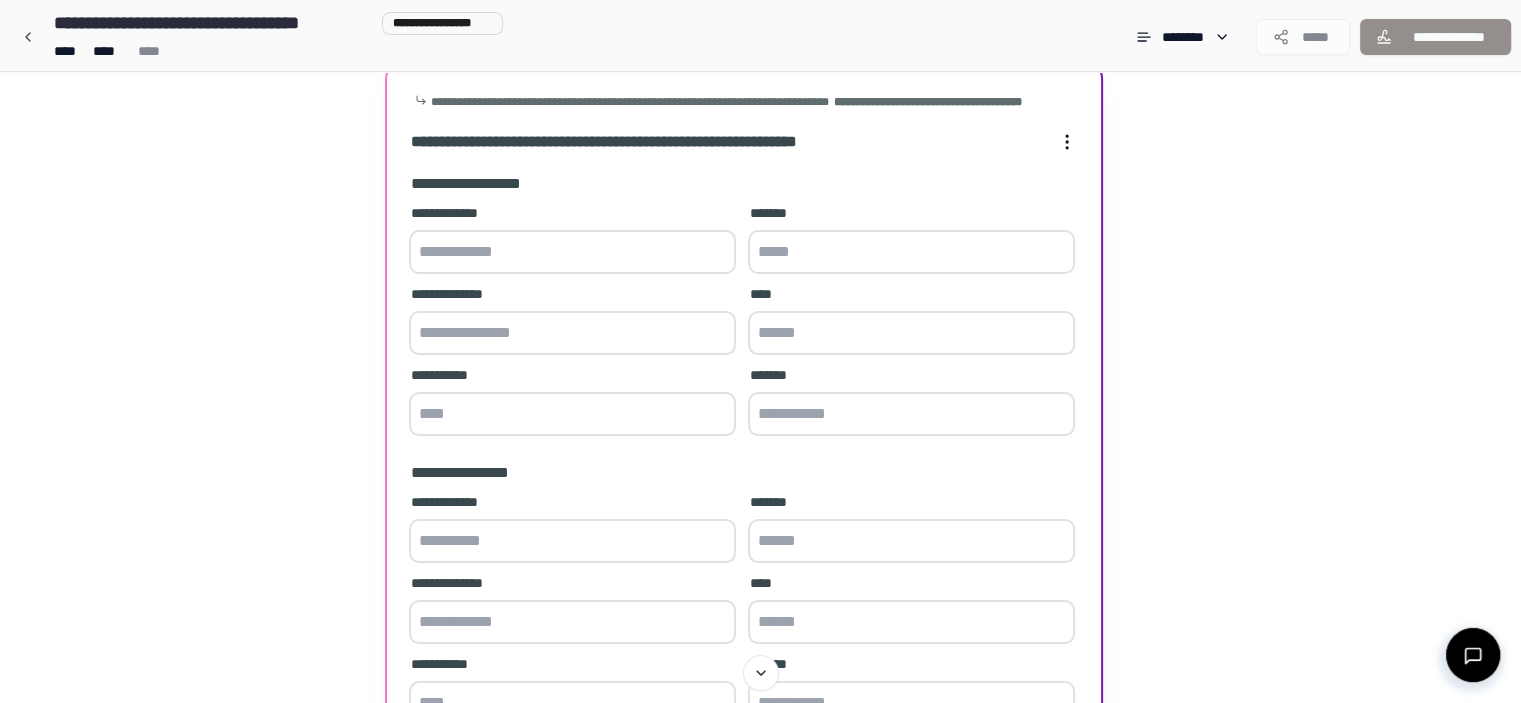 paste on "**********" 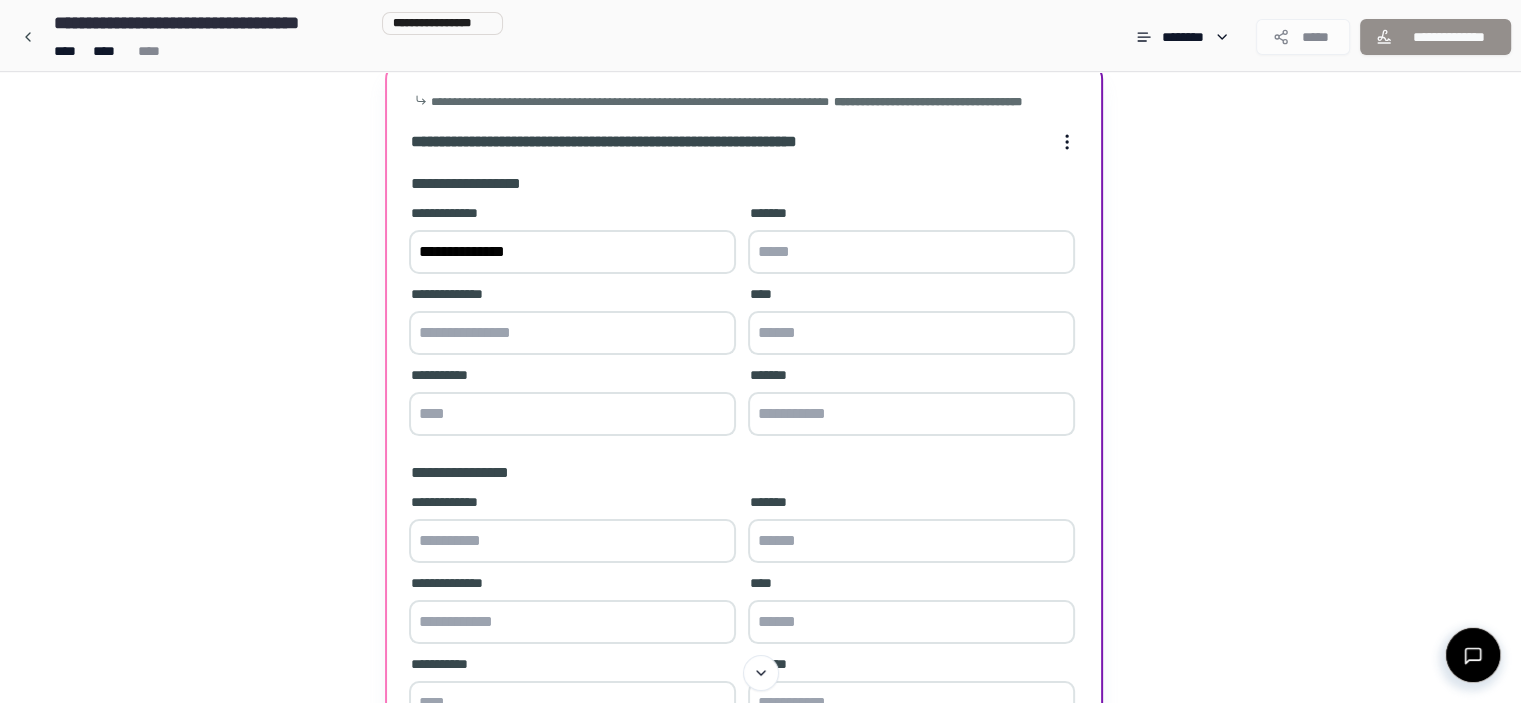 click on "**********" at bounding box center (572, 252) 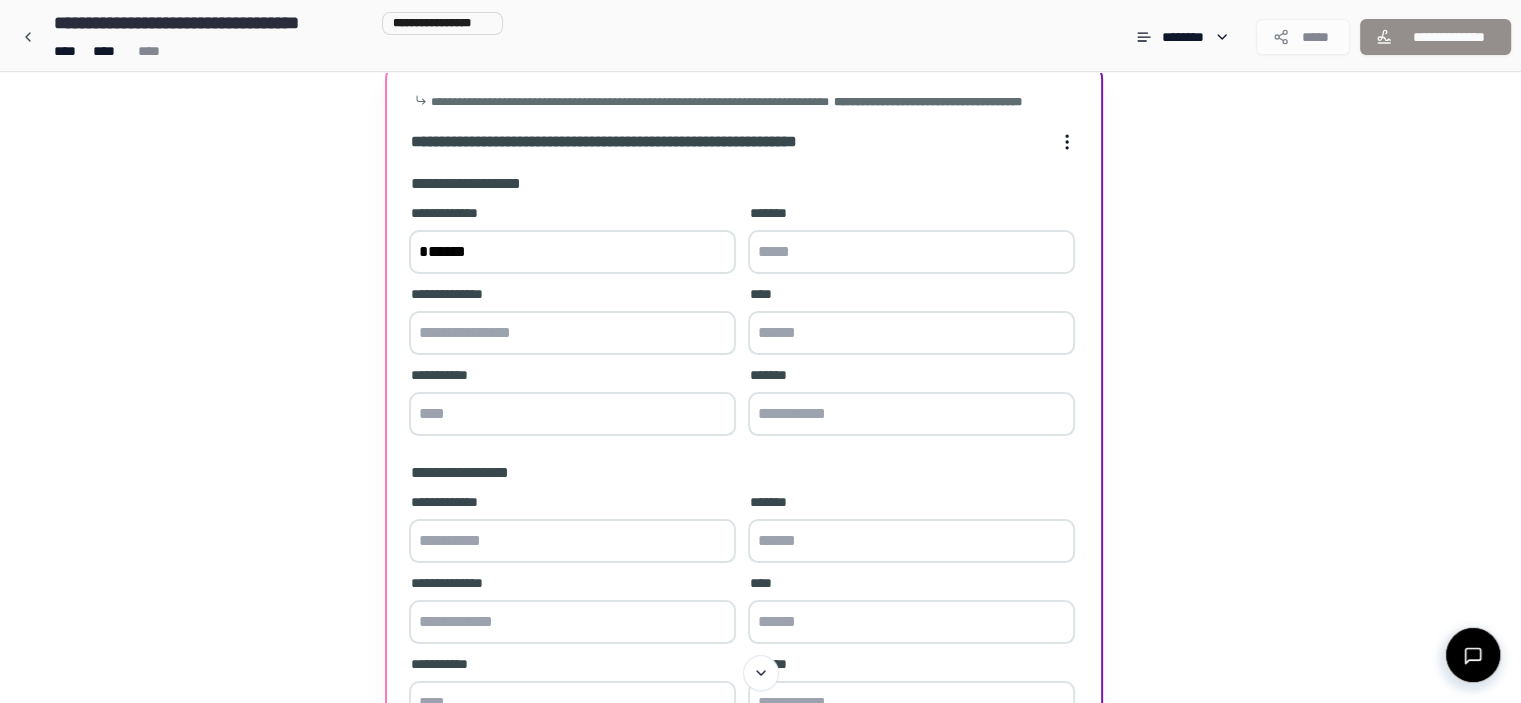 type on "******" 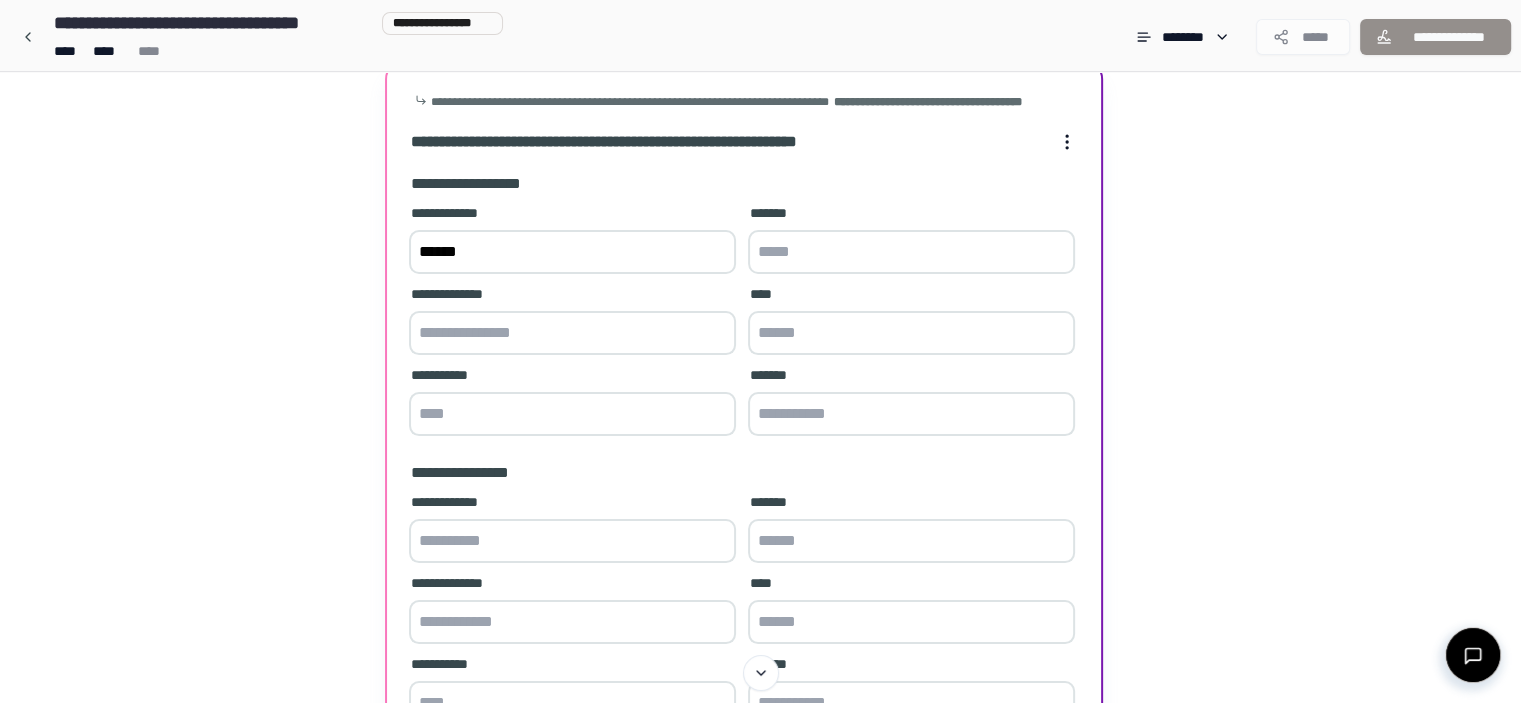 click at bounding box center [911, 252] 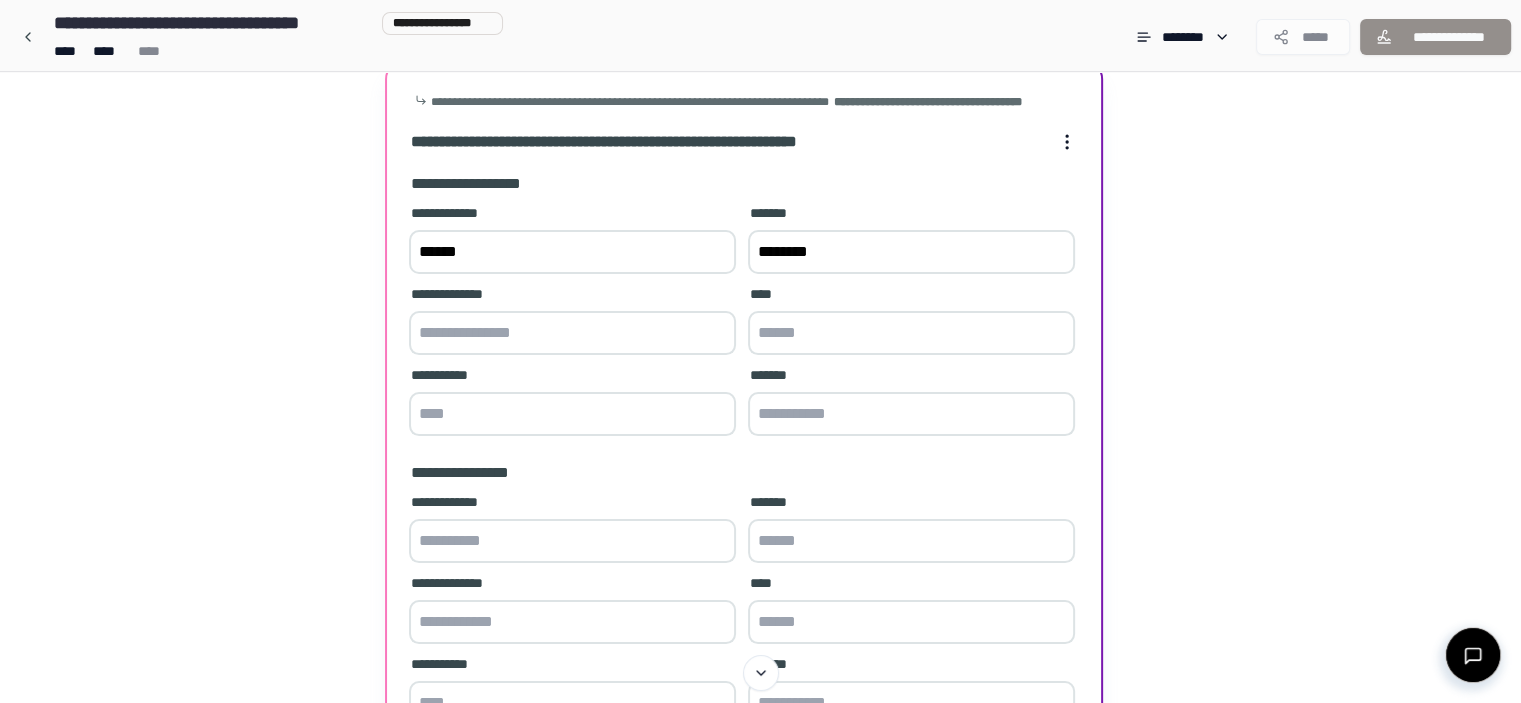 type on "*******" 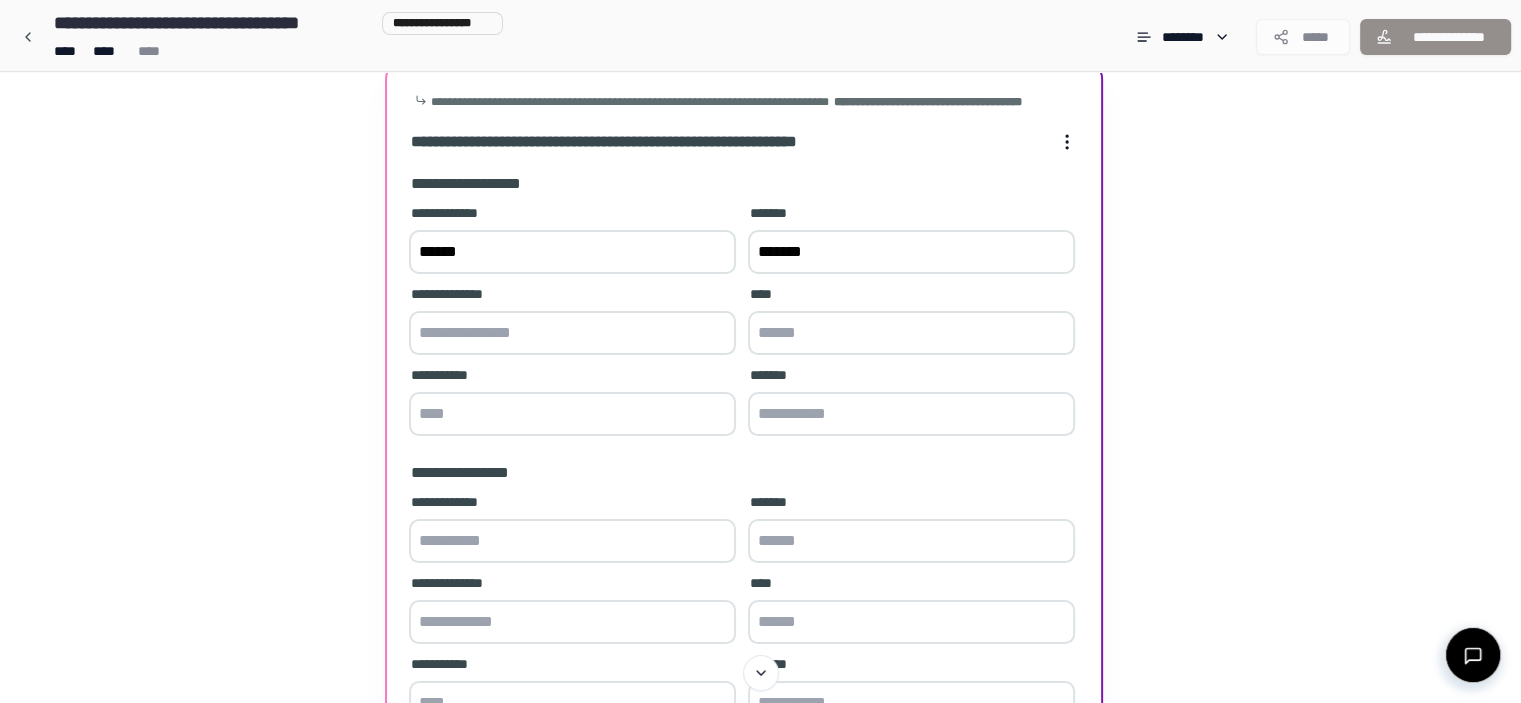 click at bounding box center (572, 333) 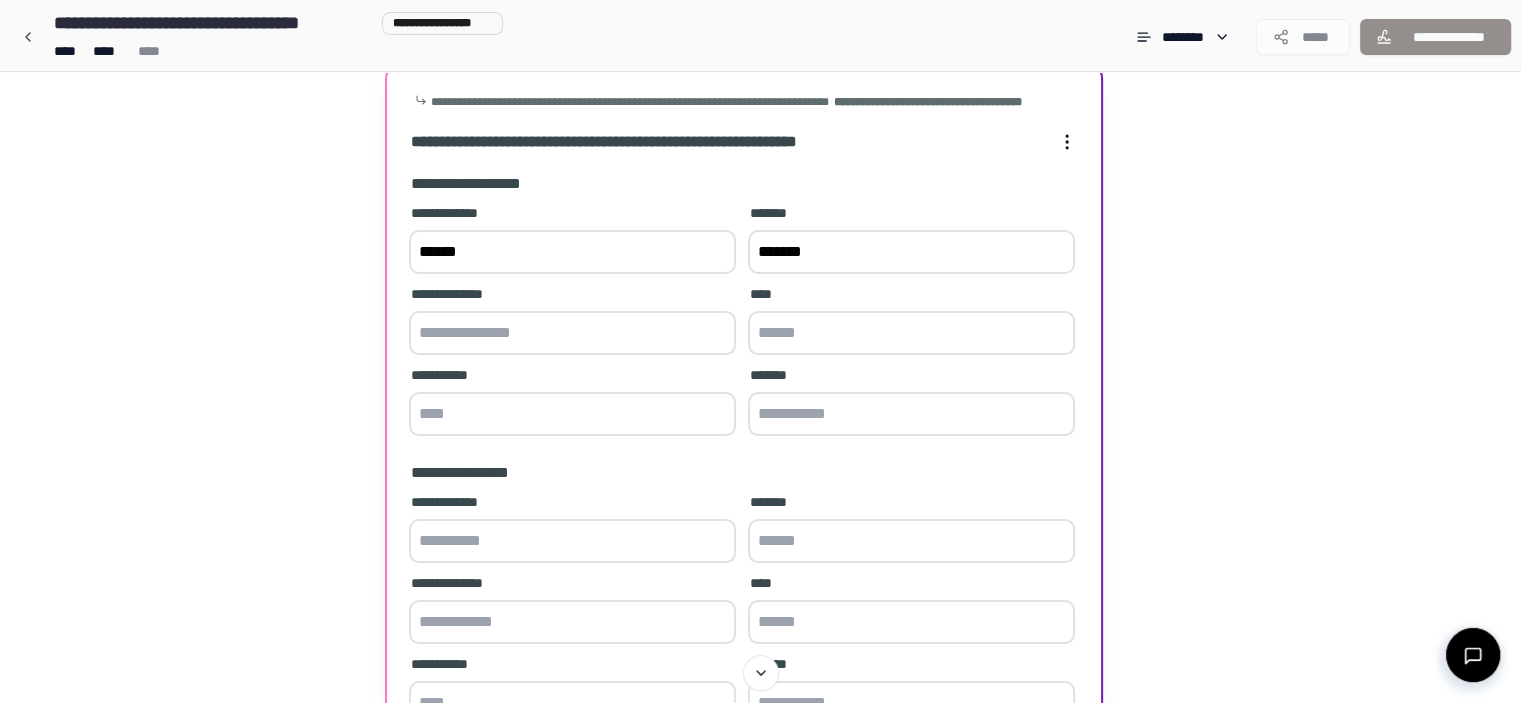 paste on "**********" 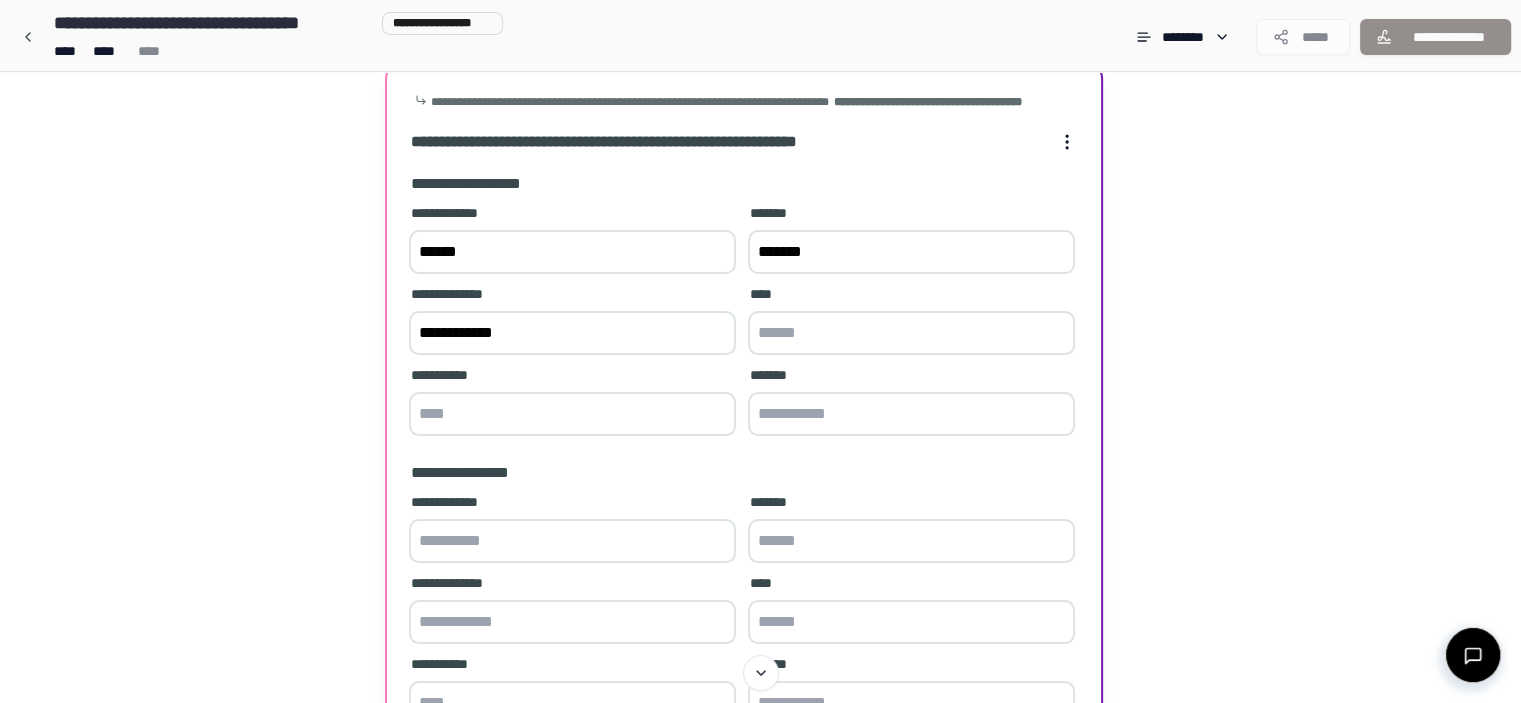 type on "**********" 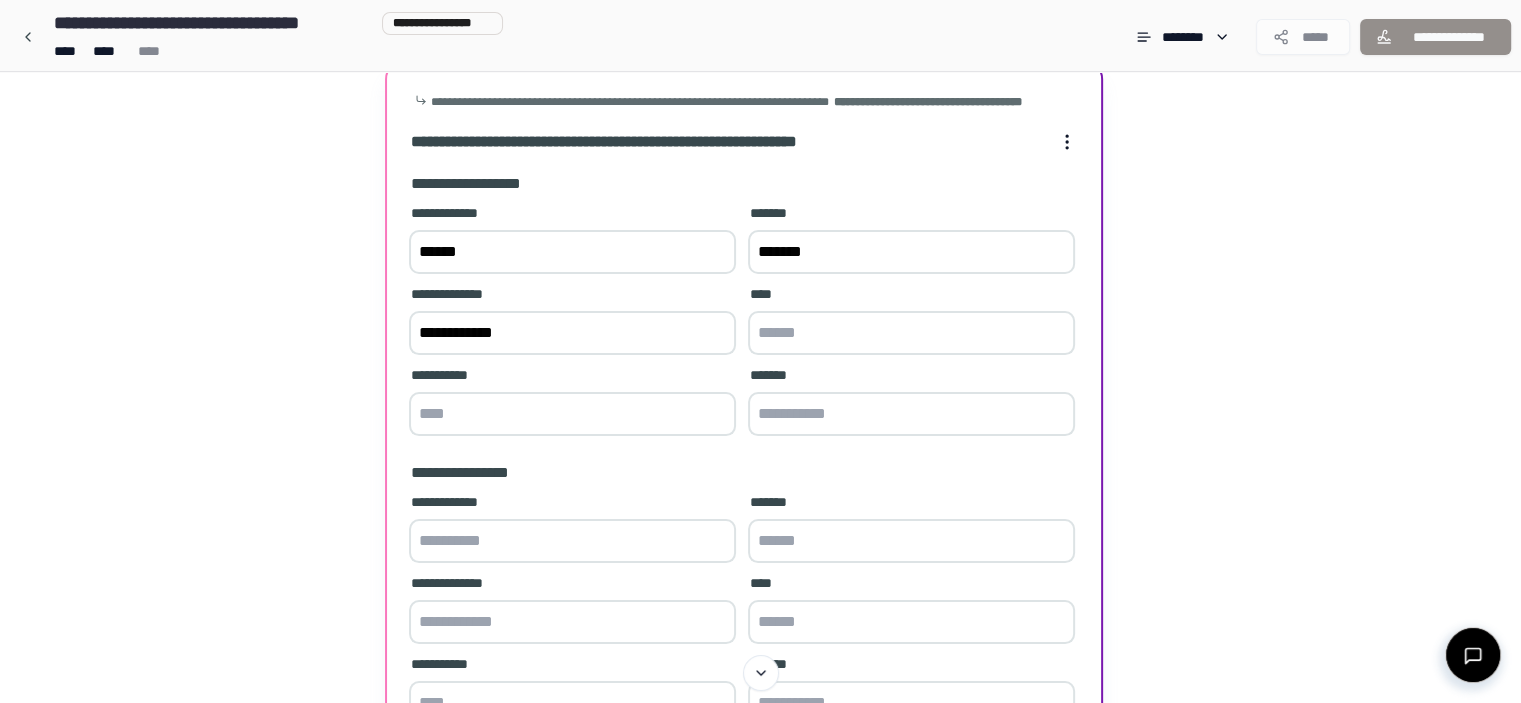 click at bounding box center [911, 333] 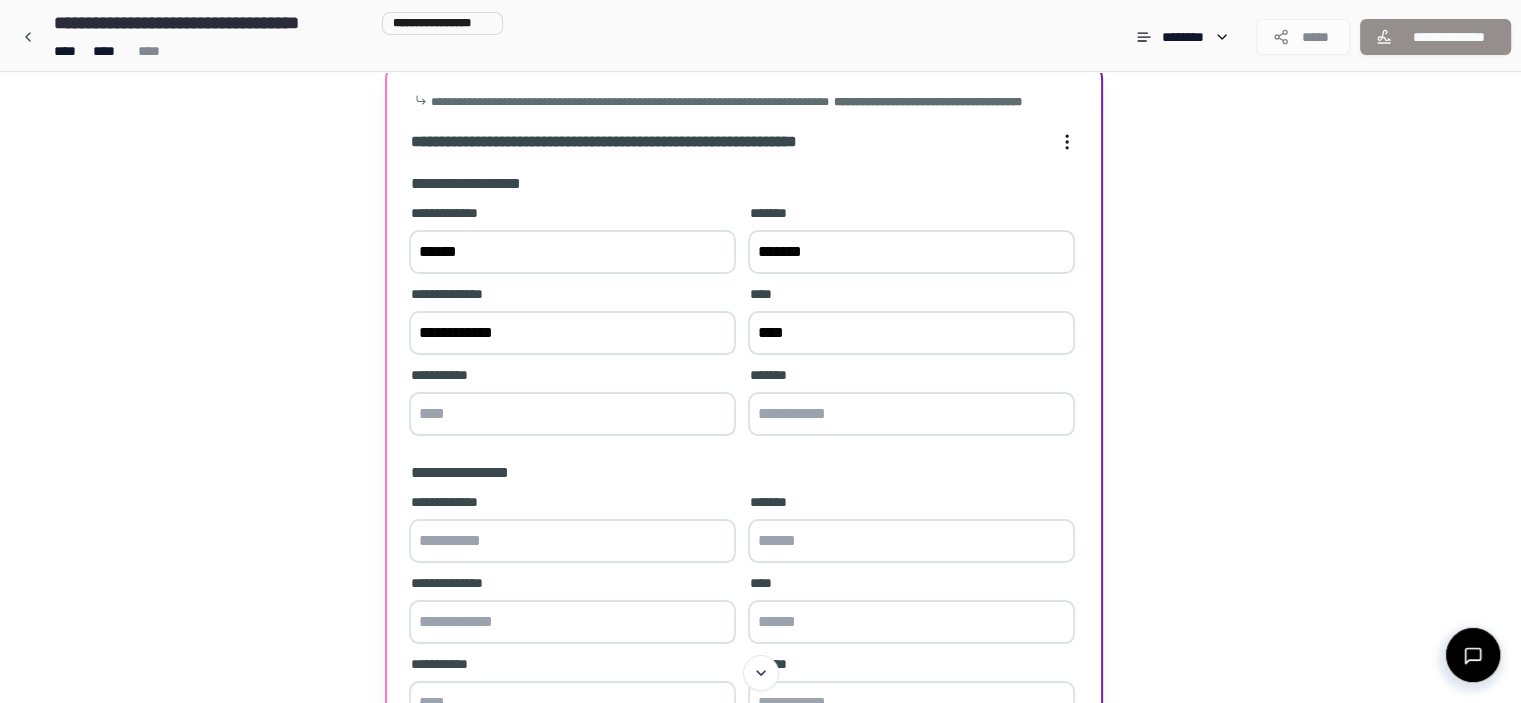 type on "****" 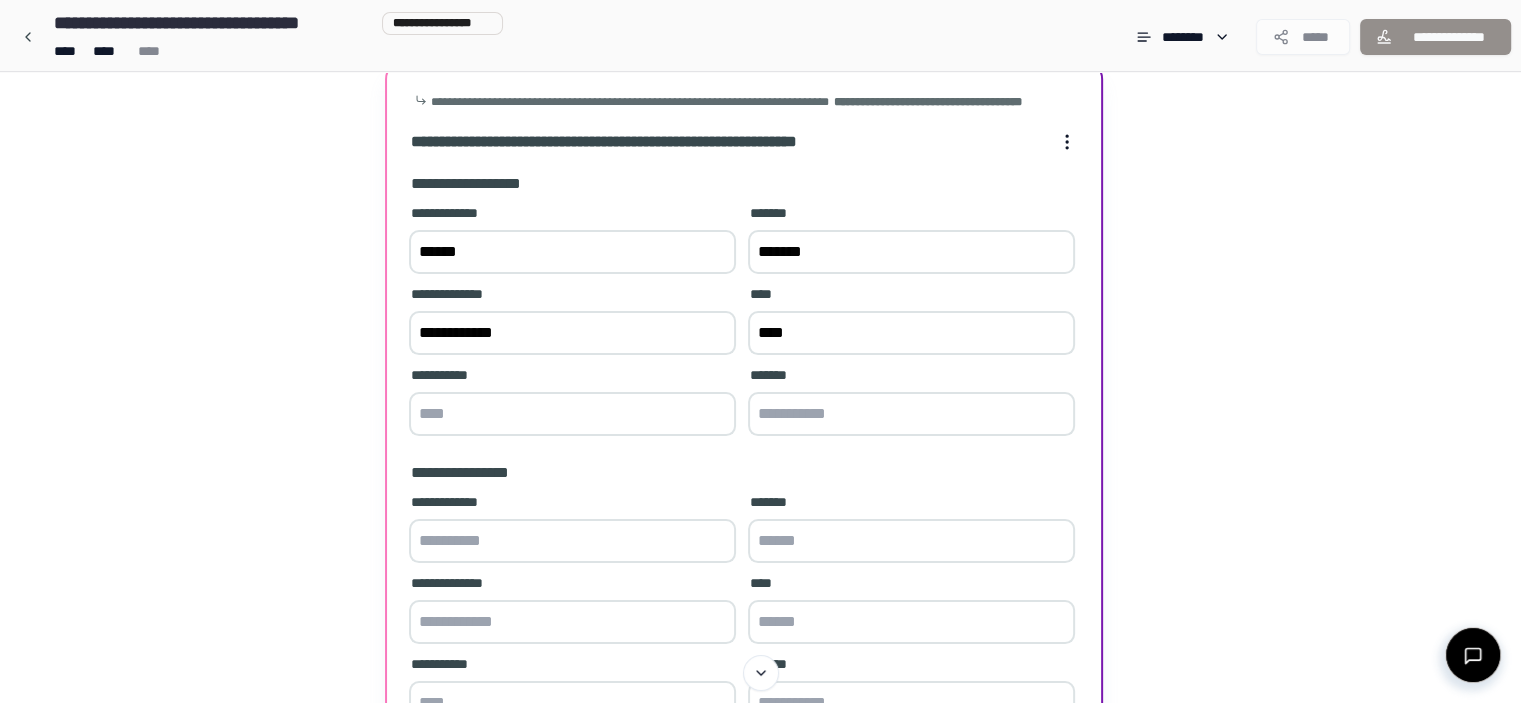 click at bounding box center (572, 414) 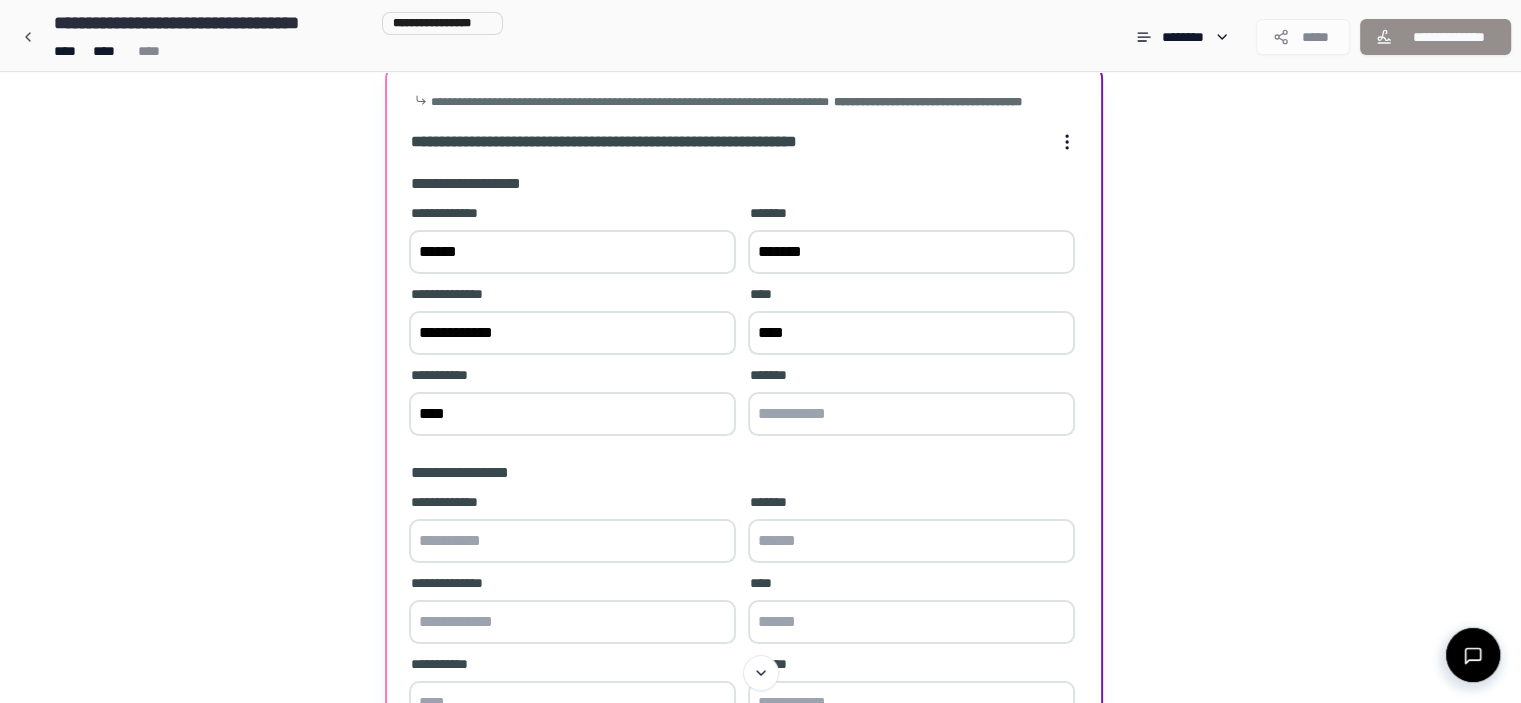 type on "****" 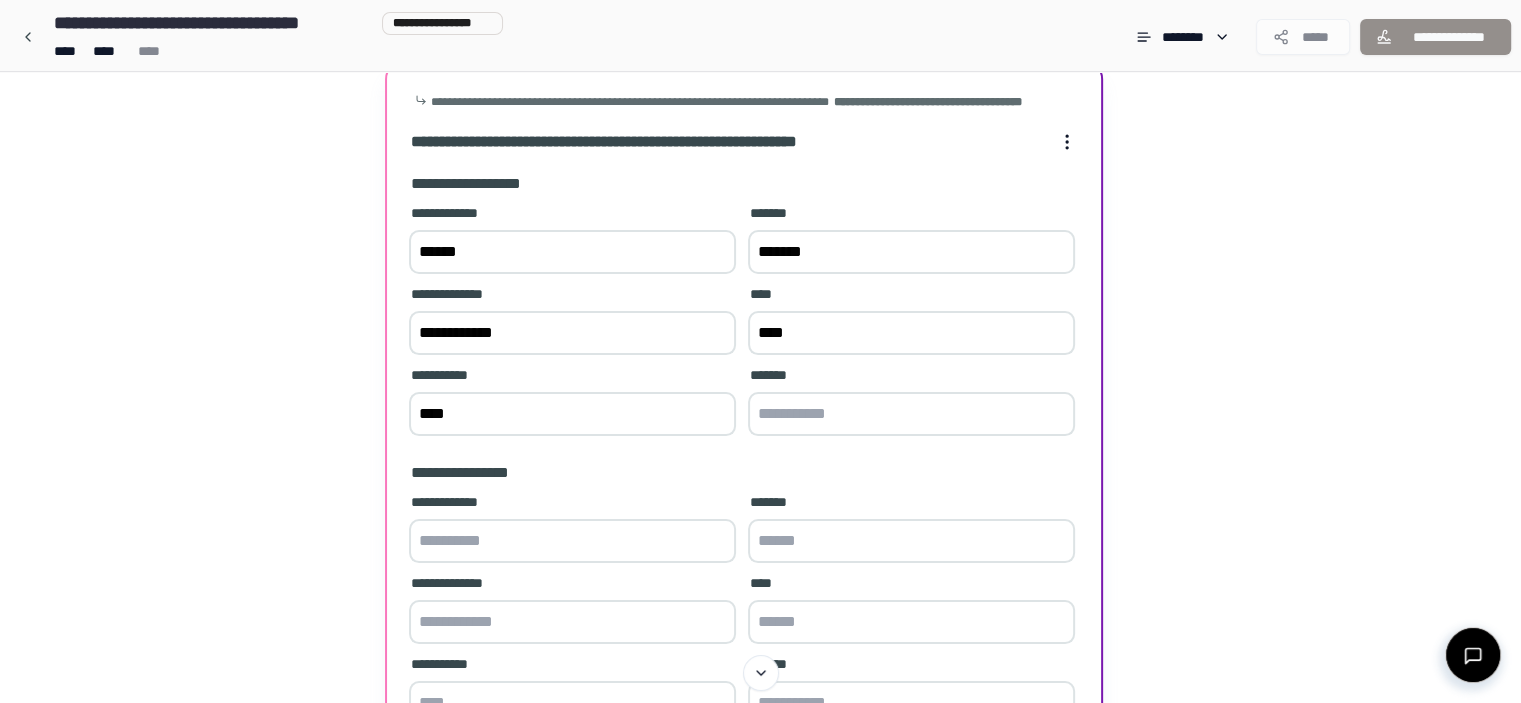 click at bounding box center [911, 414] 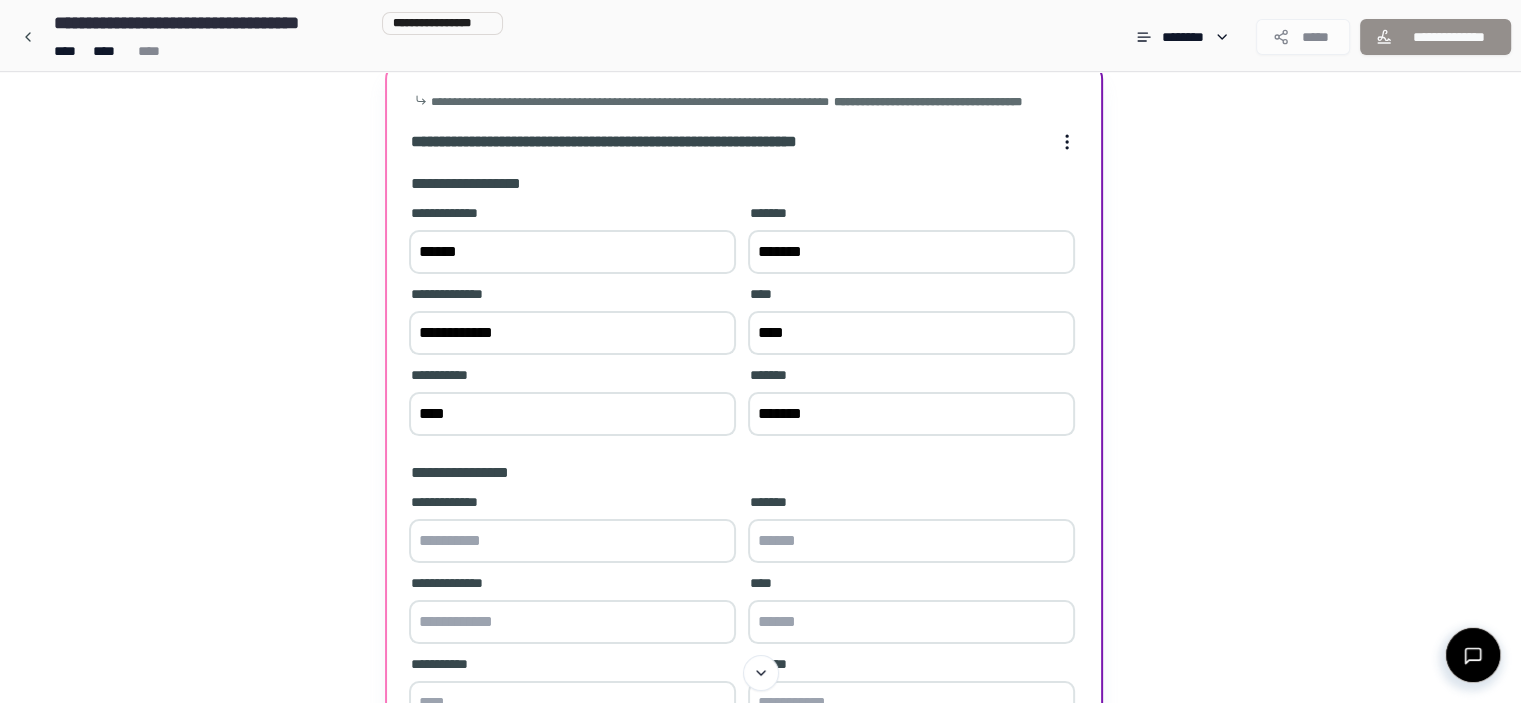 scroll, scrollTop: 299, scrollLeft: 0, axis: vertical 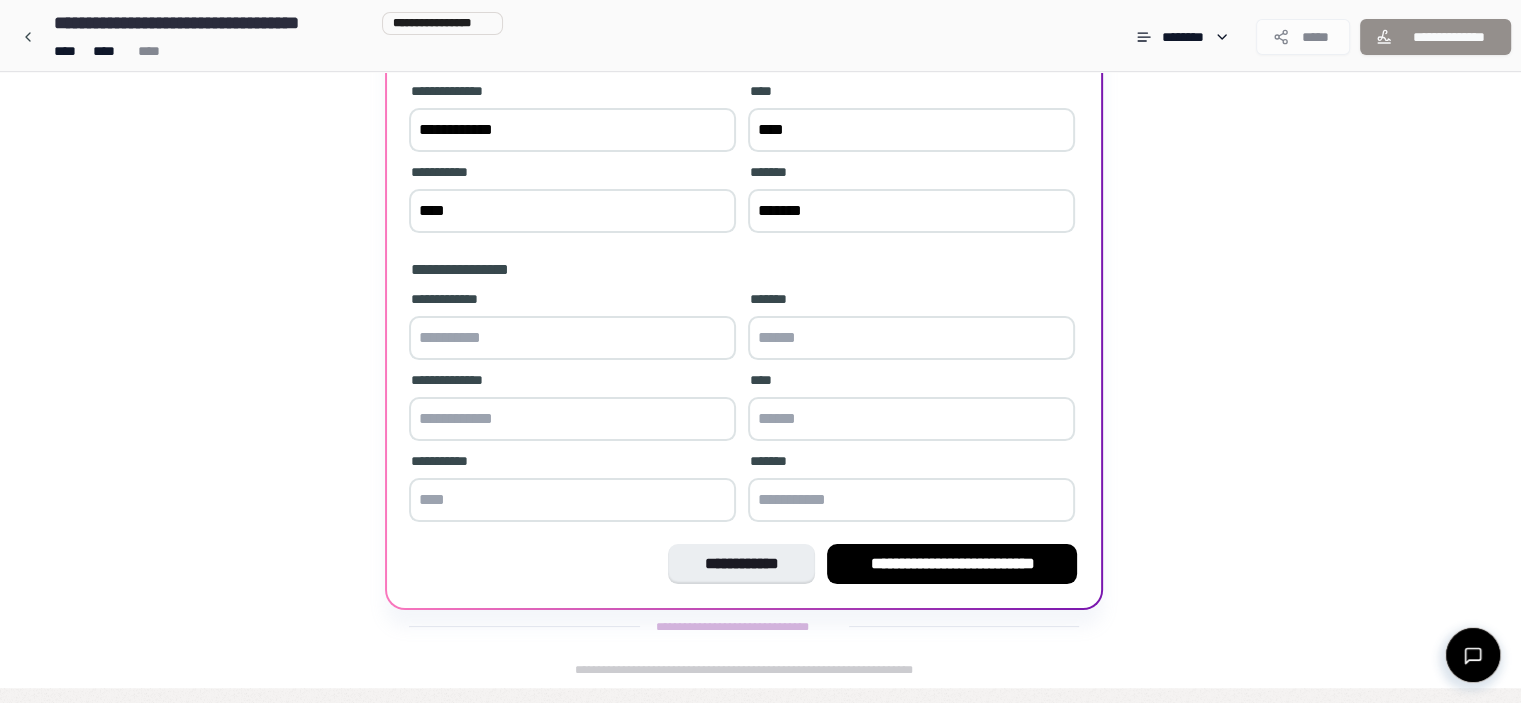 type on "*******" 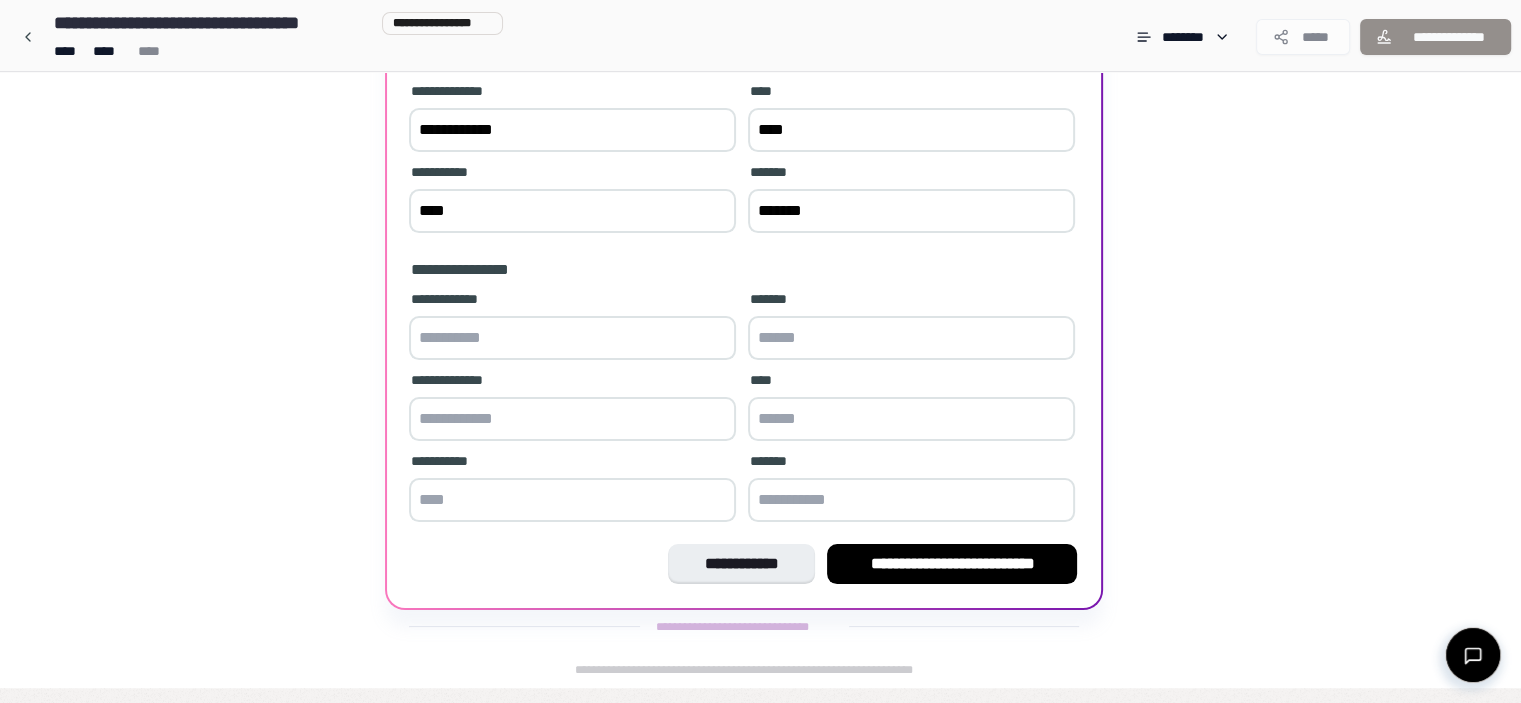 click at bounding box center (572, 338) 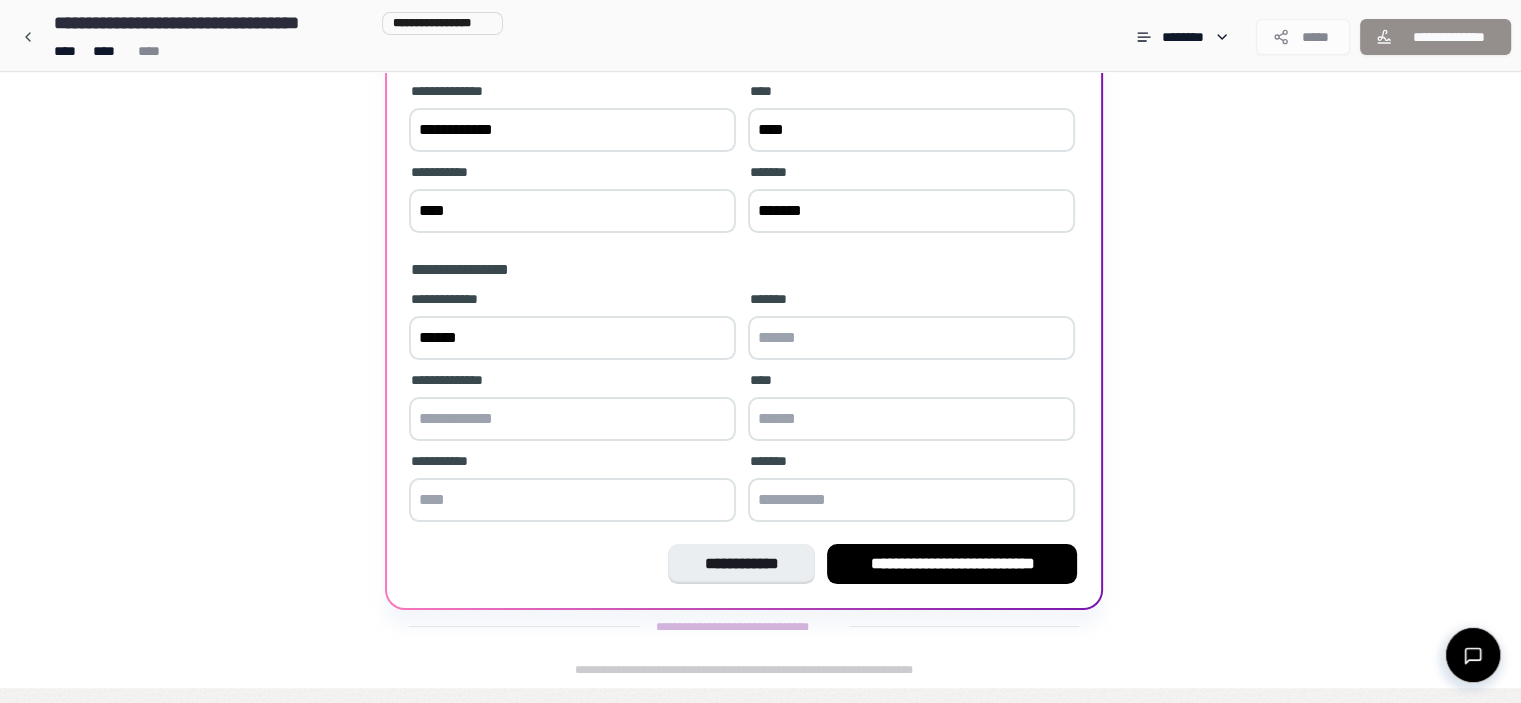type on "******" 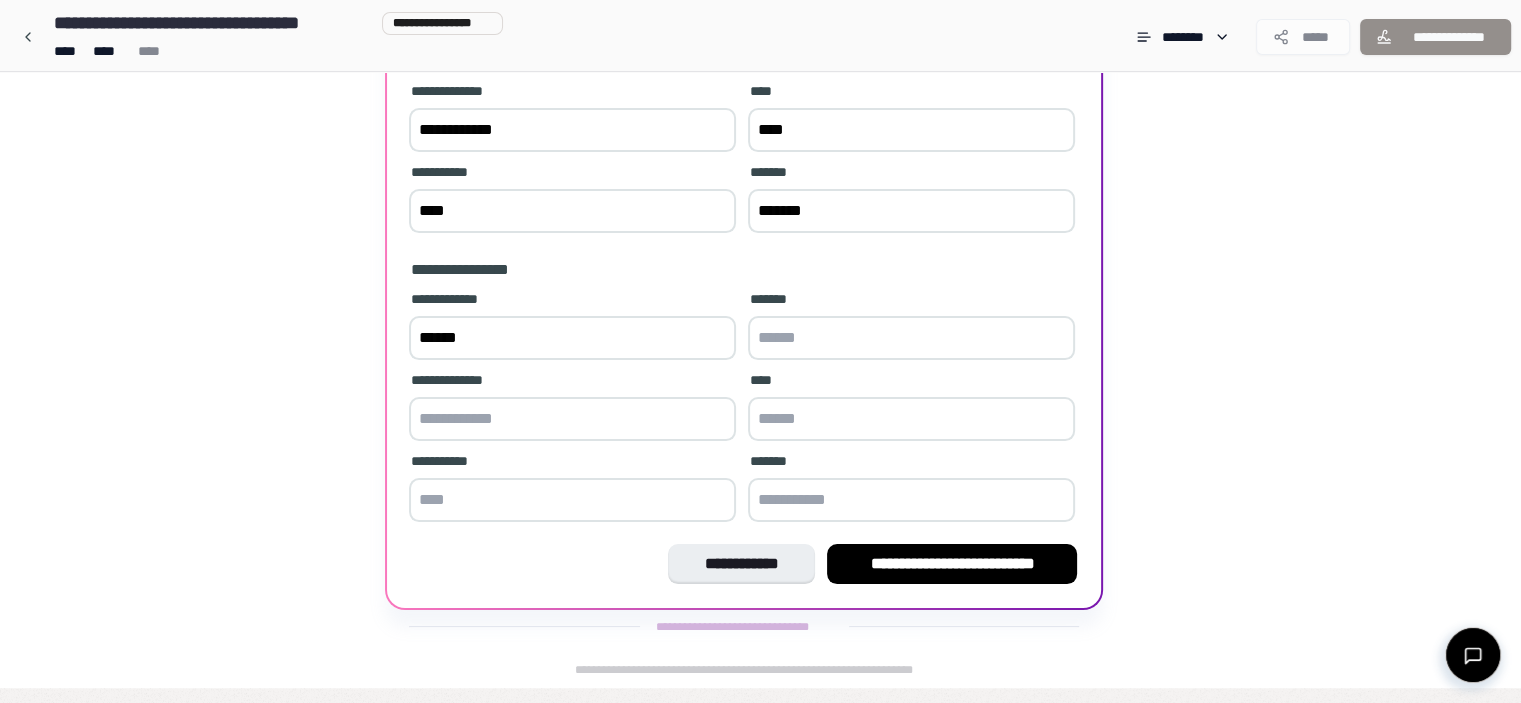 click at bounding box center [911, 338] 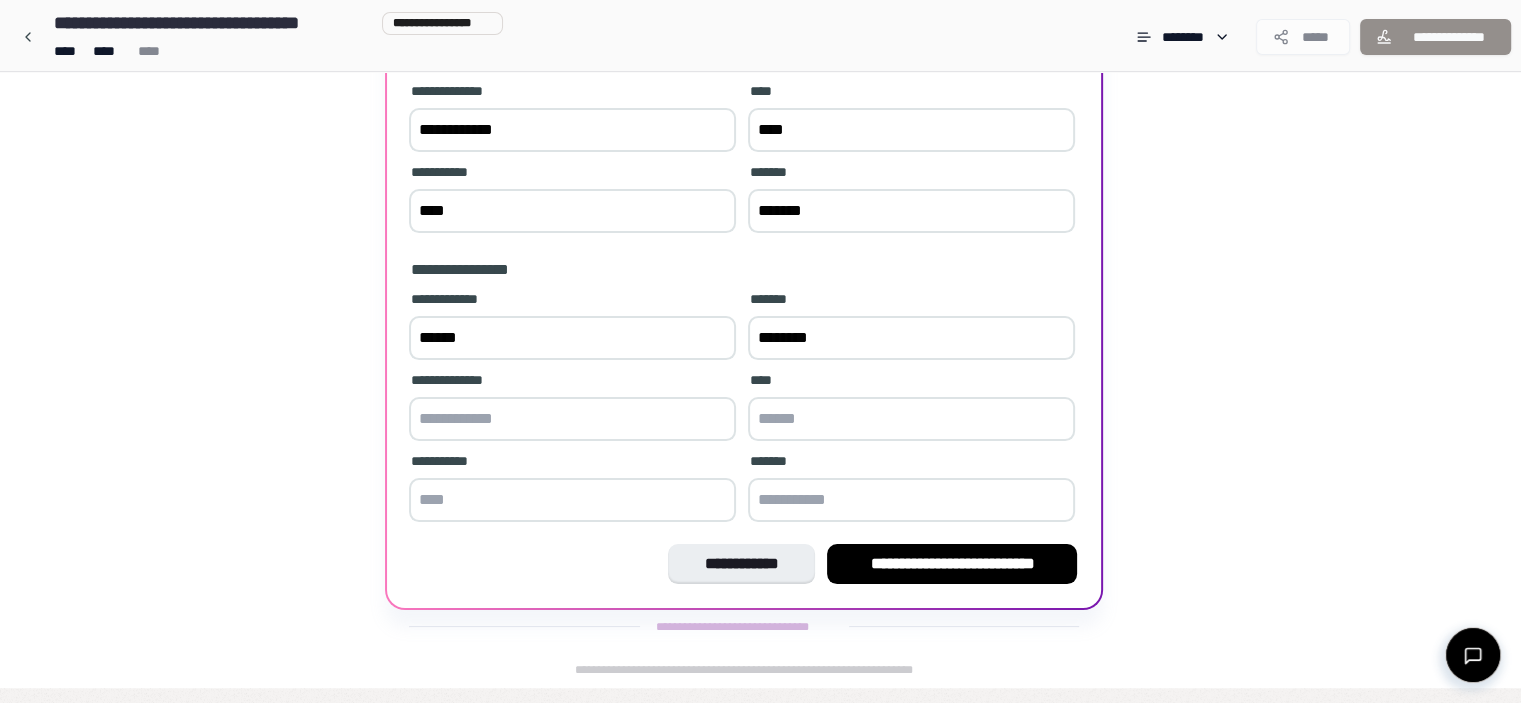 type on "********" 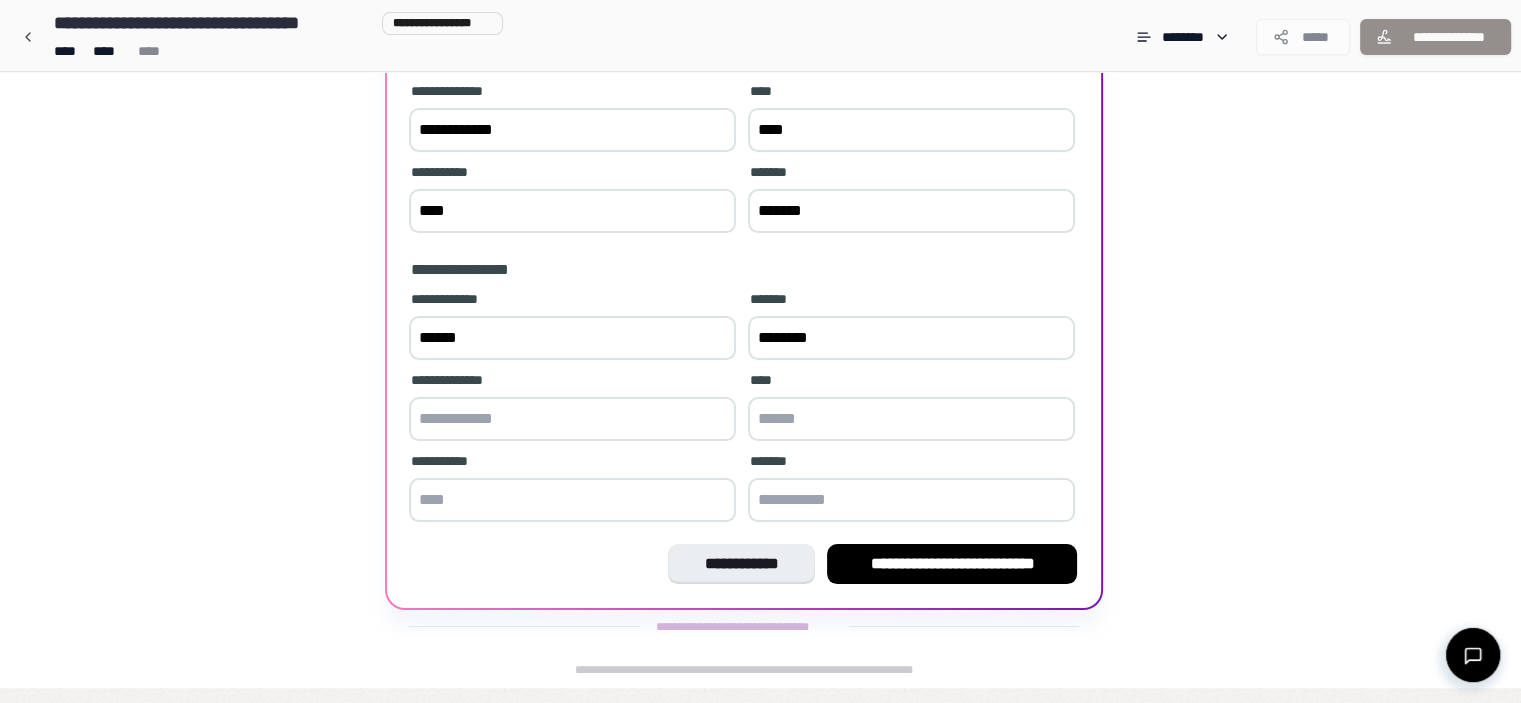 click on "**********" at bounding box center [572, 408] 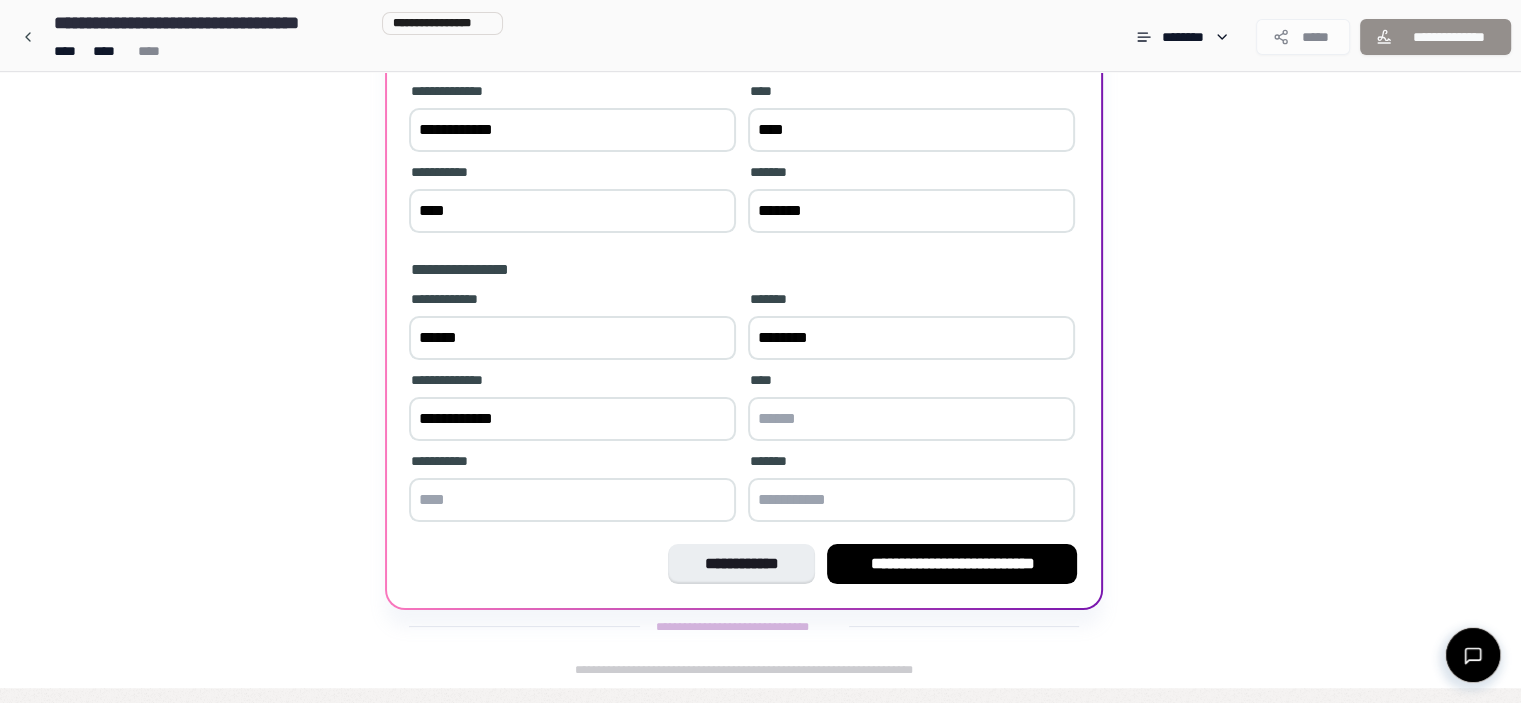 type on "**********" 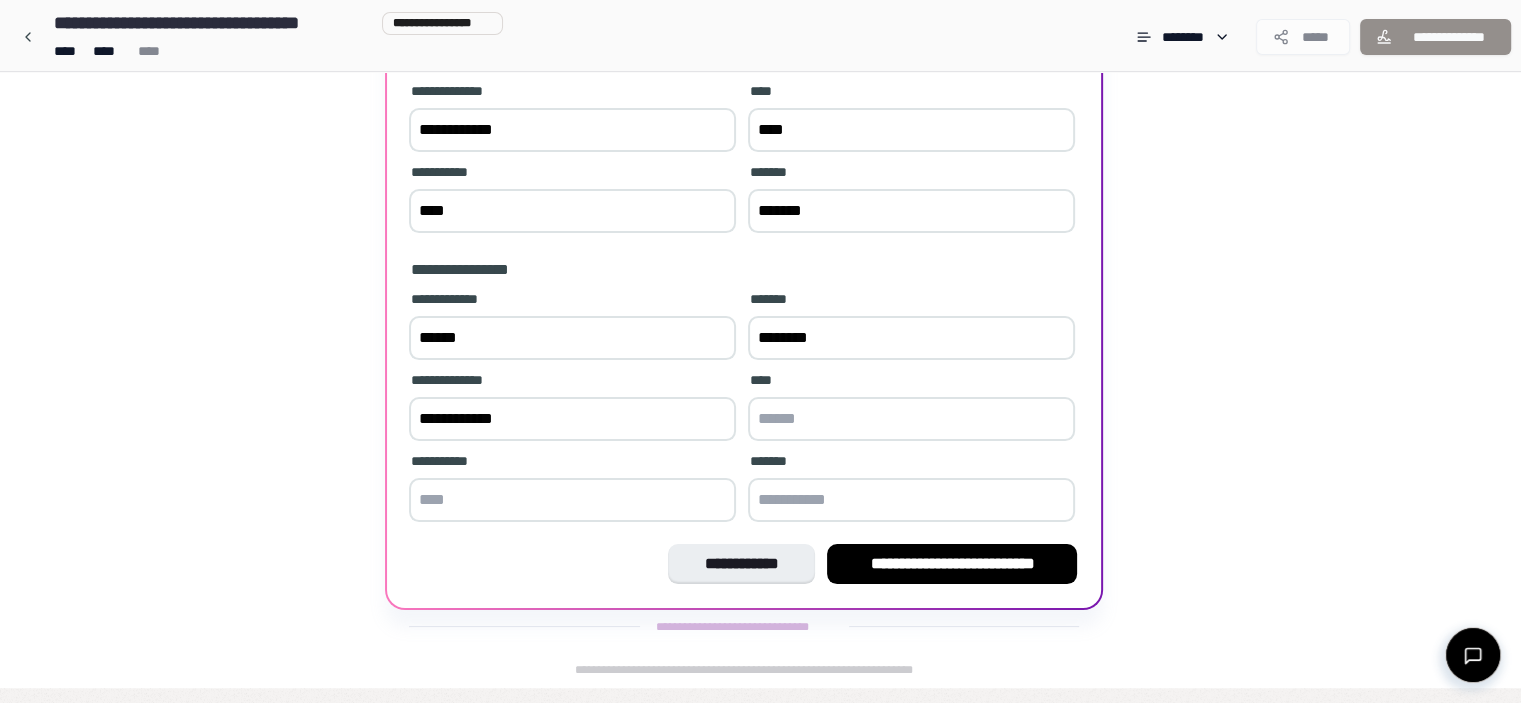 click at bounding box center (911, 419) 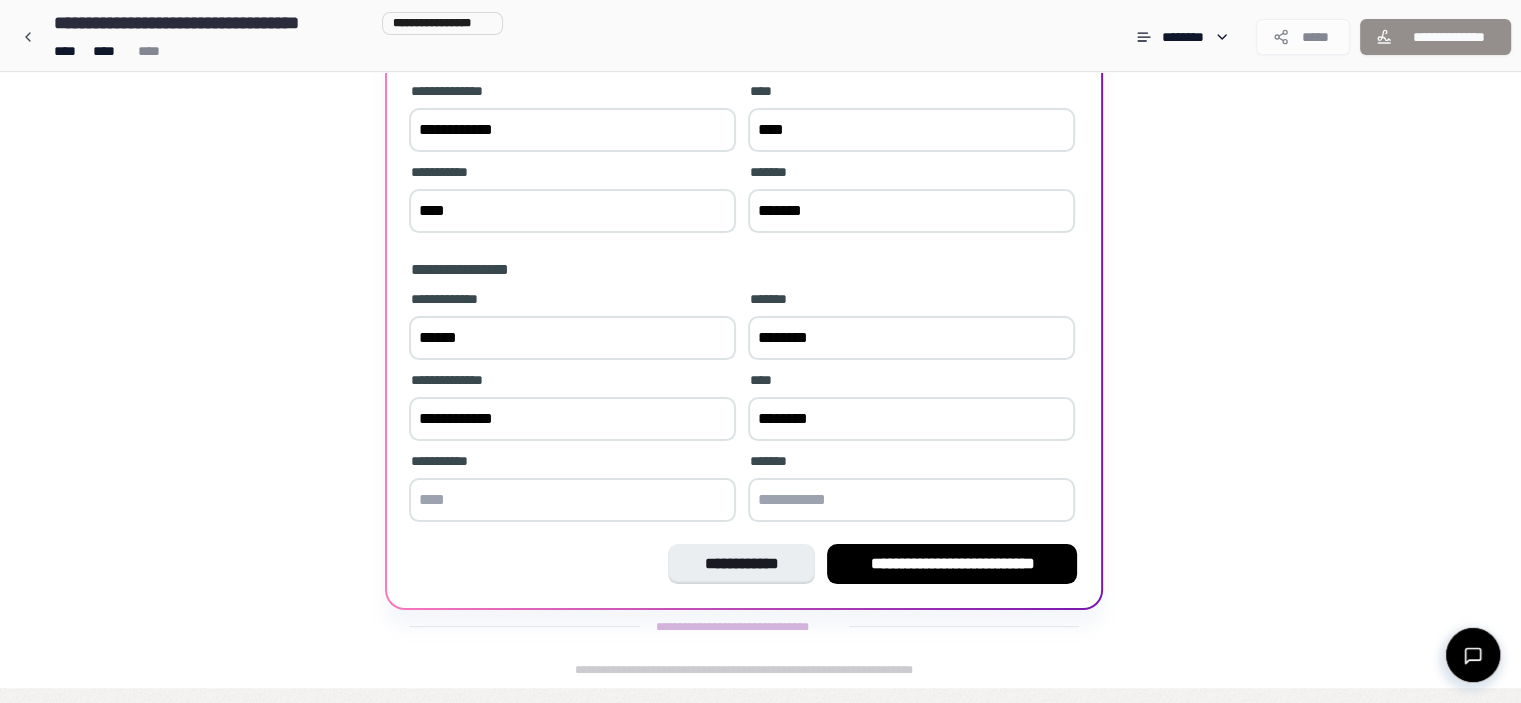 type on "********" 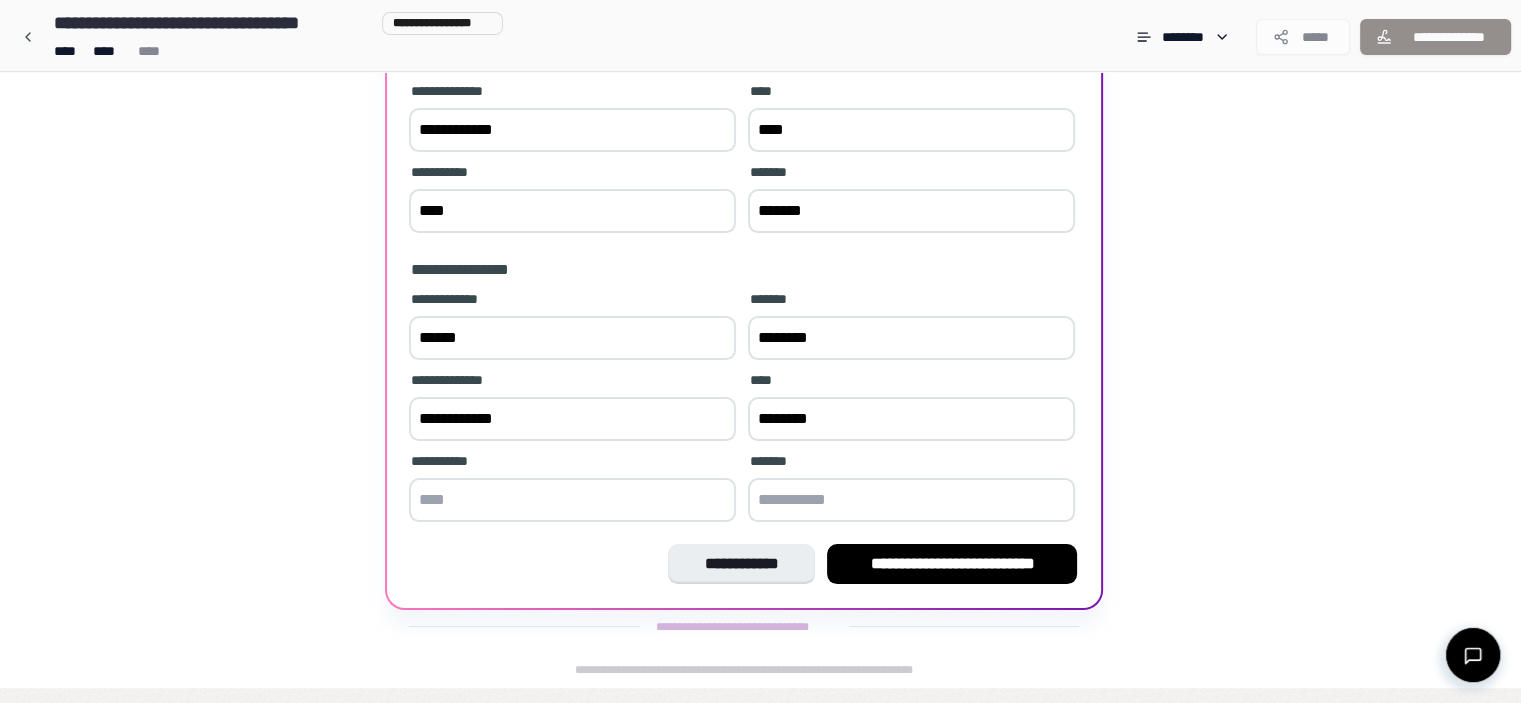 click on "**********" at bounding box center (572, 489) 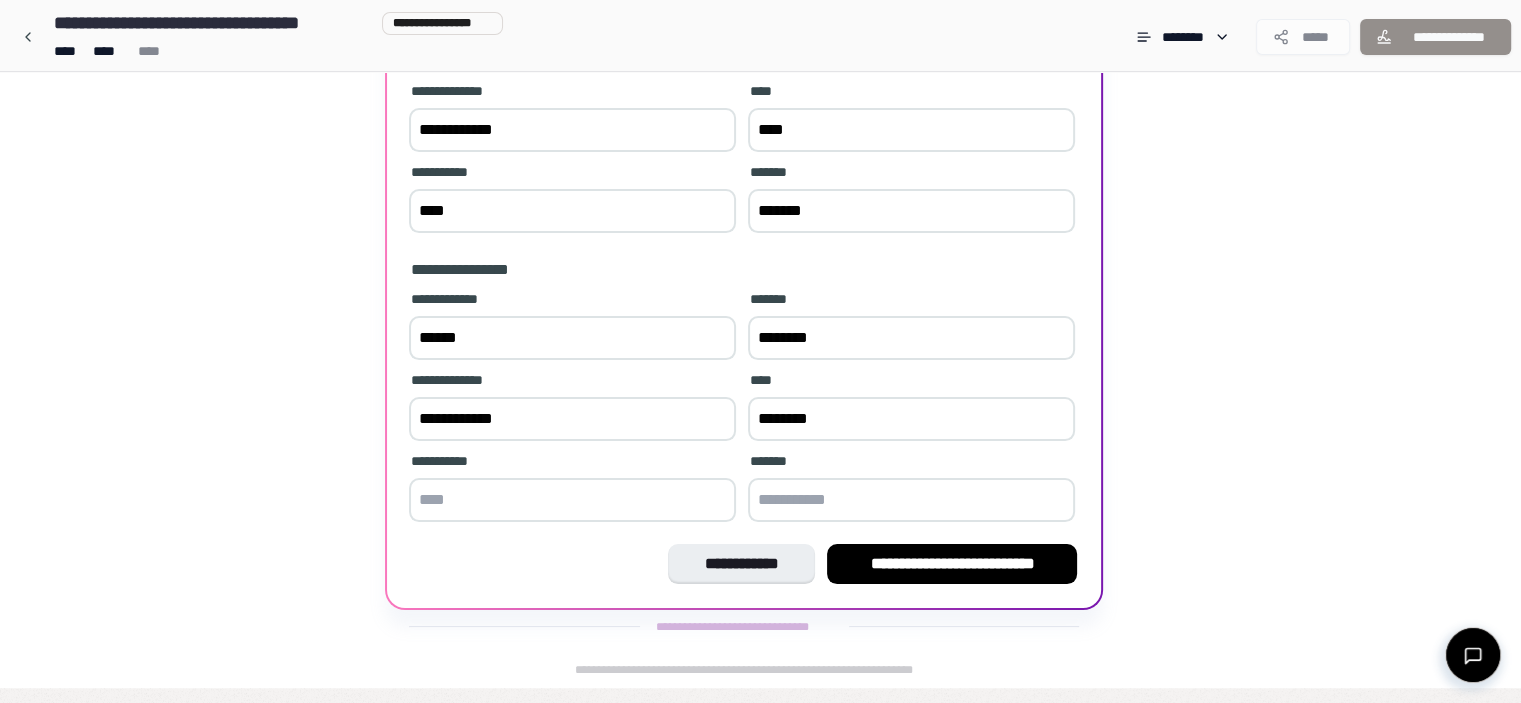 click at bounding box center (572, 500) 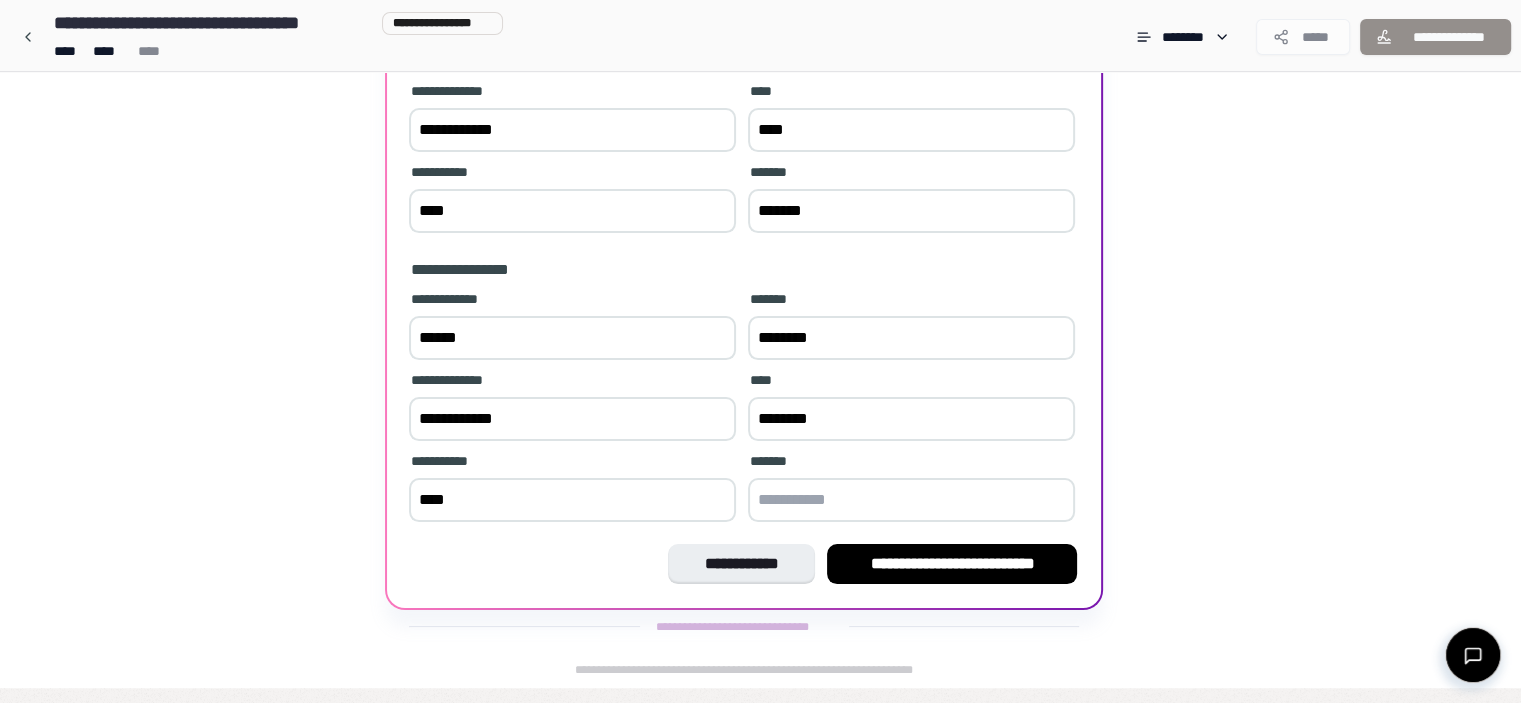 type on "****" 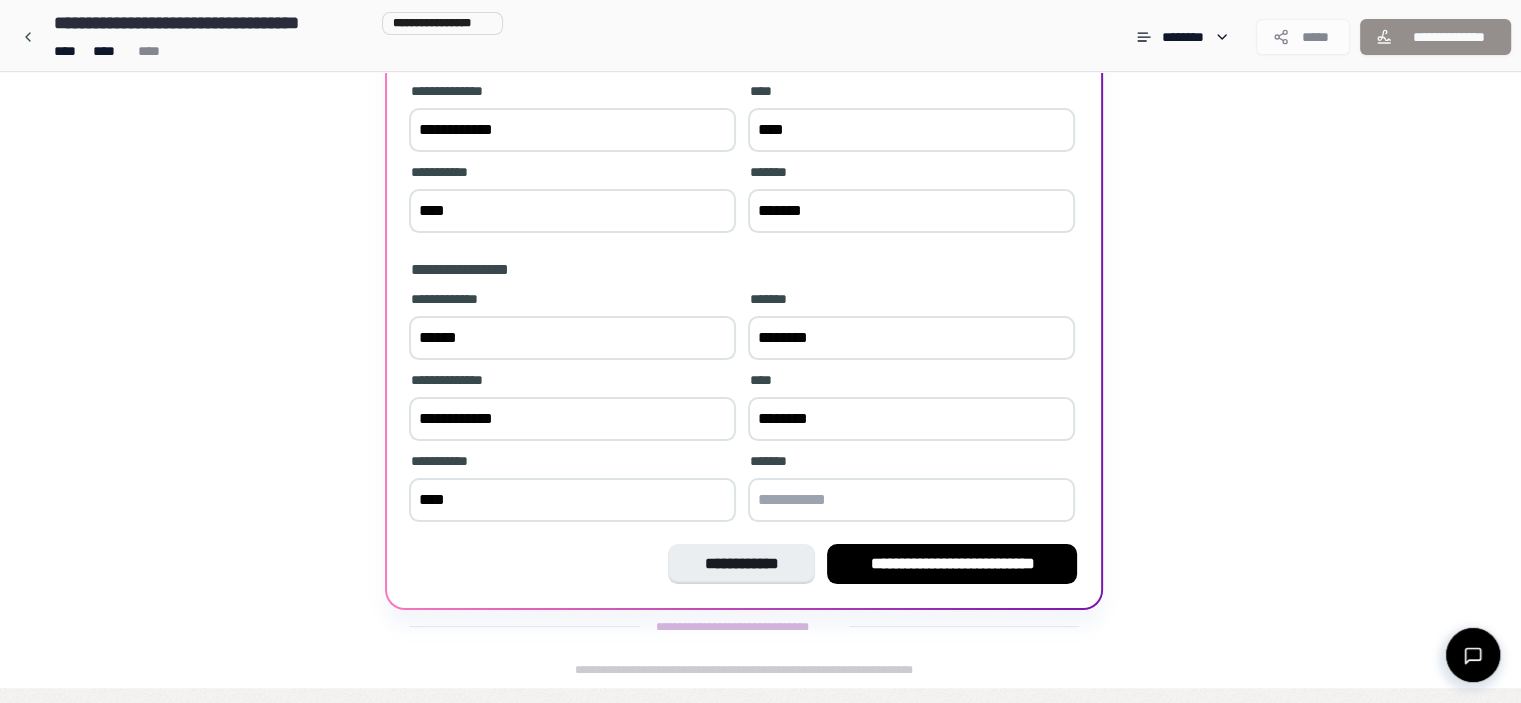 click at bounding box center [911, 500] 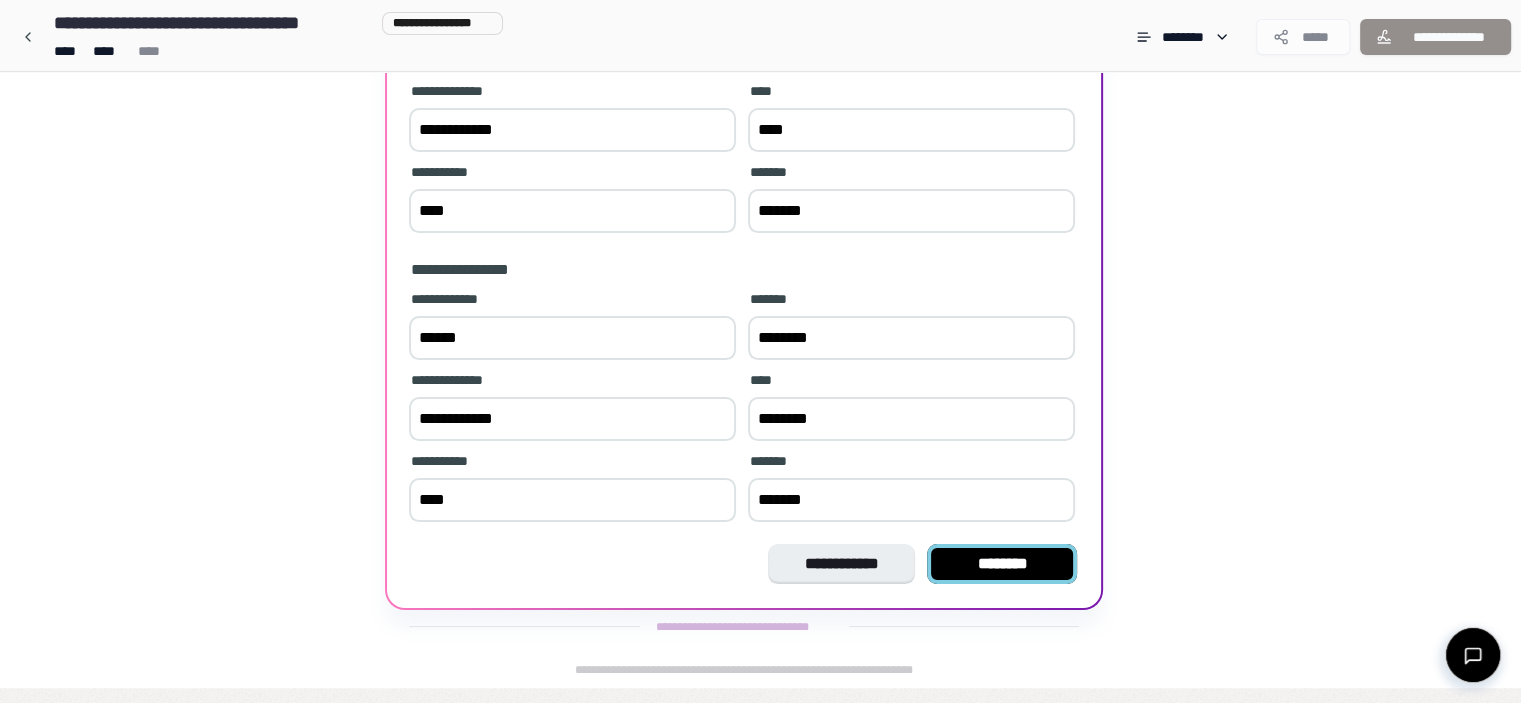 type on "*******" 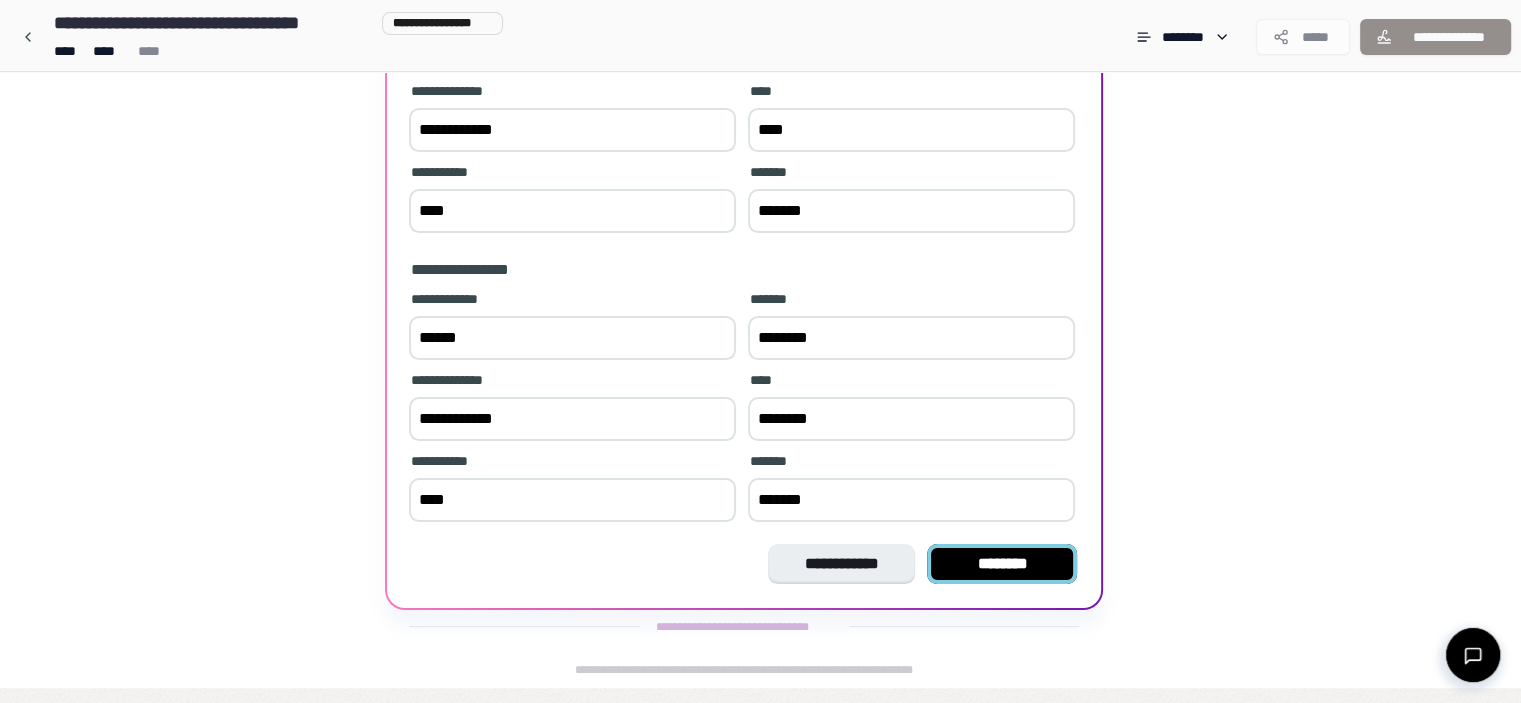 click on "********" at bounding box center [1002, 564] 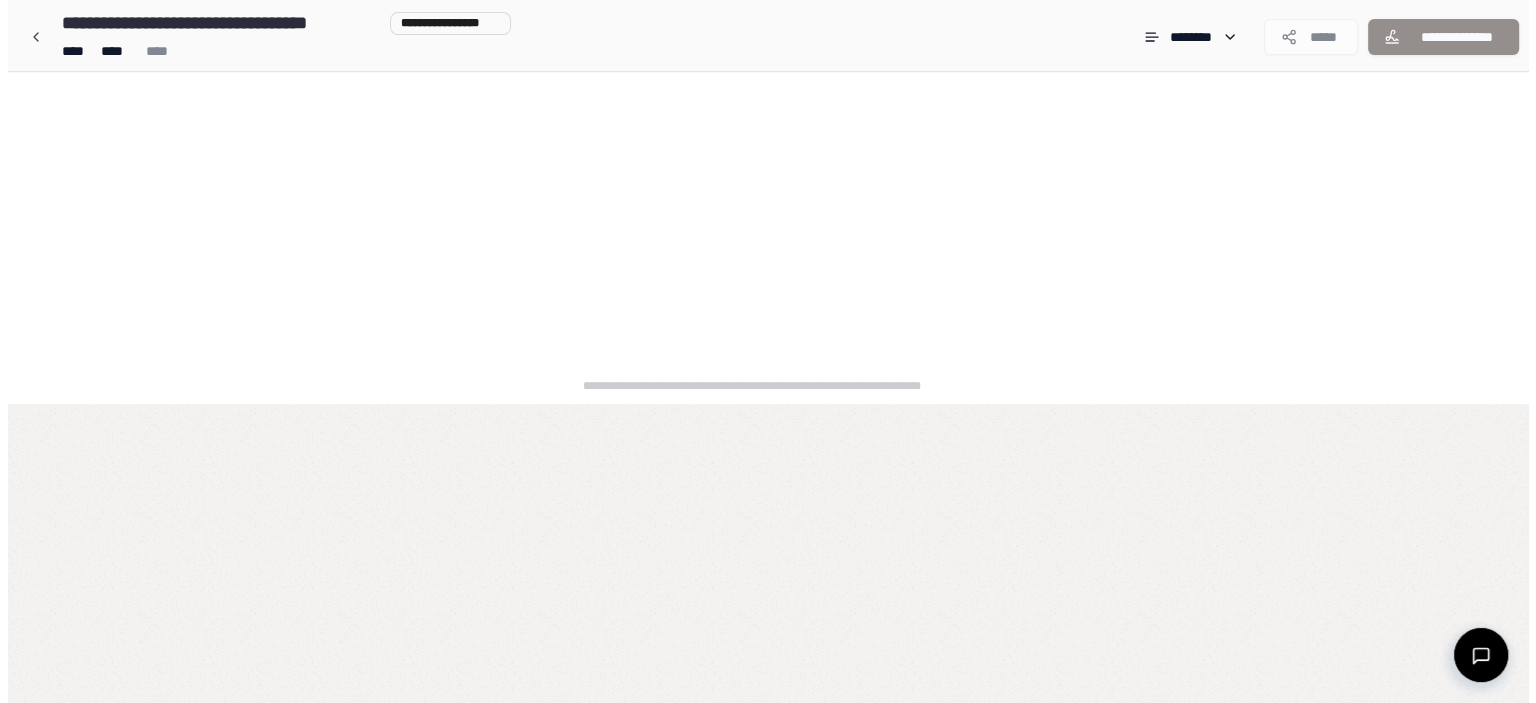 scroll, scrollTop: 0, scrollLeft: 0, axis: both 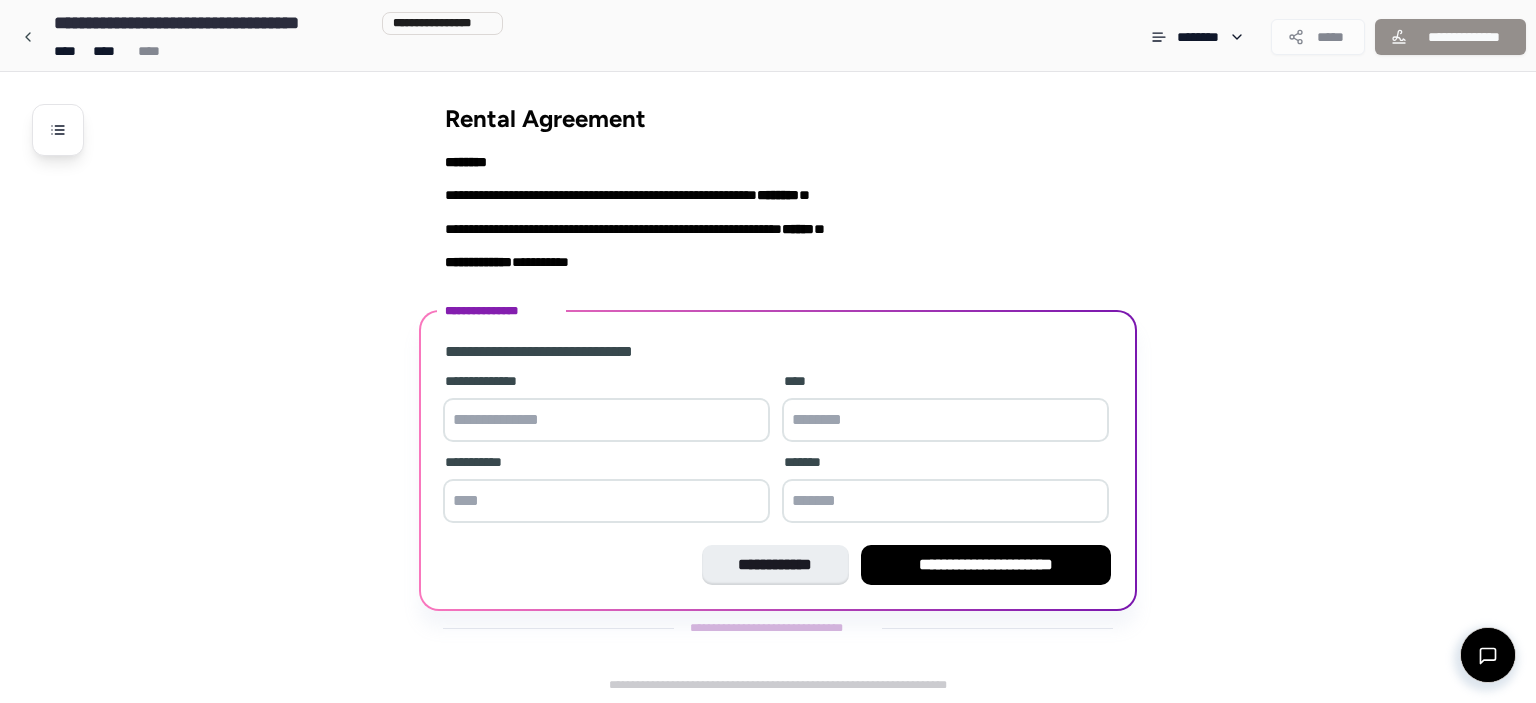 click at bounding box center (606, 420) 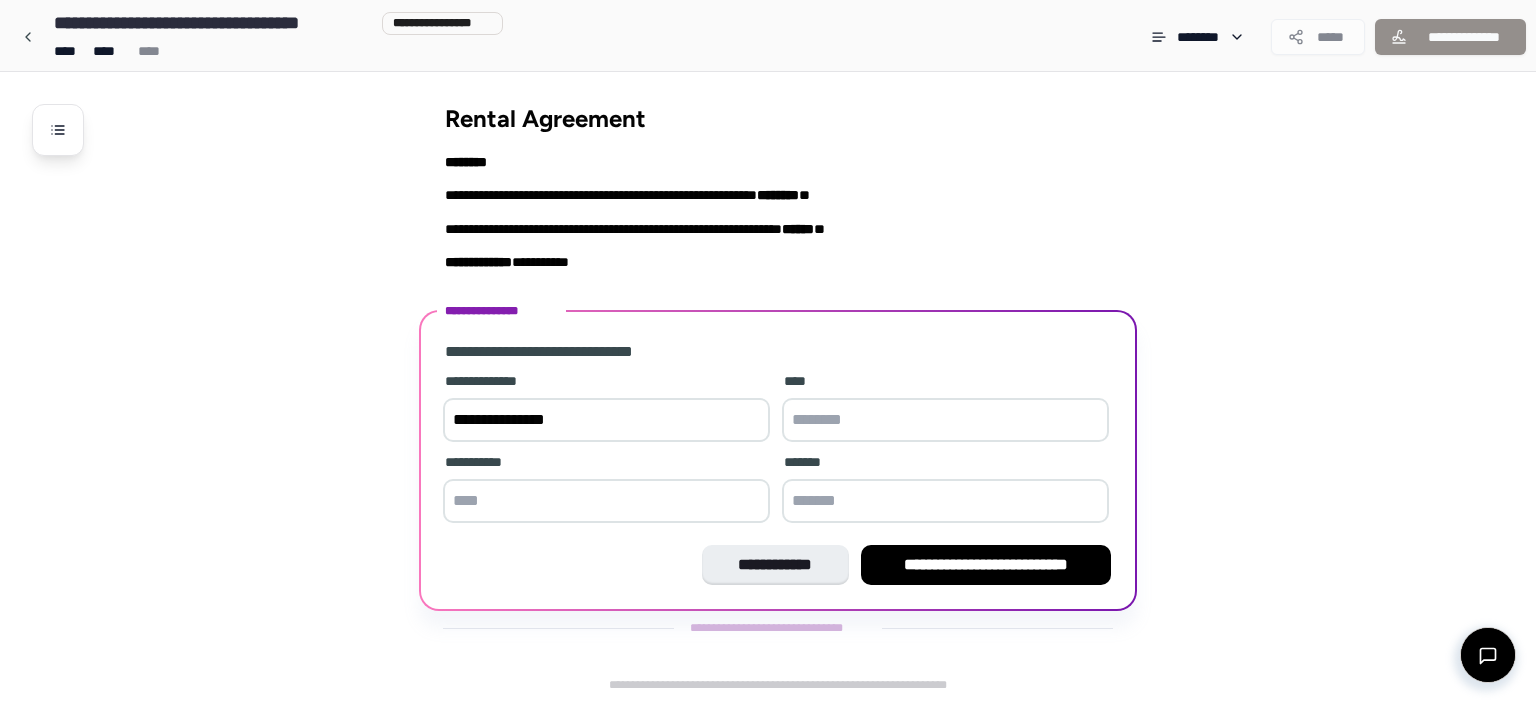 type on "**********" 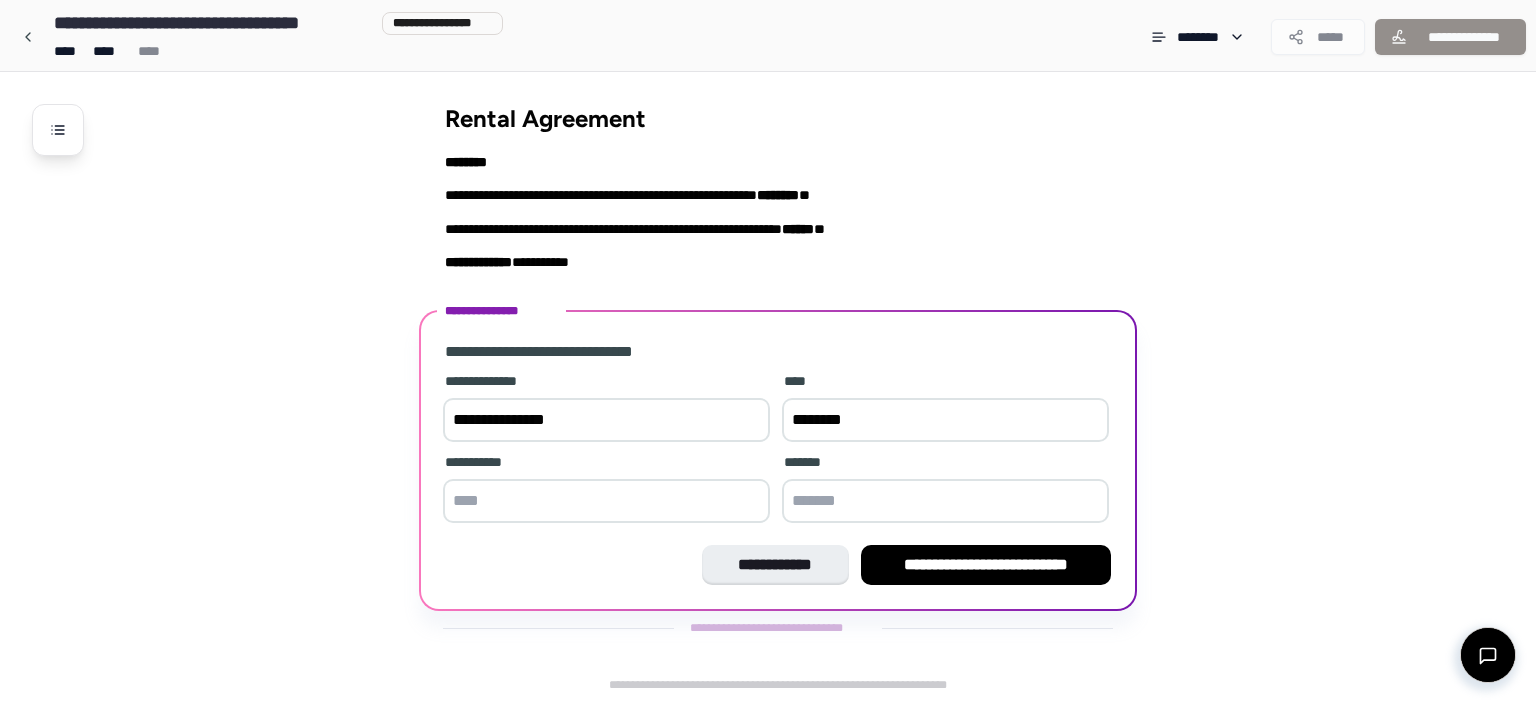 type on "********" 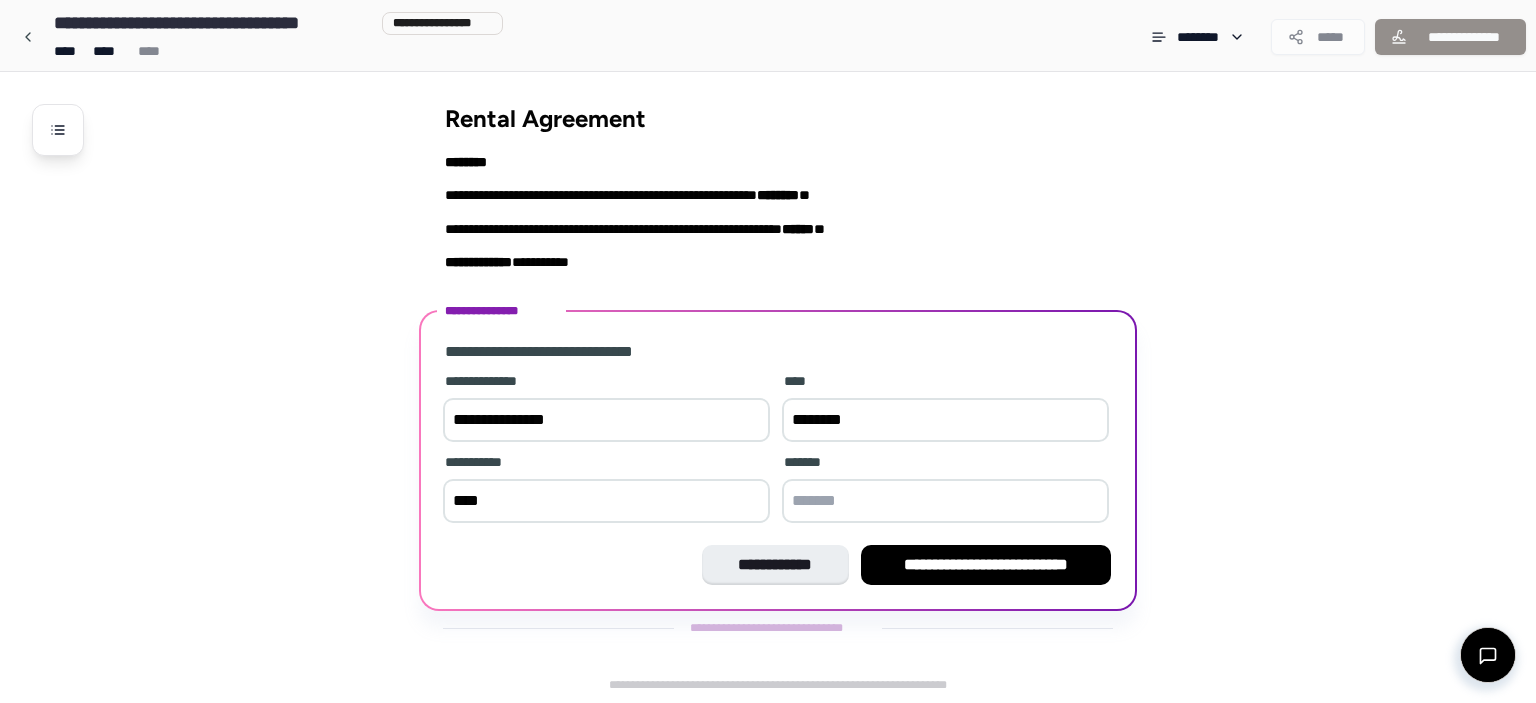 type on "****" 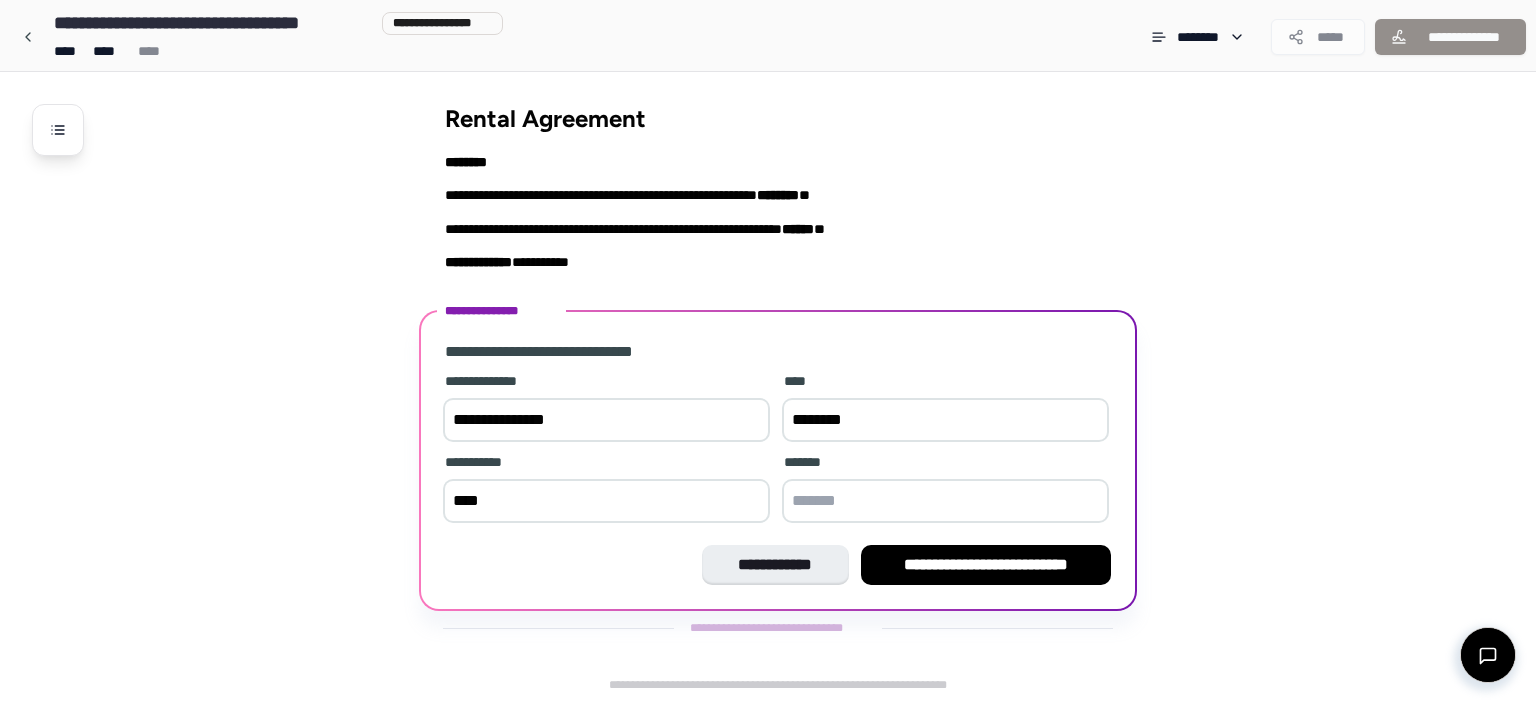 click at bounding box center (945, 501) 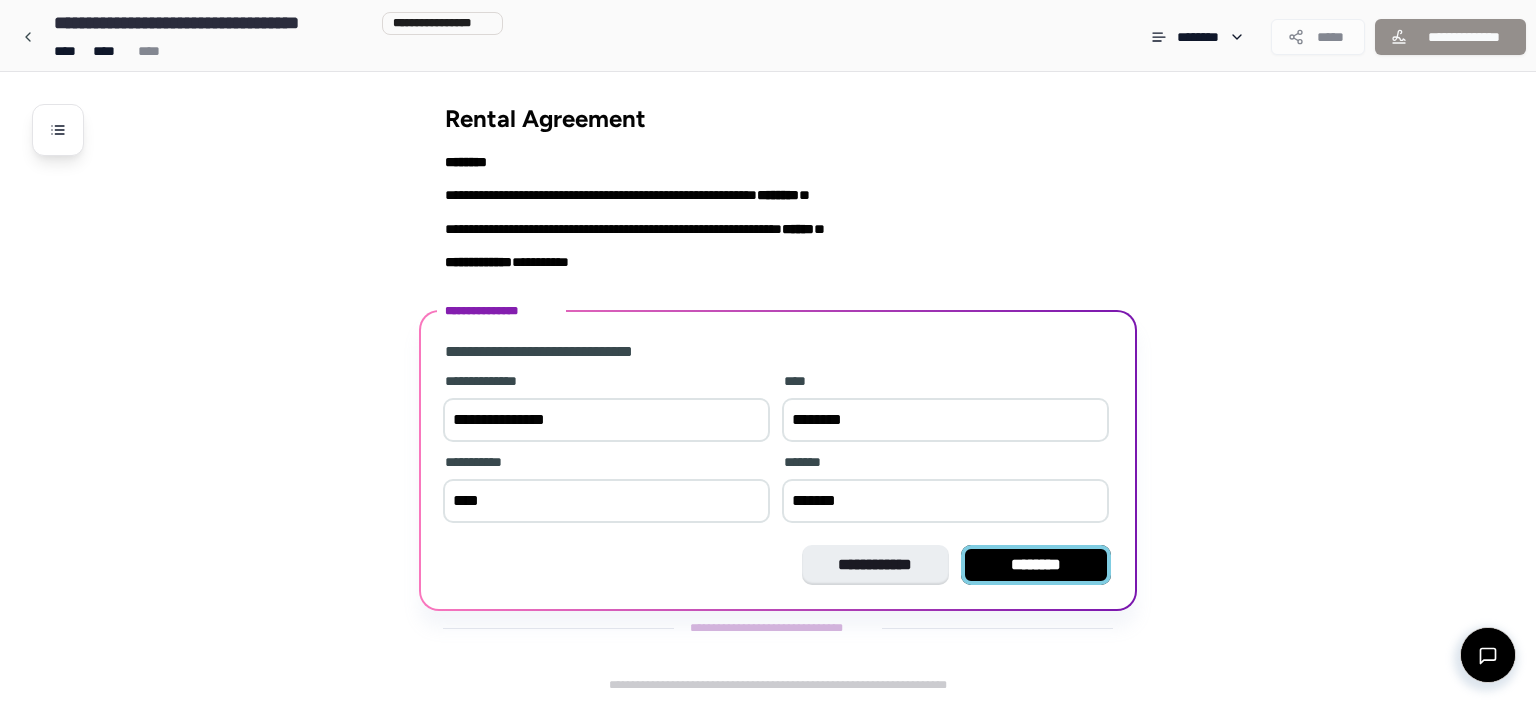 type on "*******" 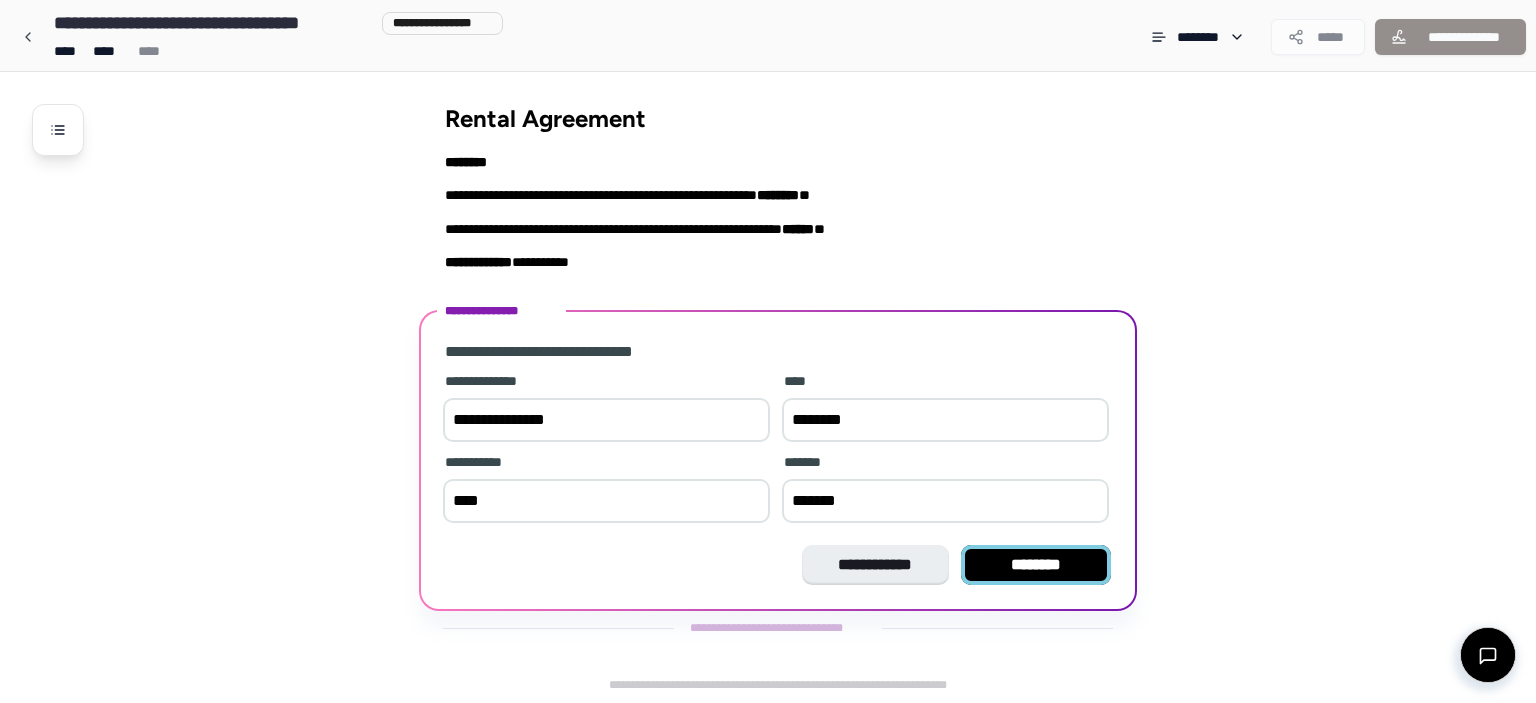 click on "********" at bounding box center (1036, 565) 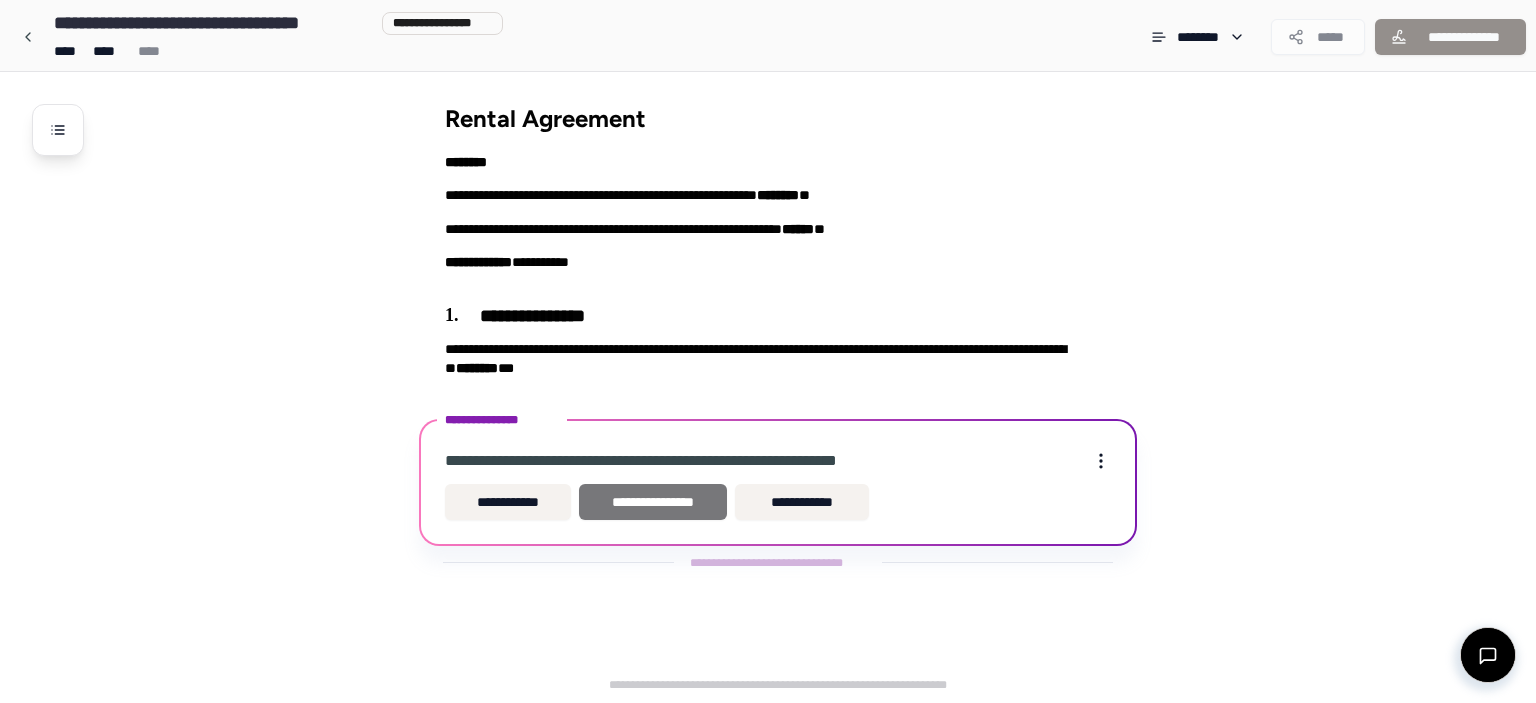 click on "**********" at bounding box center [653, 502] 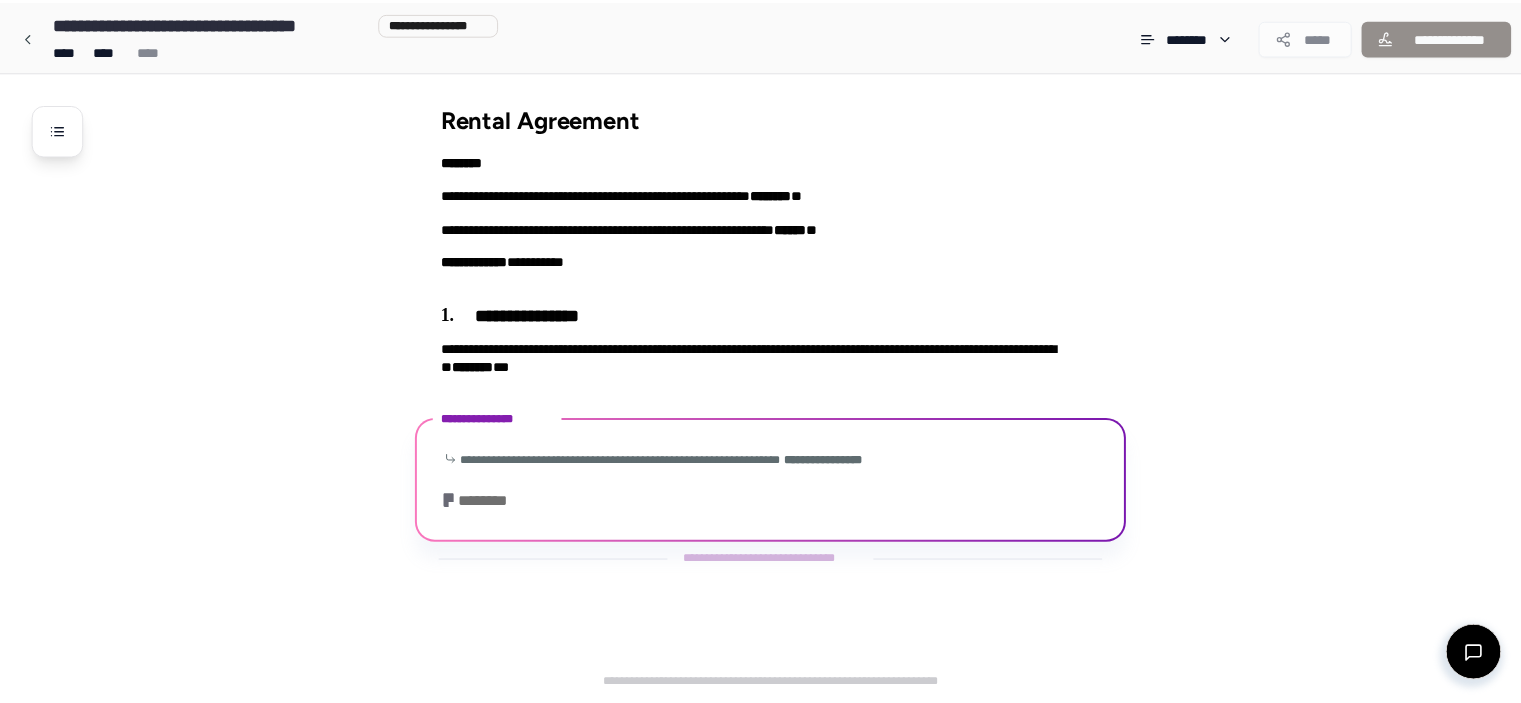 scroll, scrollTop: 24, scrollLeft: 0, axis: vertical 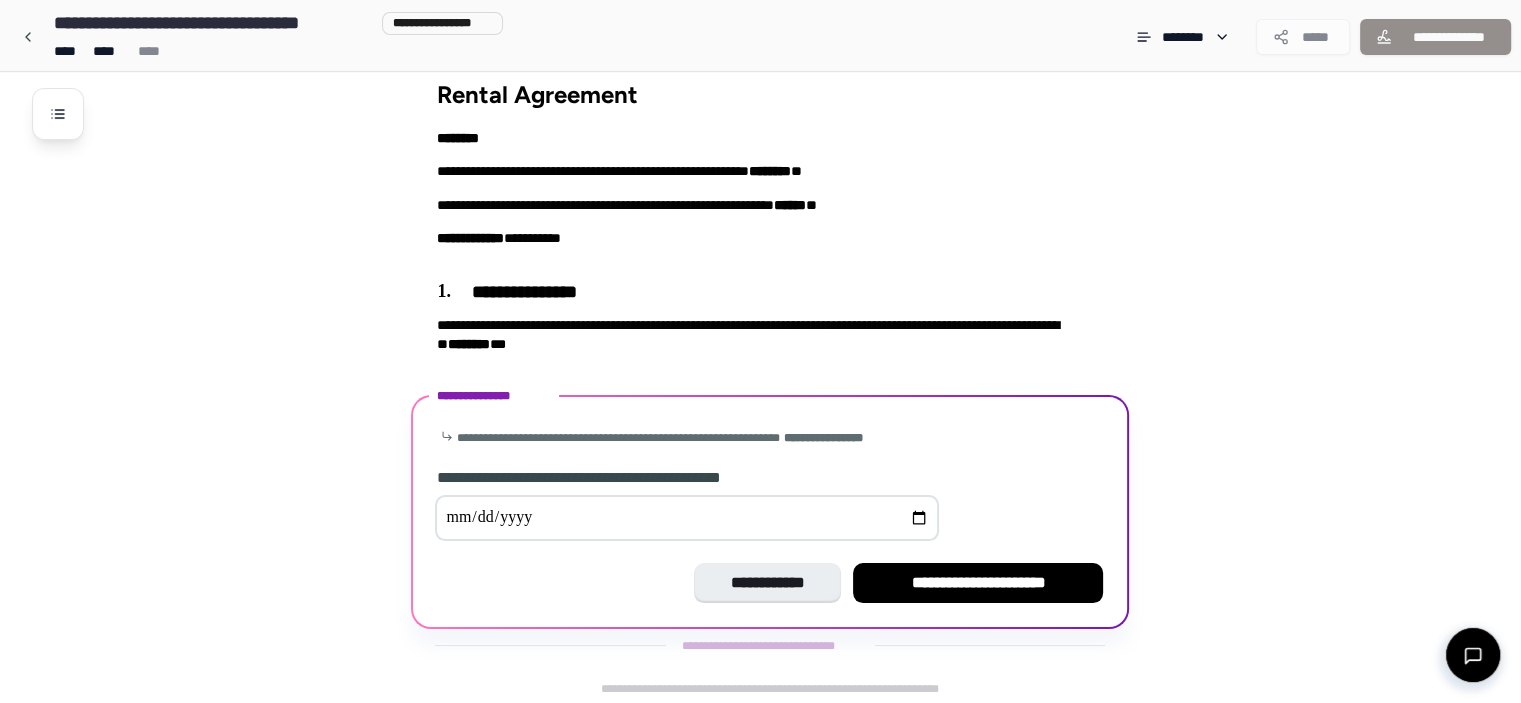 click at bounding box center (687, 518) 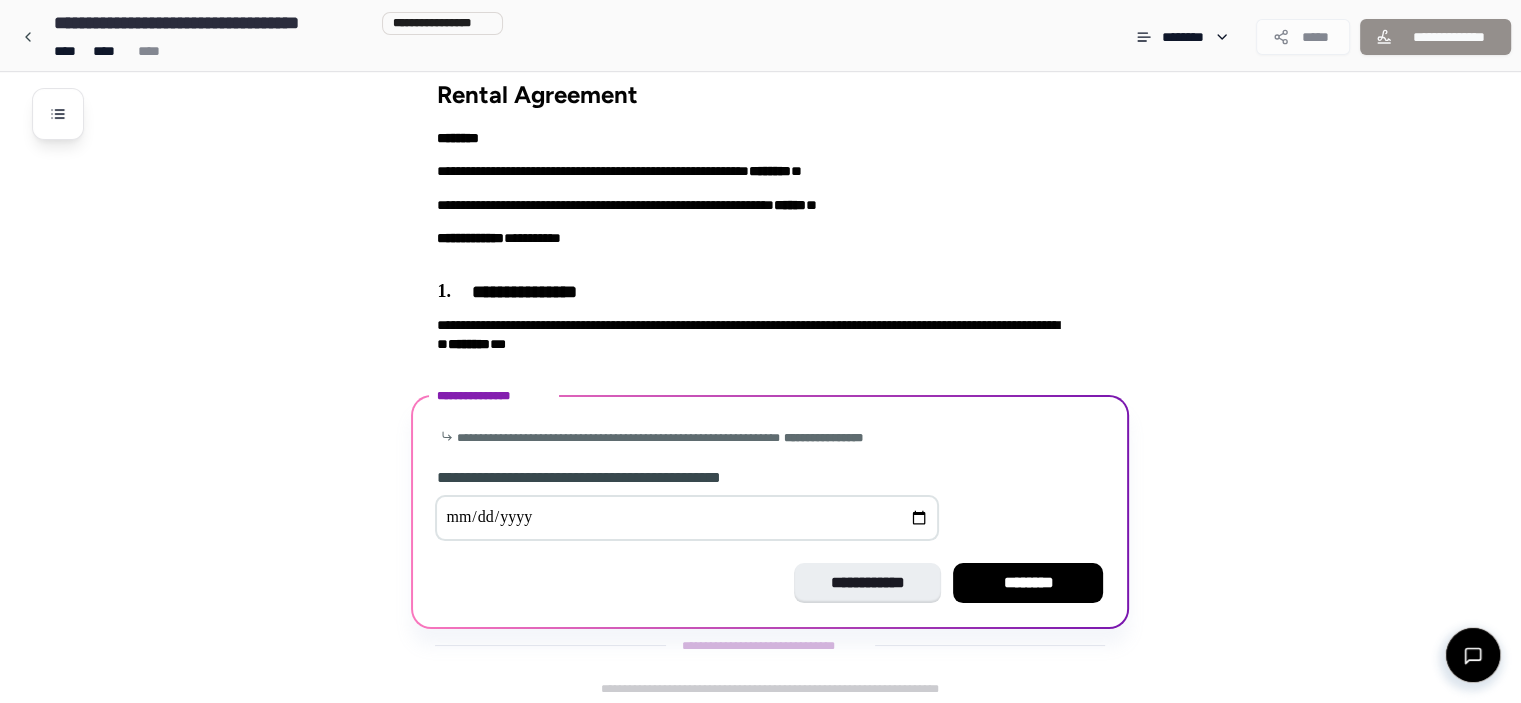 type on "**********" 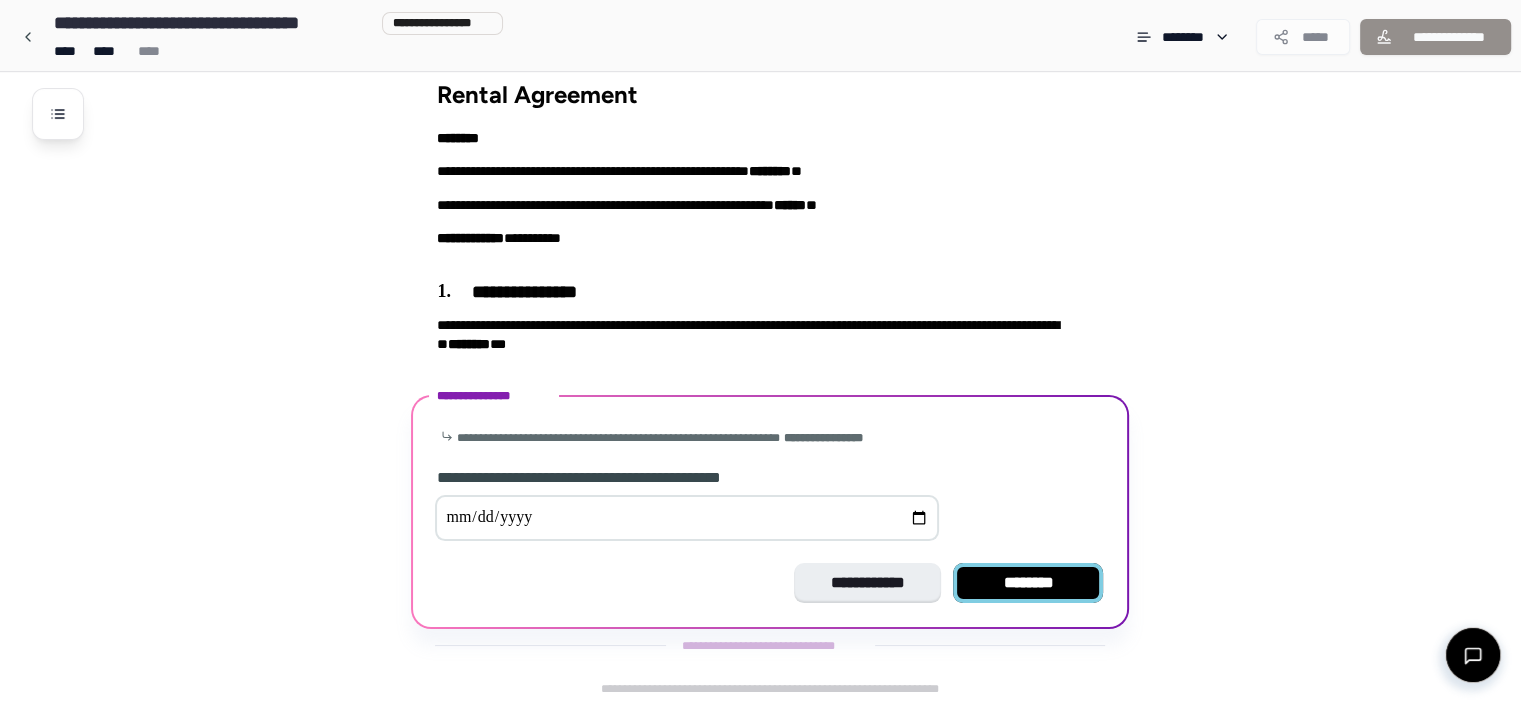 click on "********" at bounding box center (1028, 583) 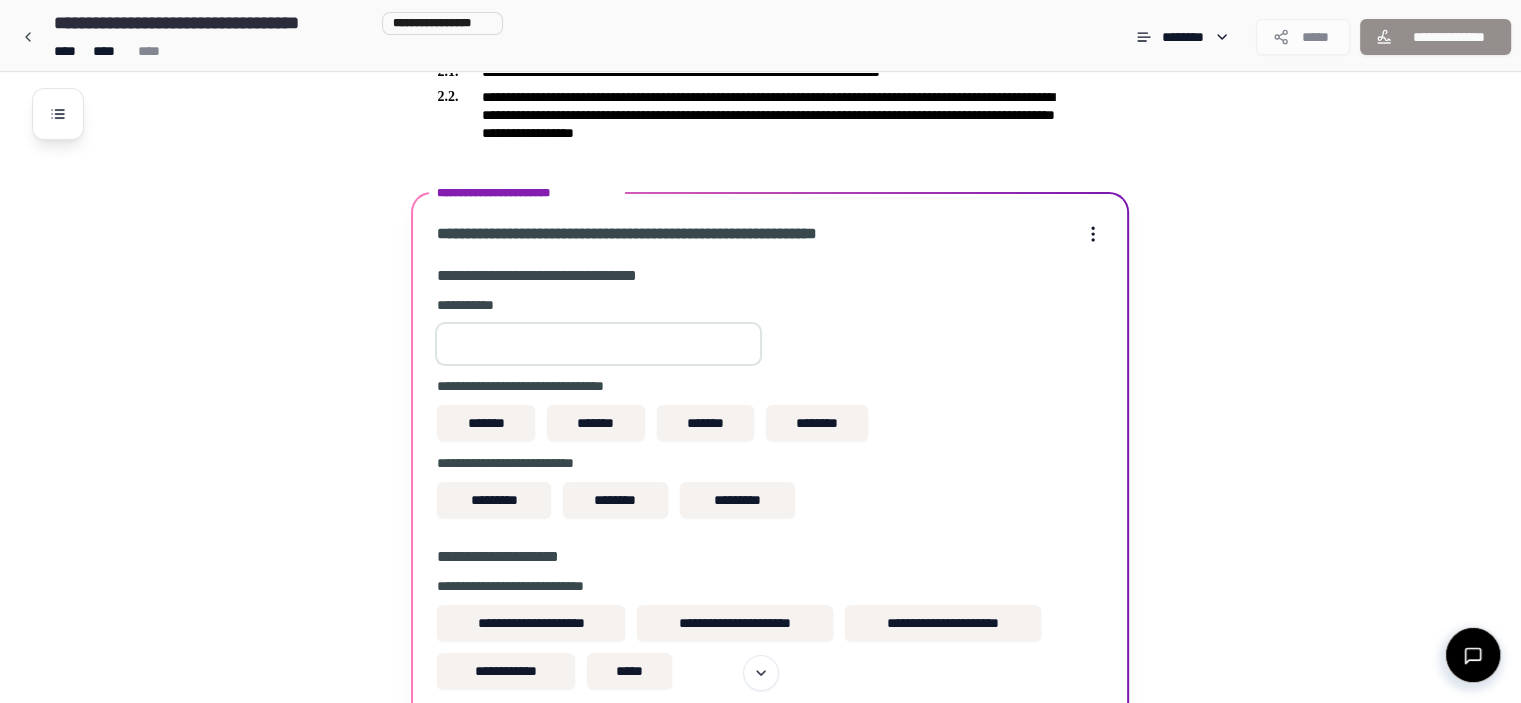 scroll, scrollTop: 390, scrollLeft: 0, axis: vertical 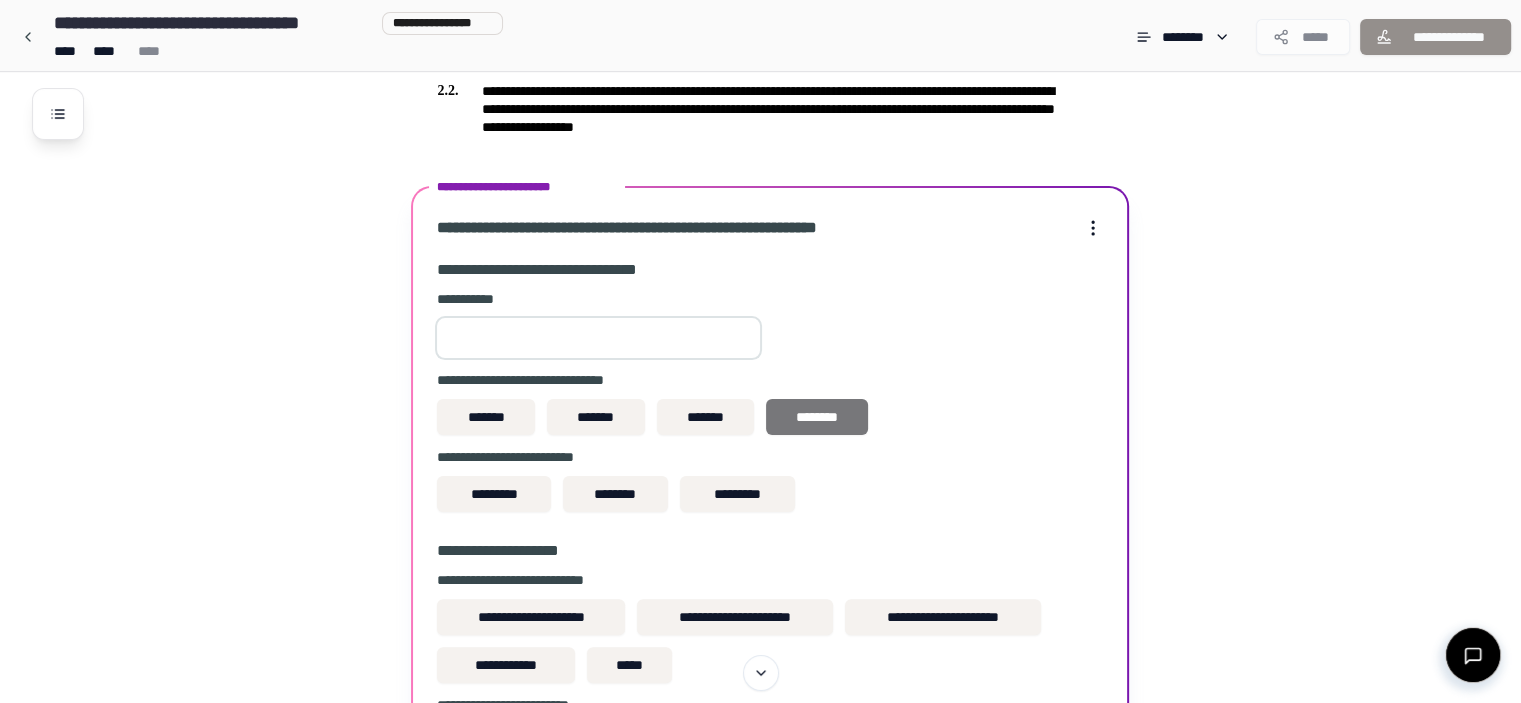 click on "********" at bounding box center (817, 417) 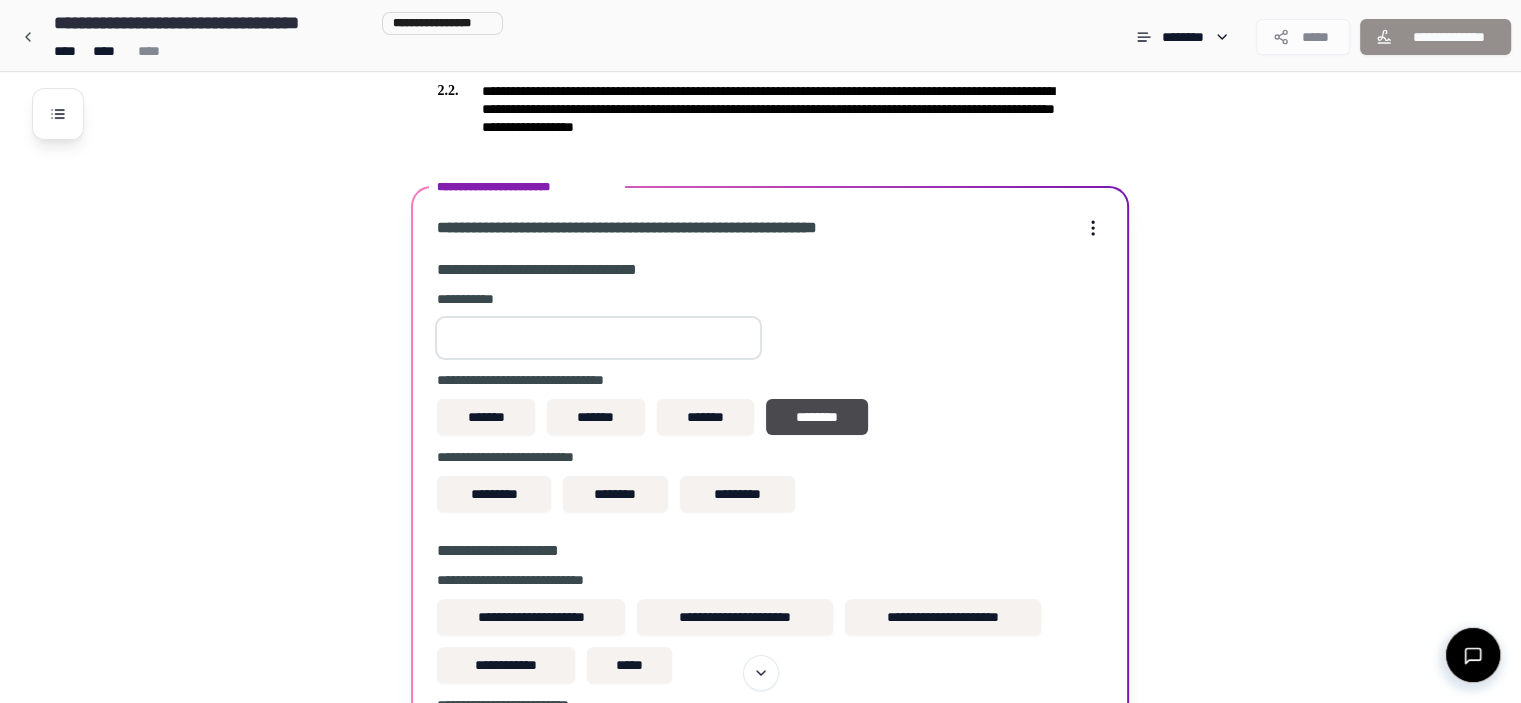 click at bounding box center (598, 338) 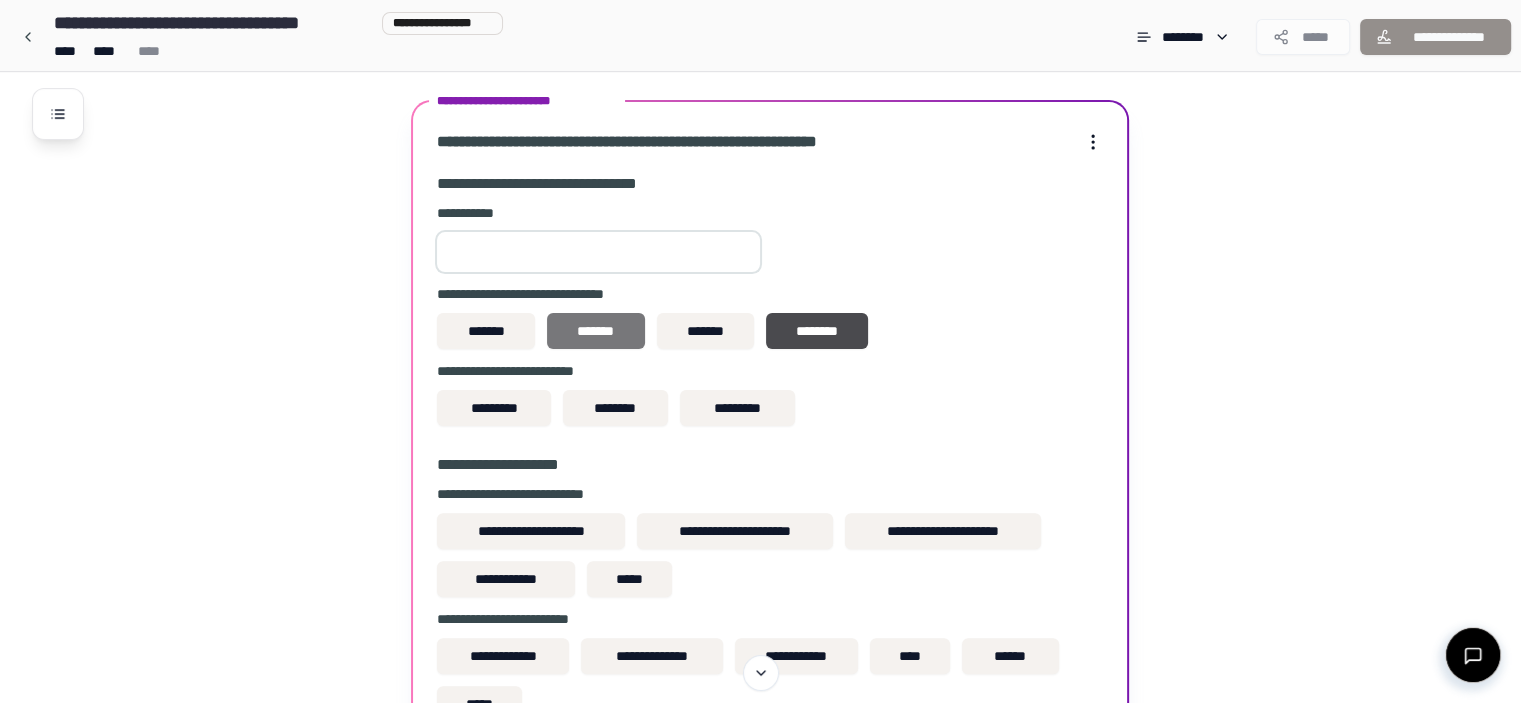 scroll, scrollTop: 480, scrollLeft: 0, axis: vertical 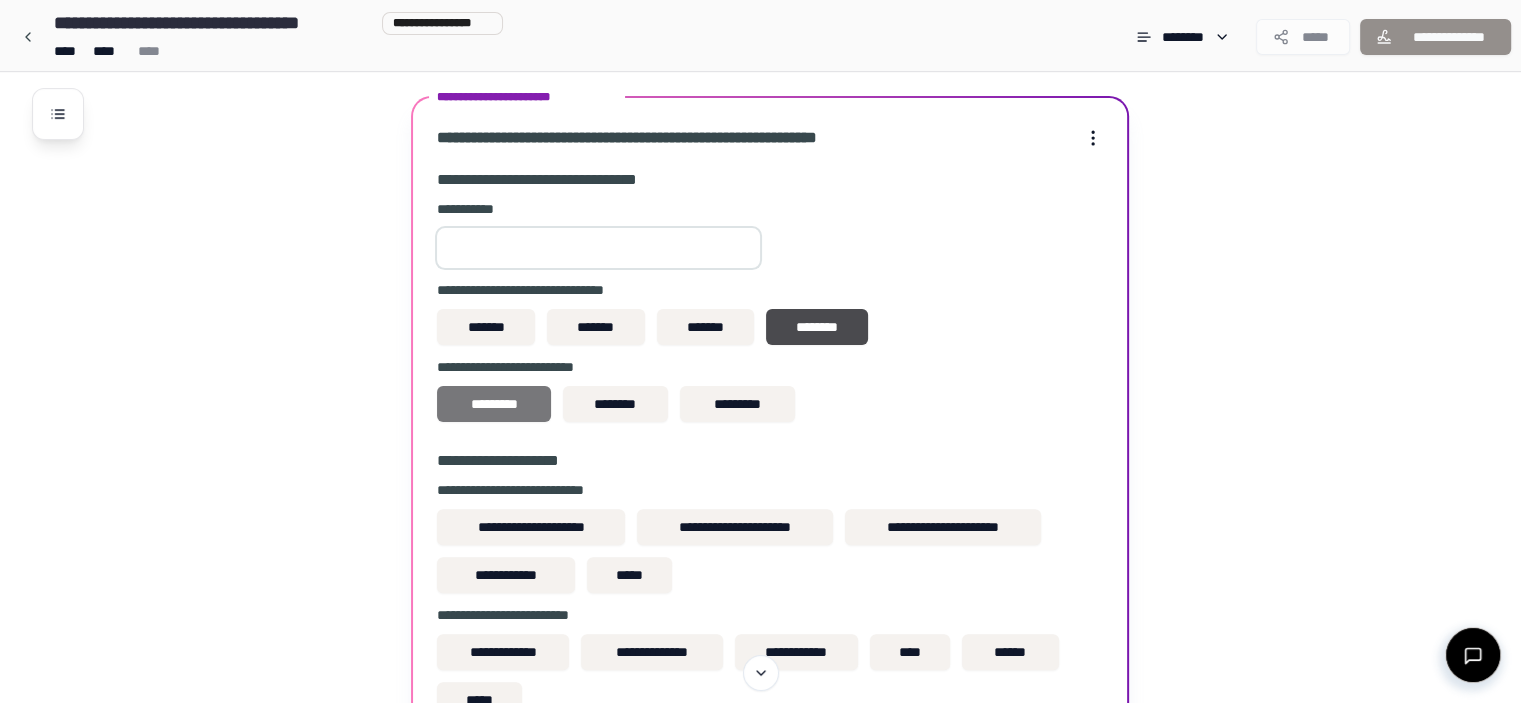 type on "******" 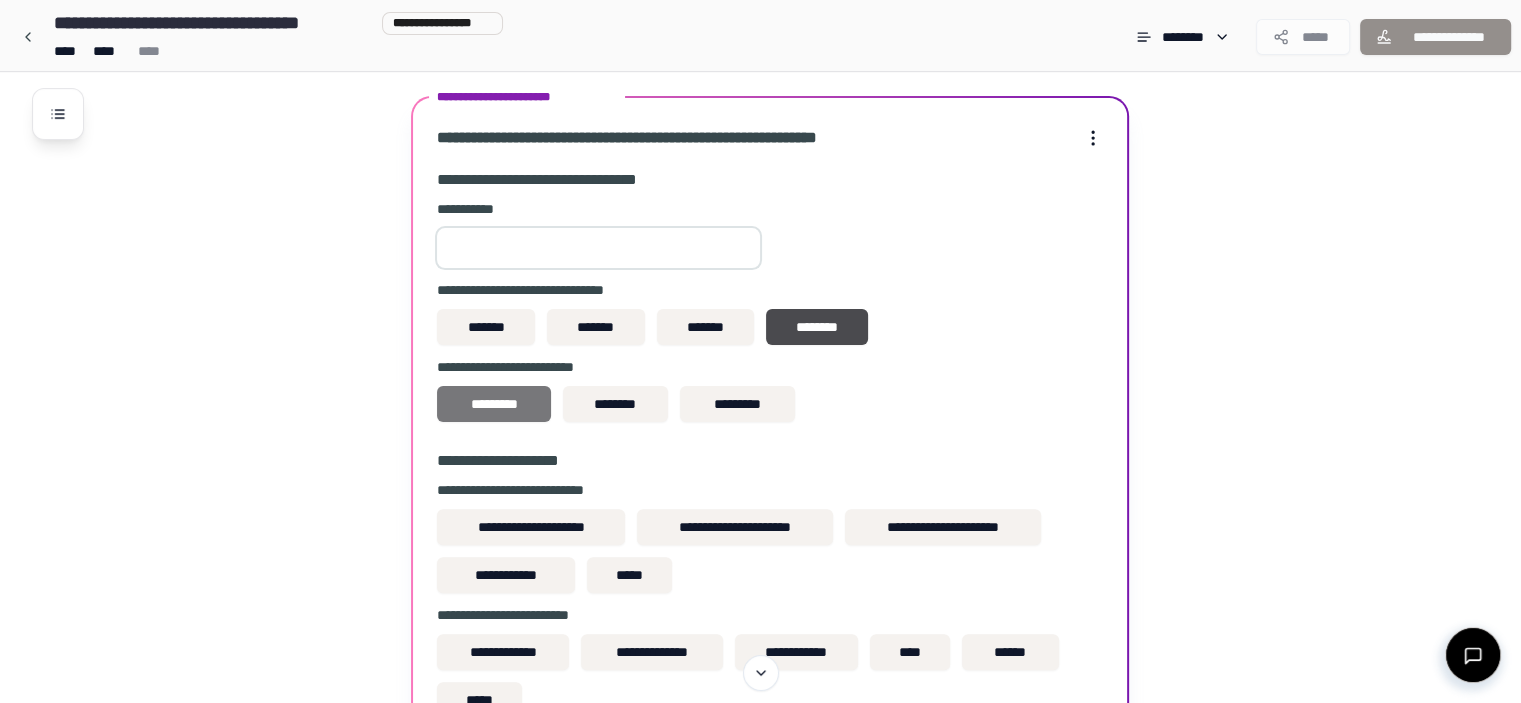 click on "*********" at bounding box center [493, 404] 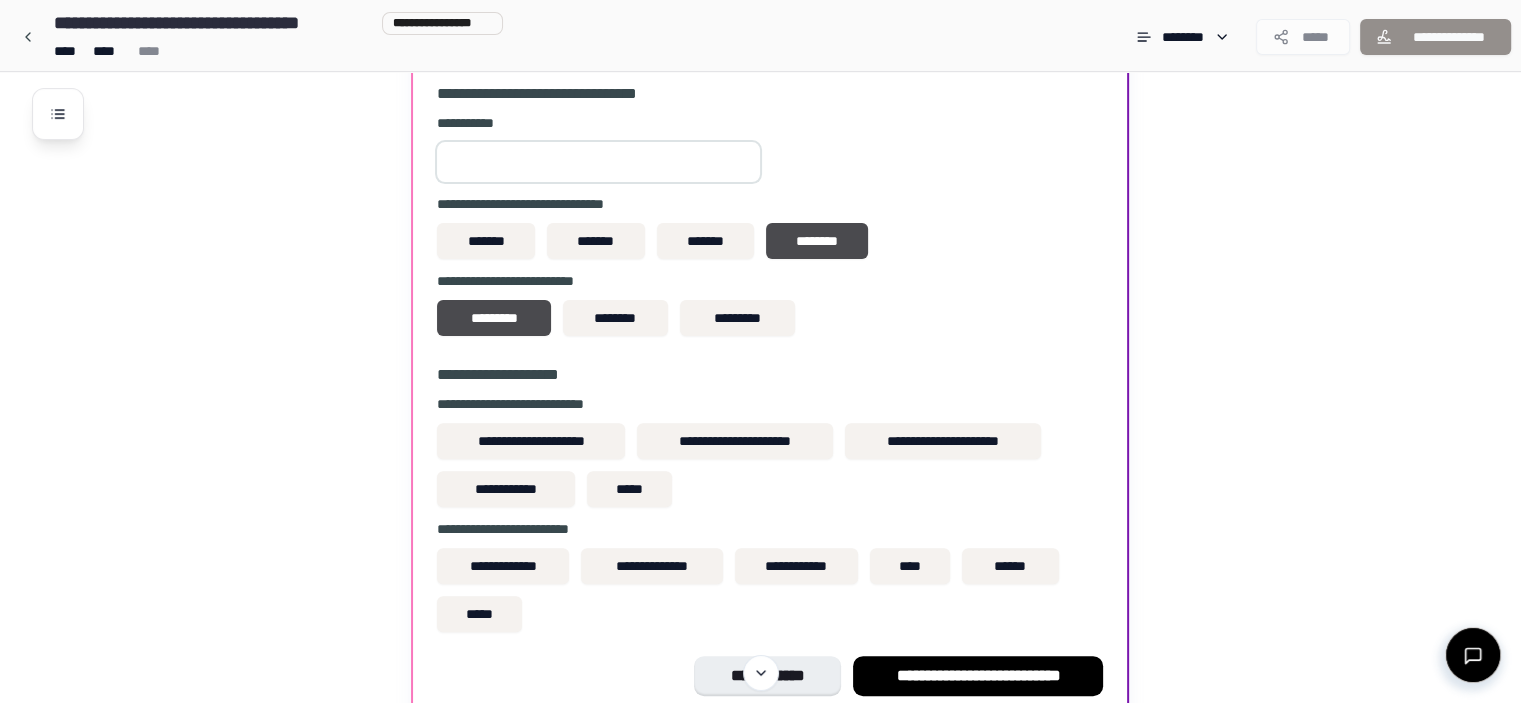 scroll, scrollTop: 620, scrollLeft: 0, axis: vertical 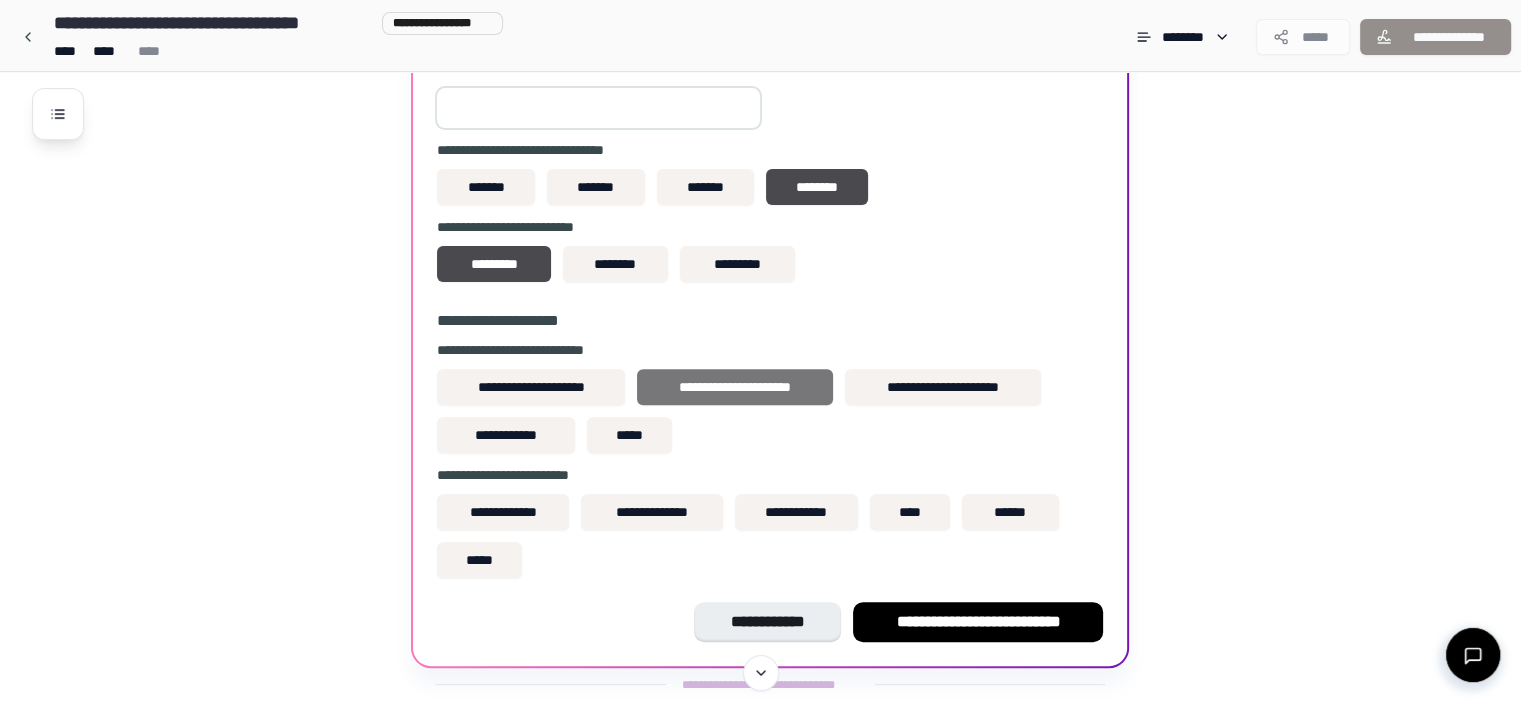 click on "**********" at bounding box center (735, 387) 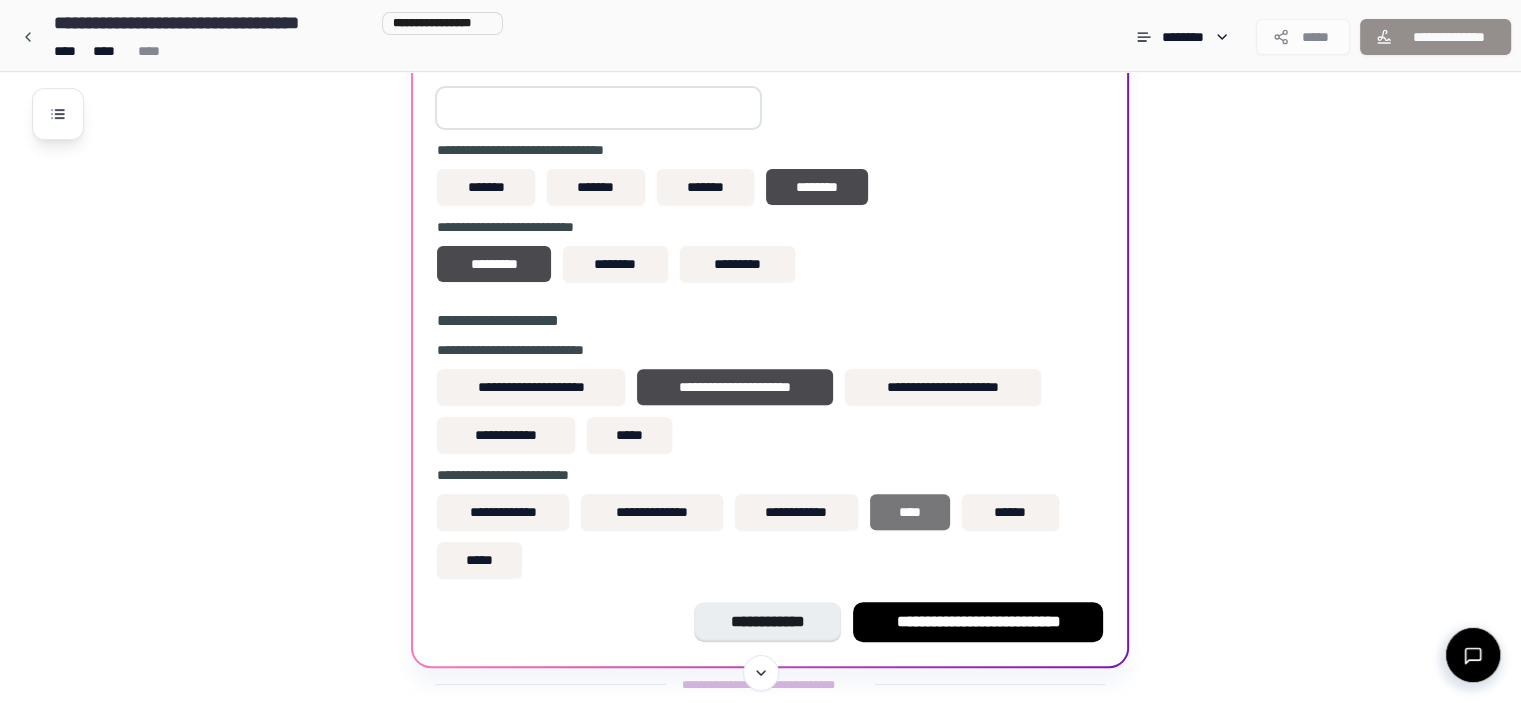 click on "****" at bounding box center (910, 512) 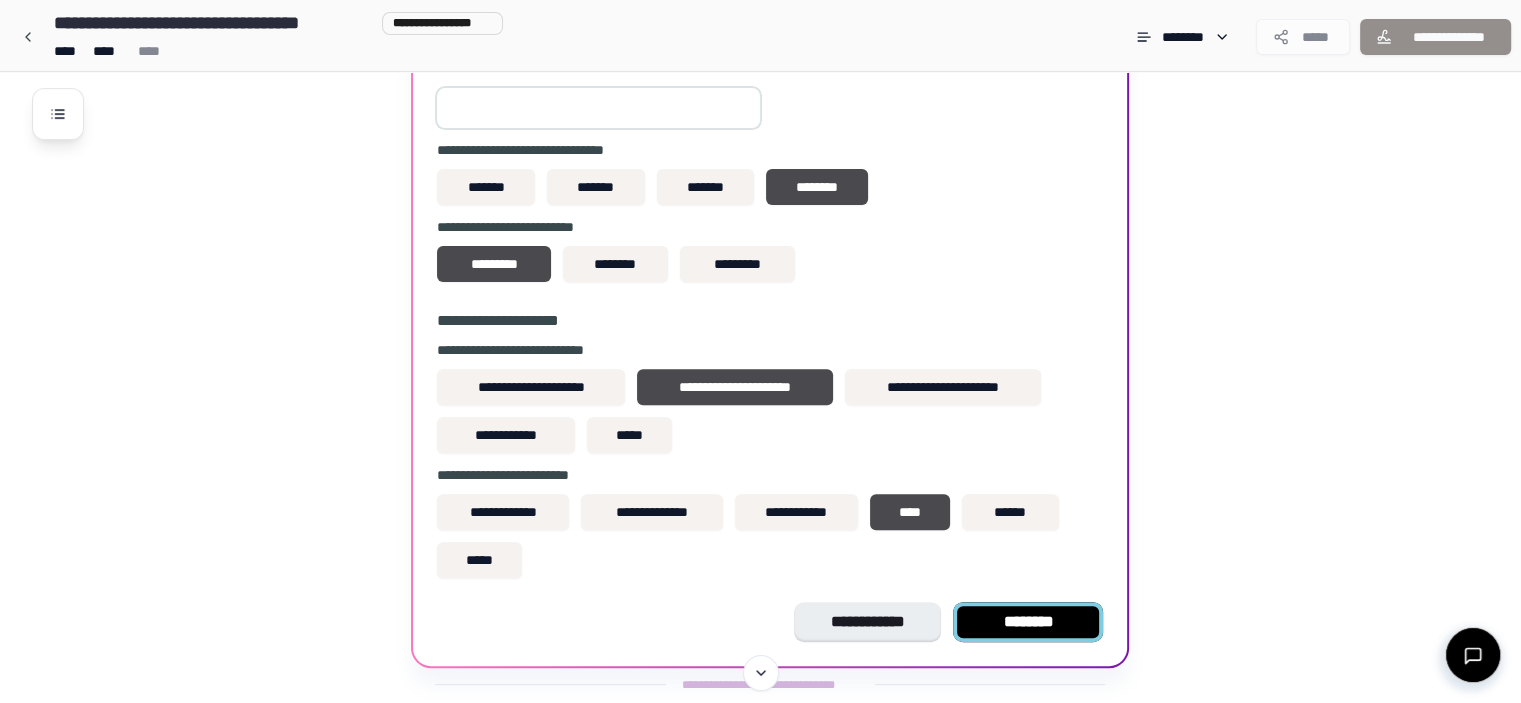 click on "********" at bounding box center [1028, 622] 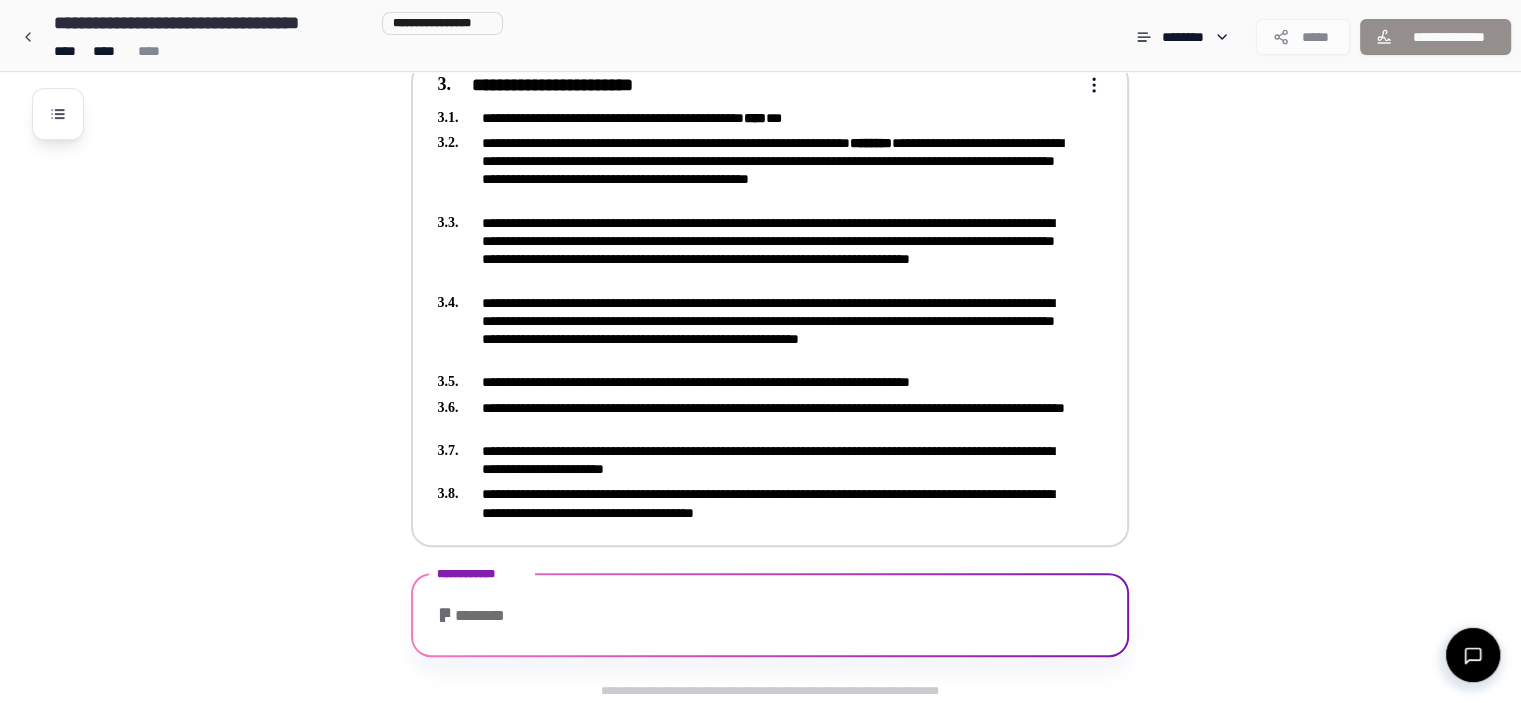scroll, scrollTop: 649, scrollLeft: 0, axis: vertical 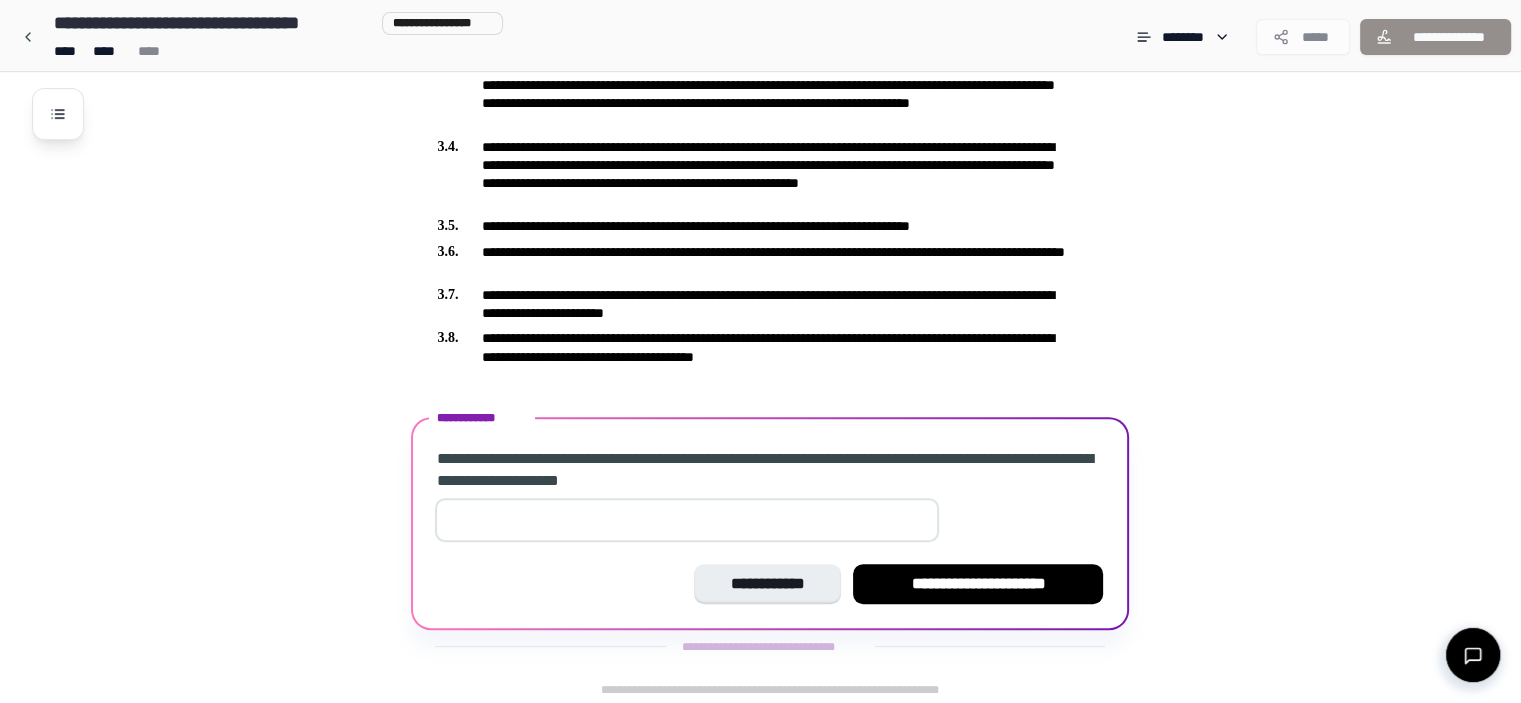 click at bounding box center (687, 520) 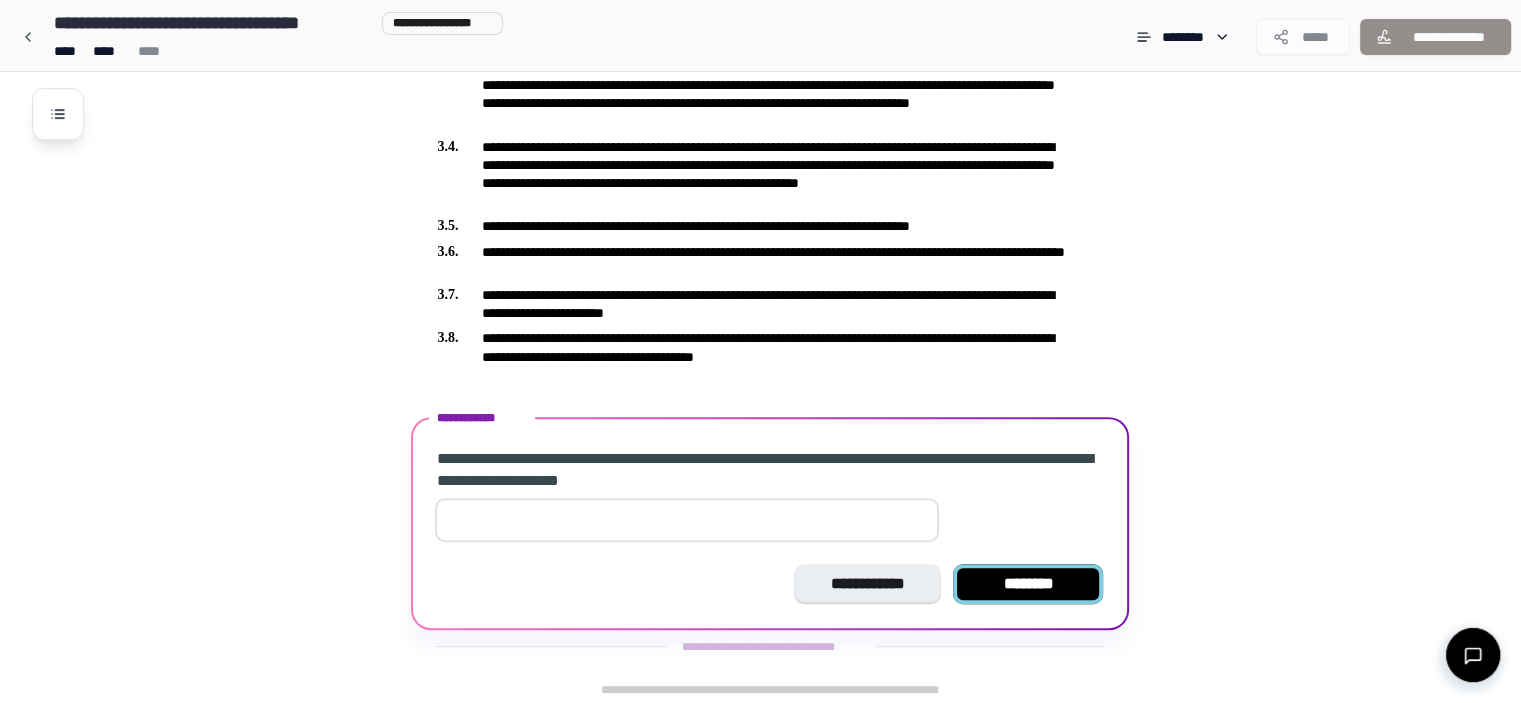 type on "**" 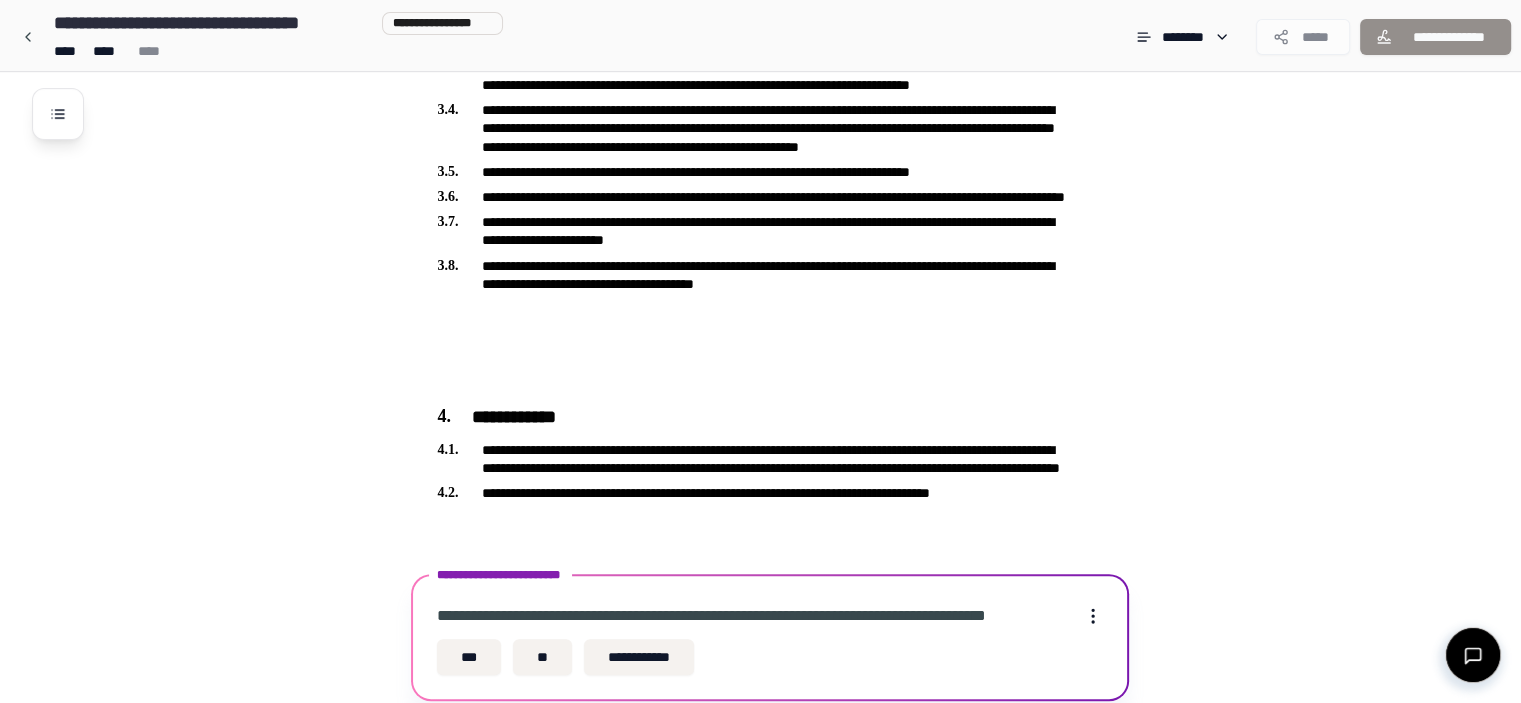 scroll, scrollTop: 741, scrollLeft: 0, axis: vertical 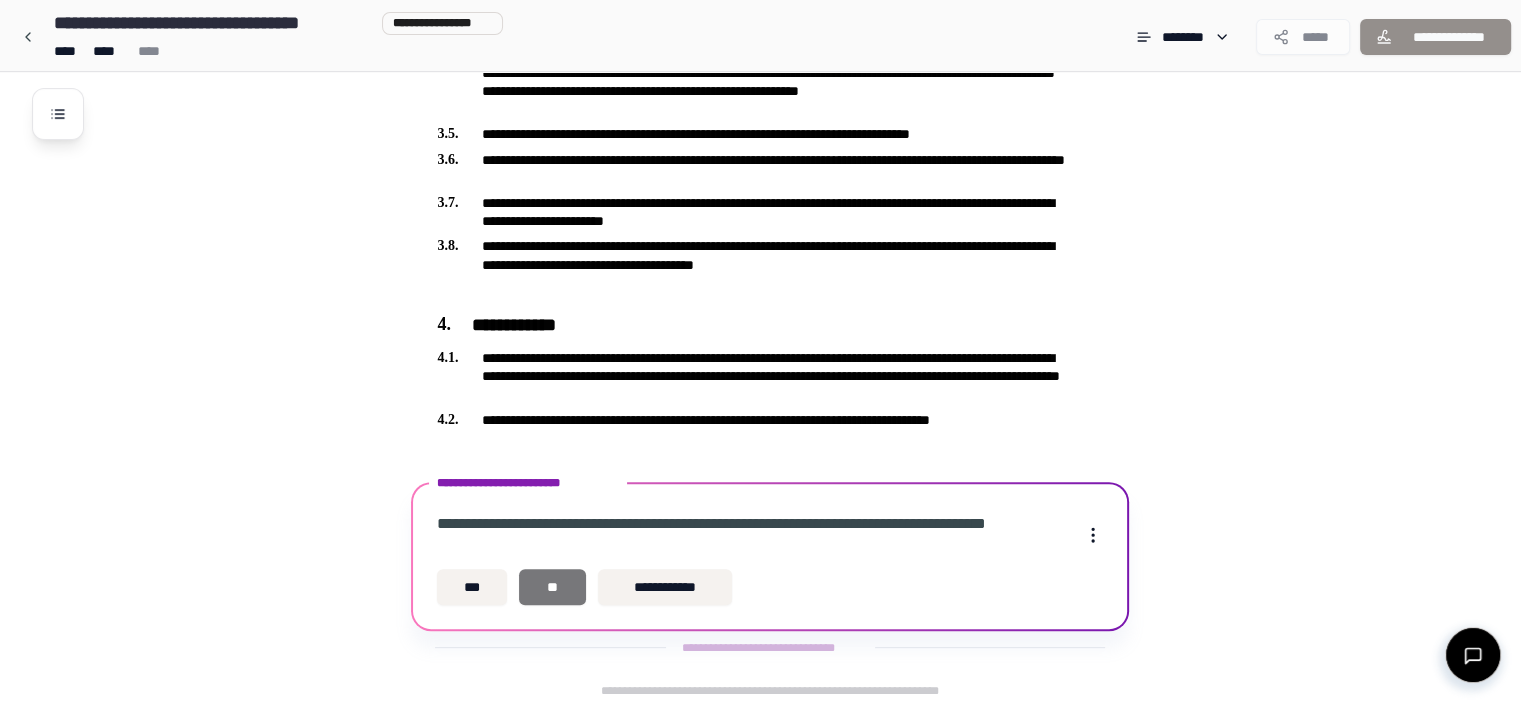 click on "**" at bounding box center [552, 587] 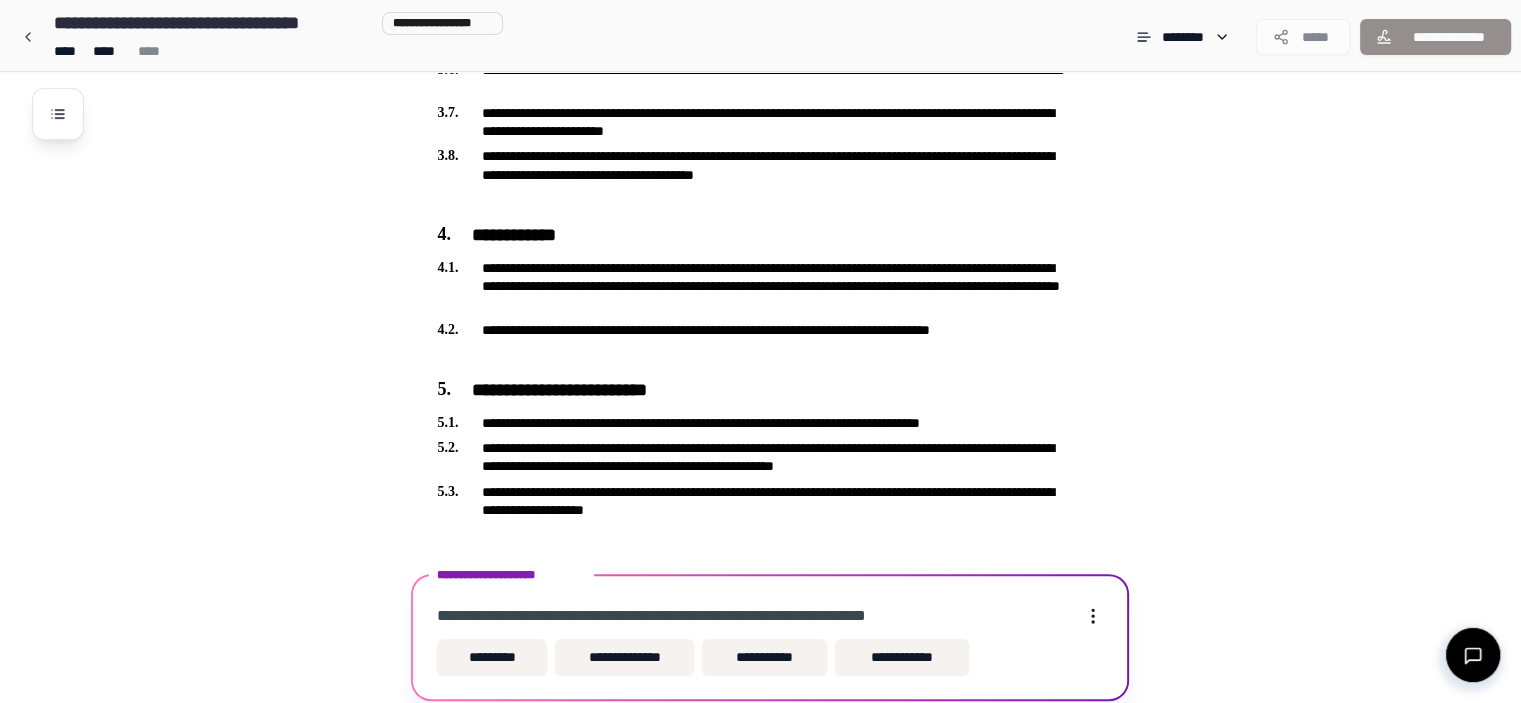 scroll, scrollTop: 901, scrollLeft: 0, axis: vertical 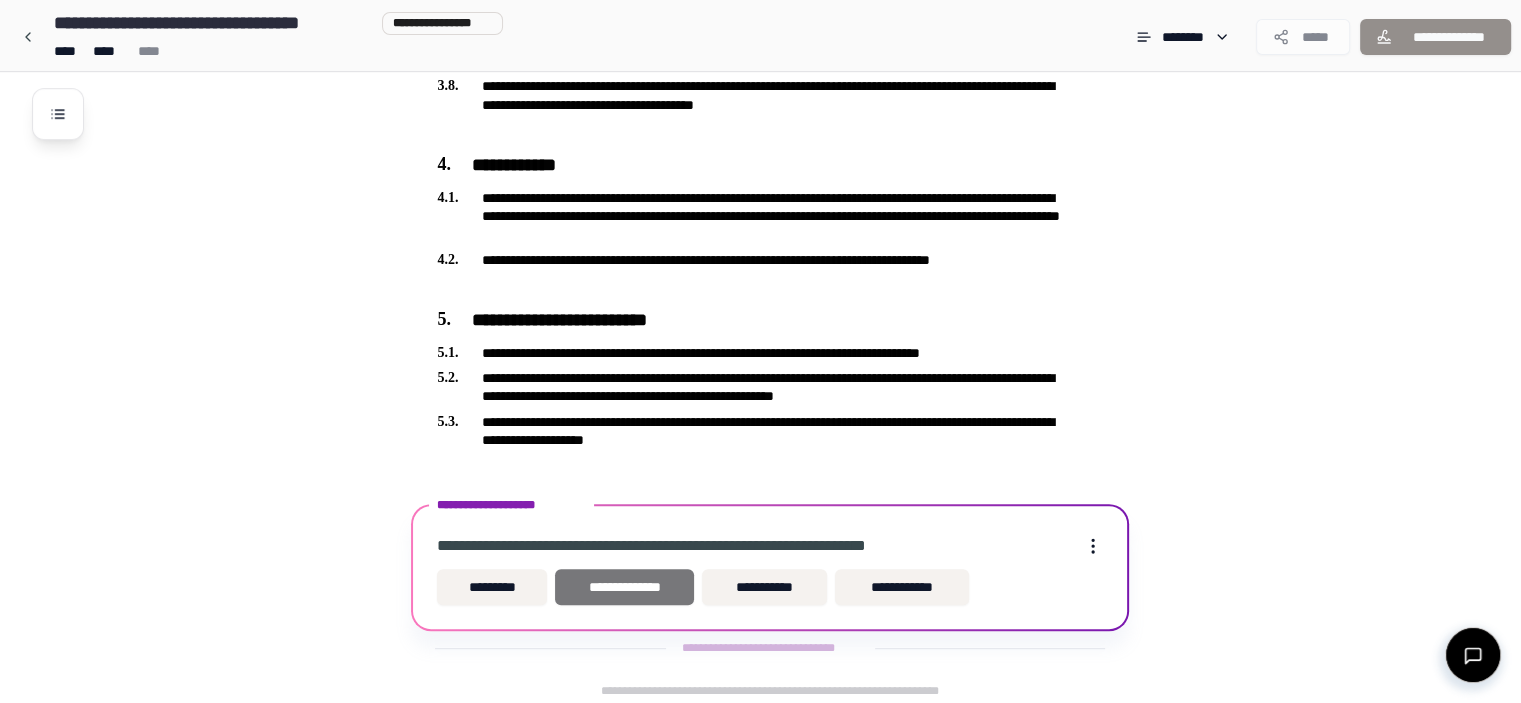 click on "**********" at bounding box center (624, 587) 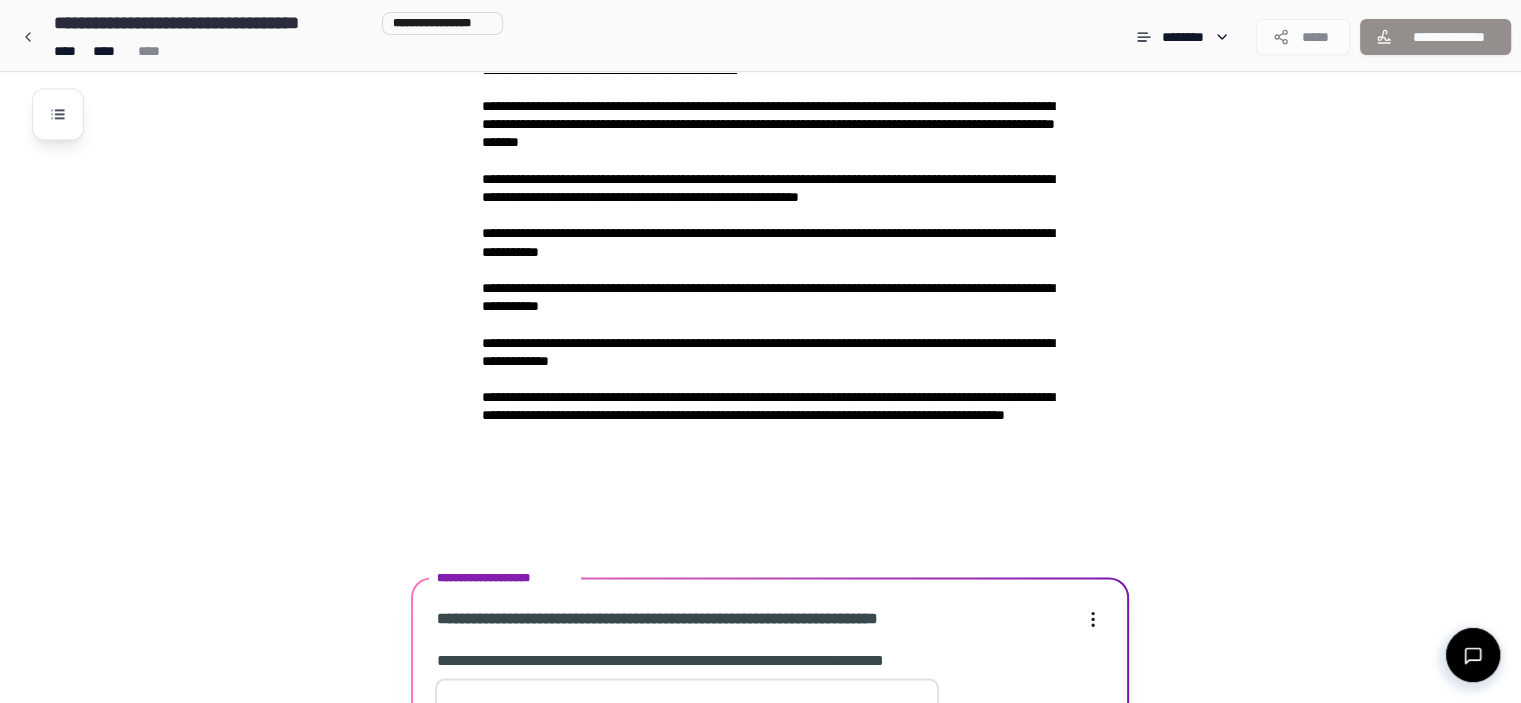 scroll, scrollTop: 2833, scrollLeft: 0, axis: vertical 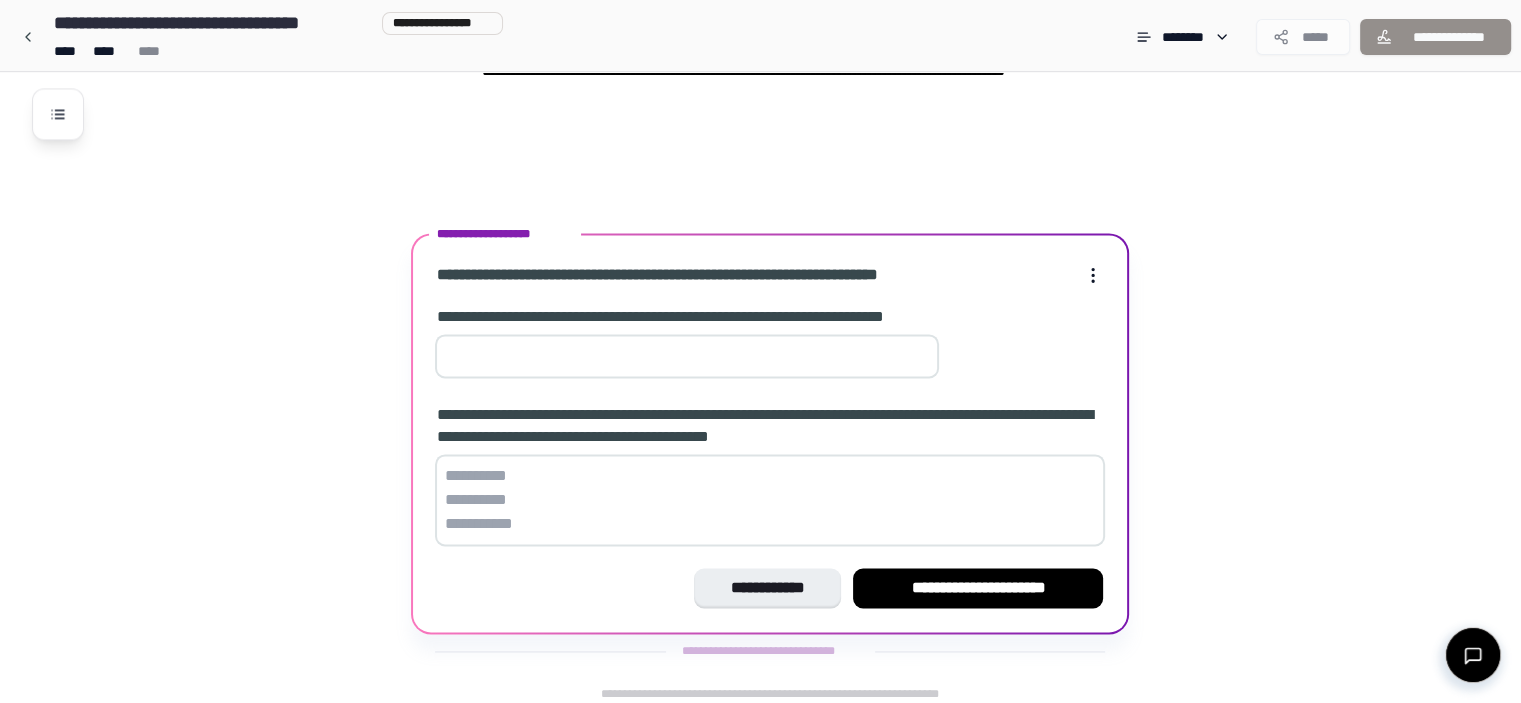 click at bounding box center (687, 356) 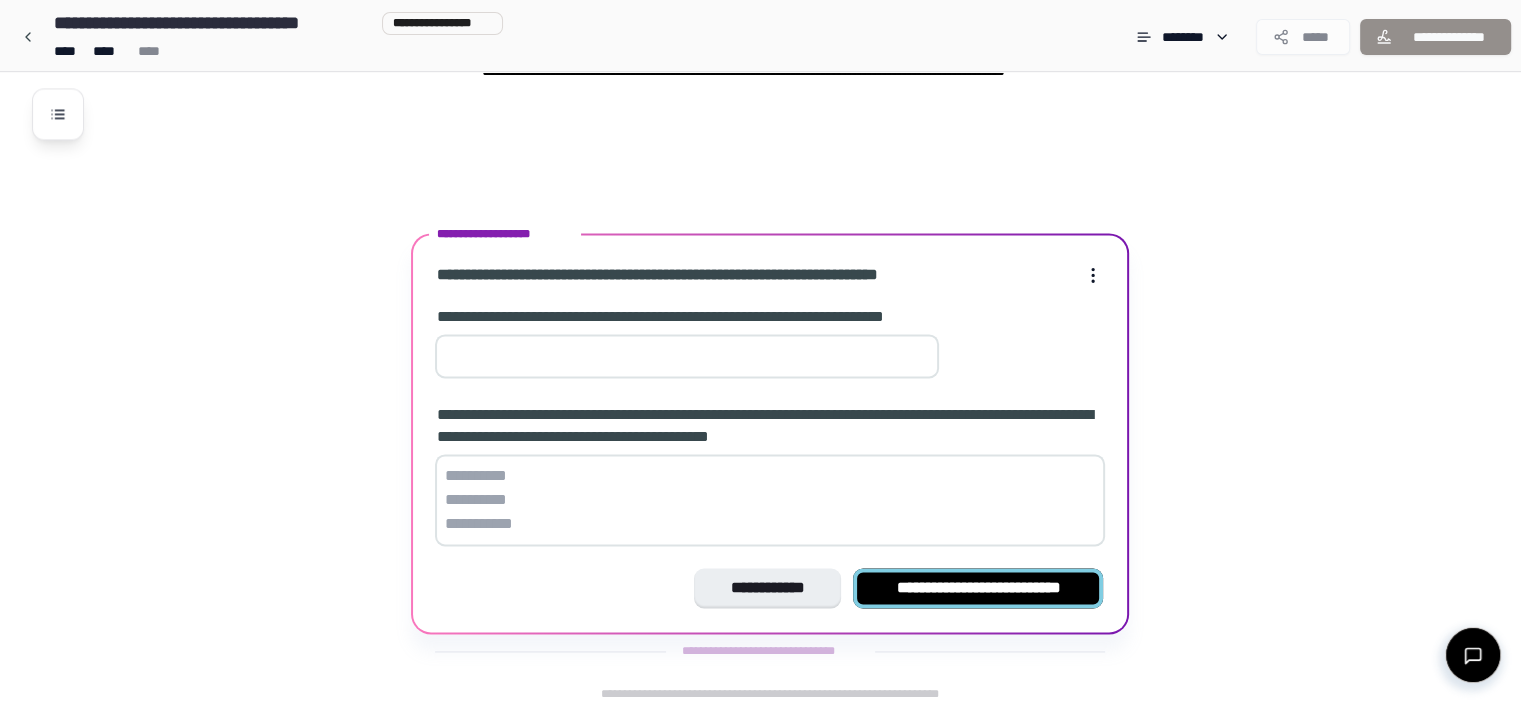 type on "*" 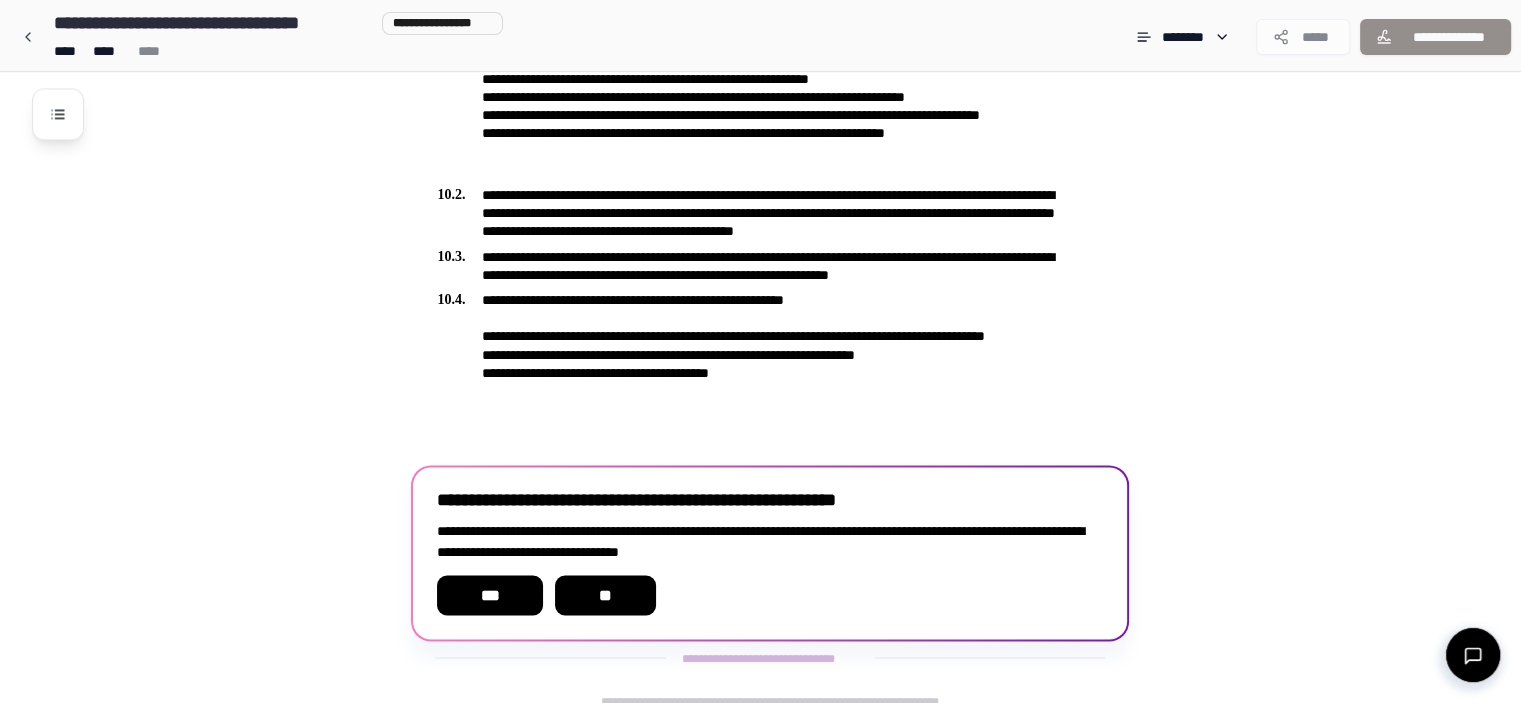 scroll, scrollTop: 3204, scrollLeft: 0, axis: vertical 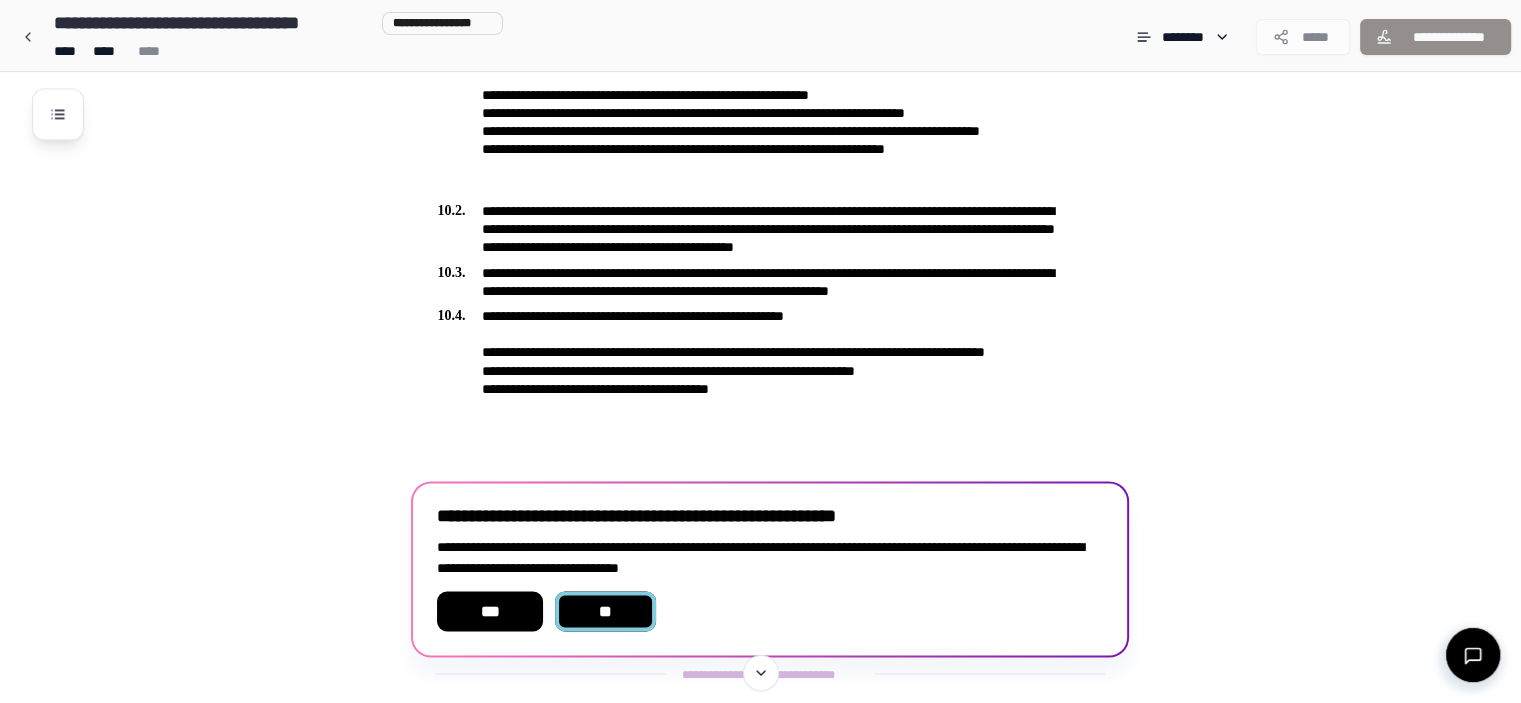 click on "**" at bounding box center [606, 611] 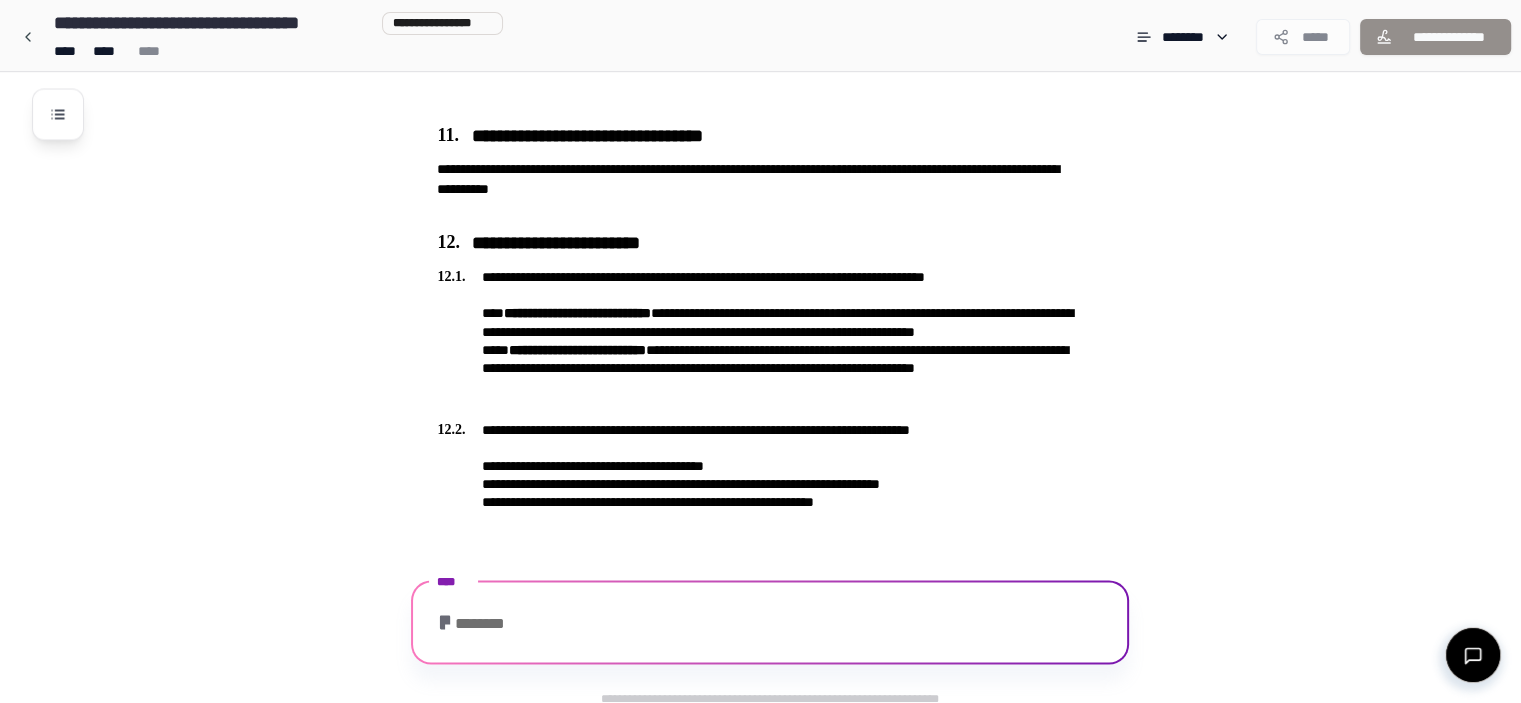 scroll, scrollTop: 3632, scrollLeft: 0, axis: vertical 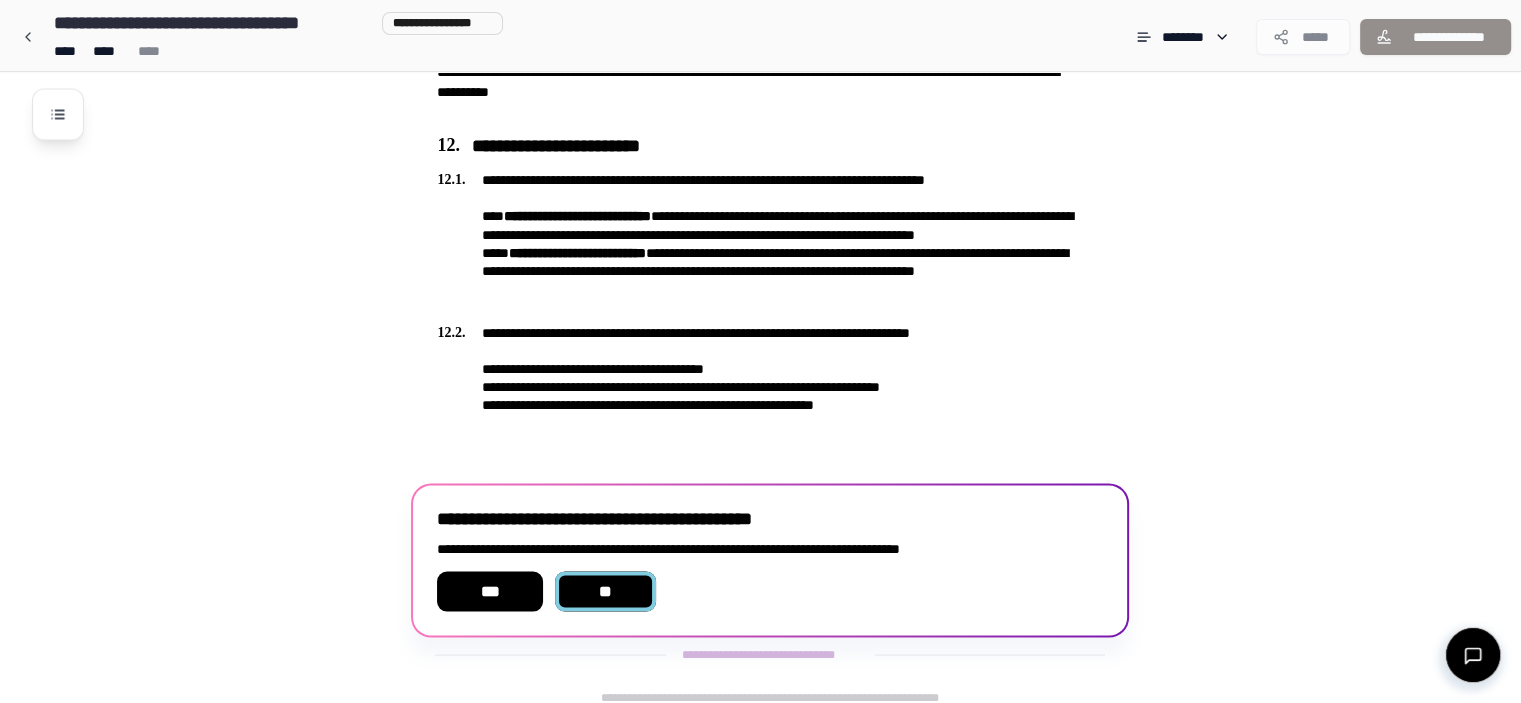 click on "**" at bounding box center (606, 591) 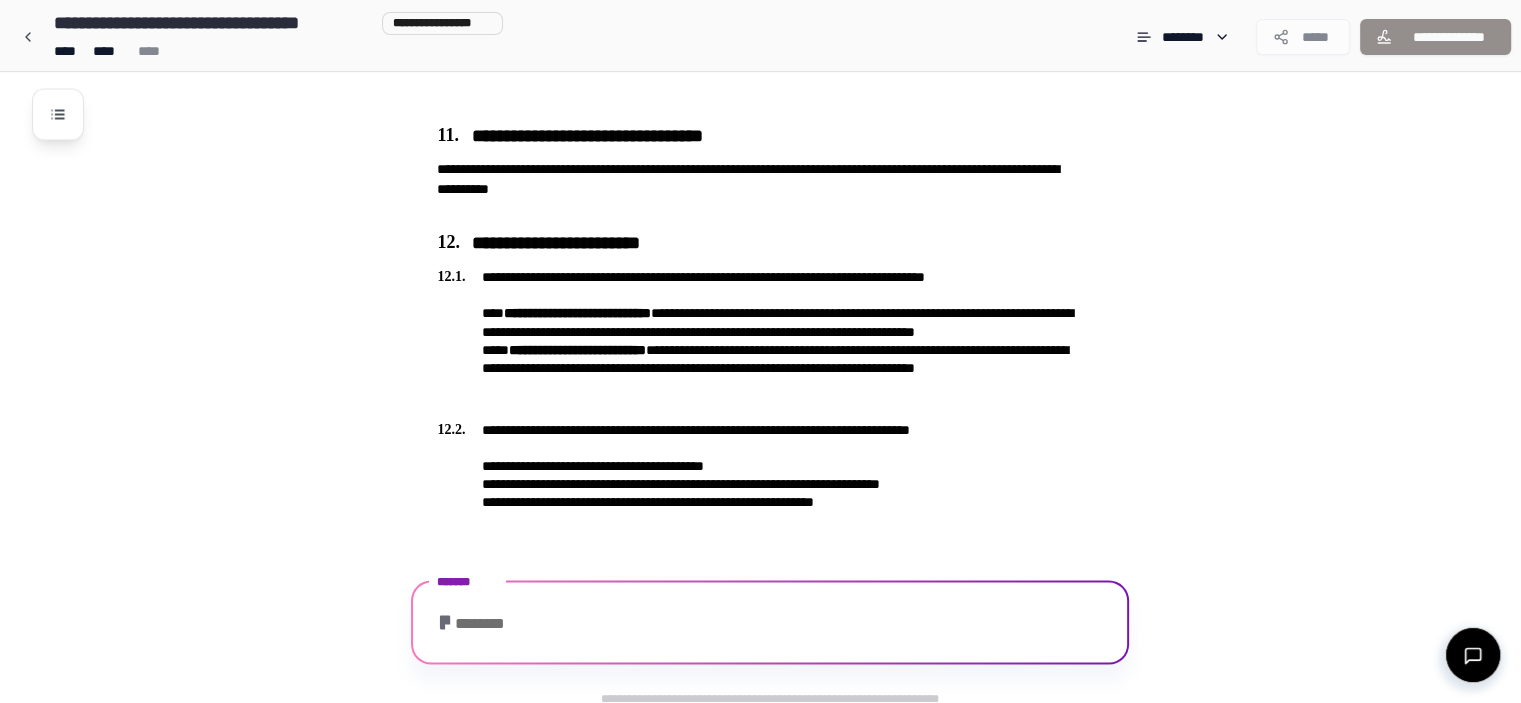 scroll, scrollTop: 3632, scrollLeft: 0, axis: vertical 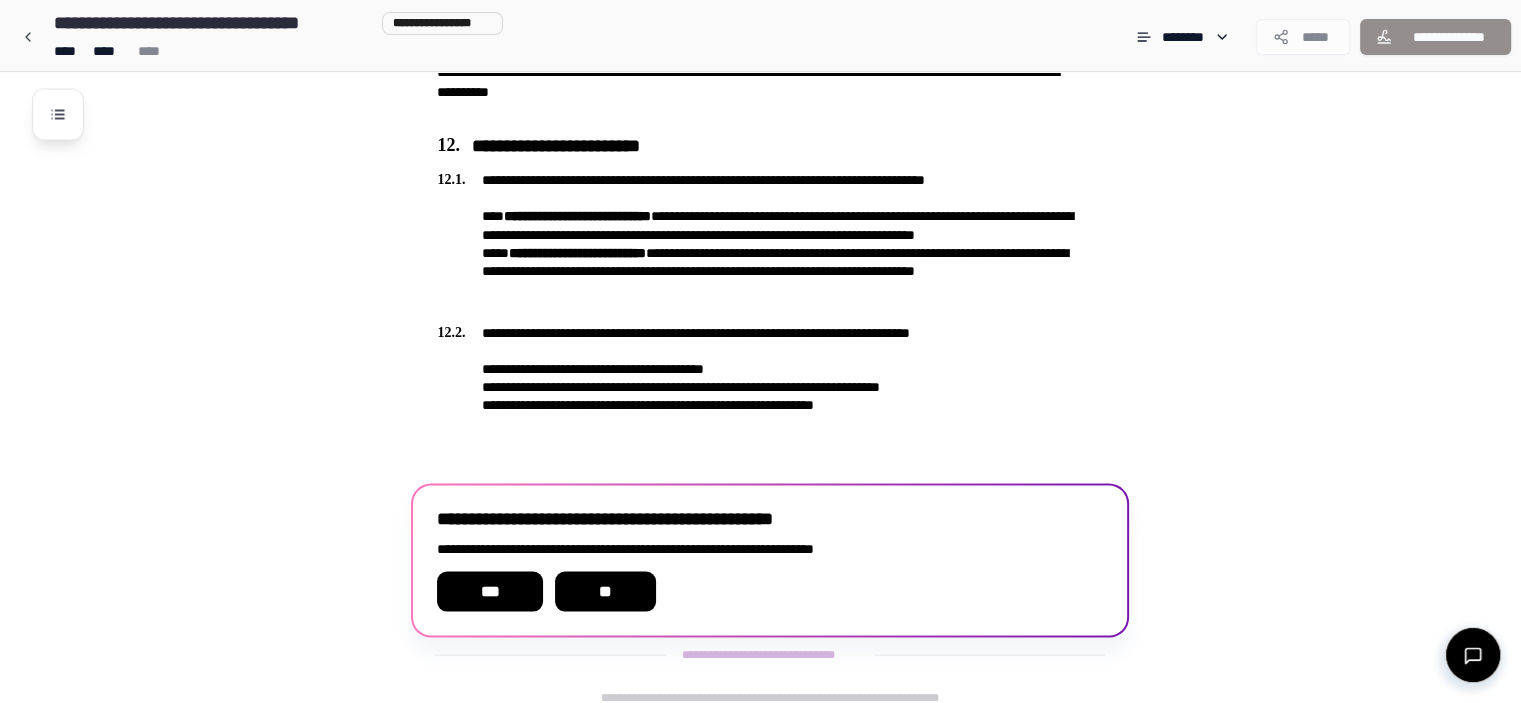 click on "**" at bounding box center [606, 591] 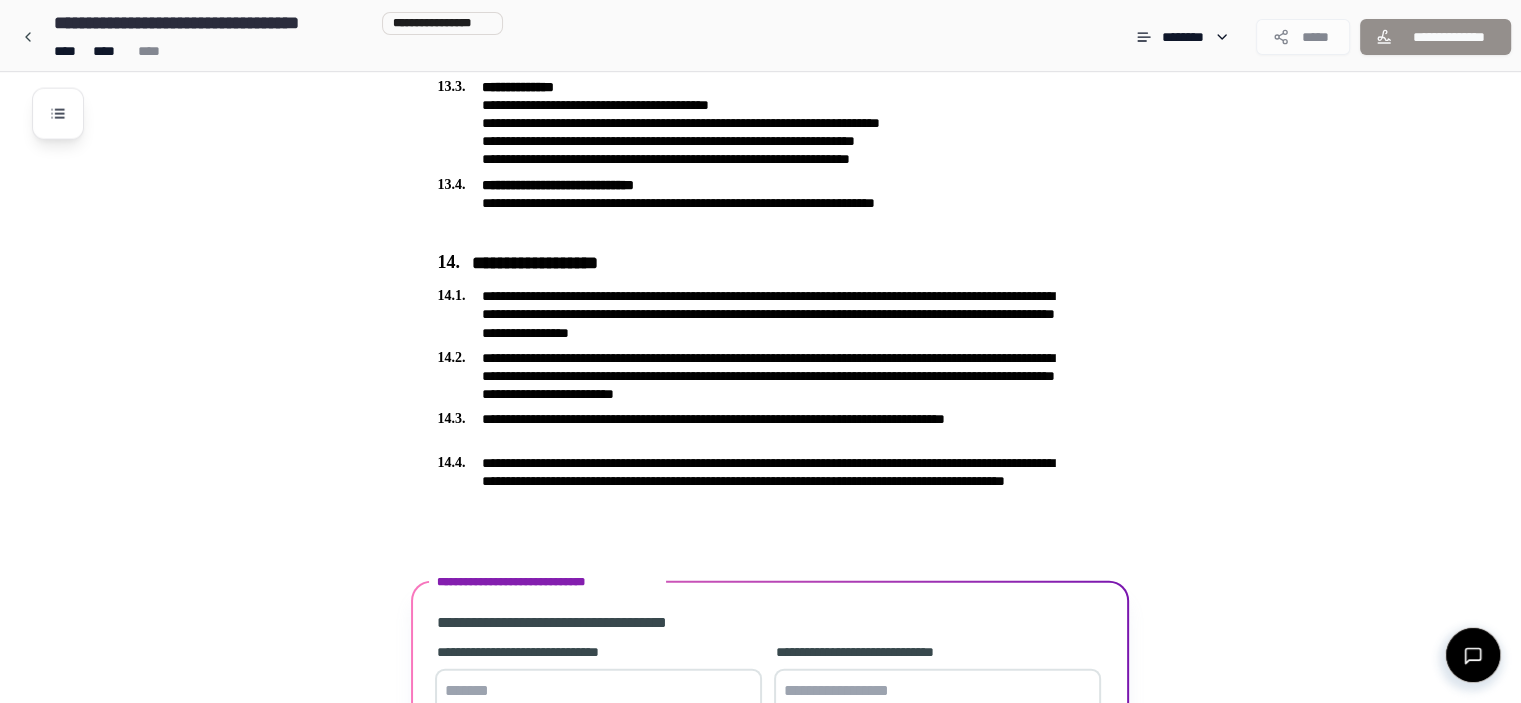 scroll, scrollTop: 4476, scrollLeft: 0, axis: vertical 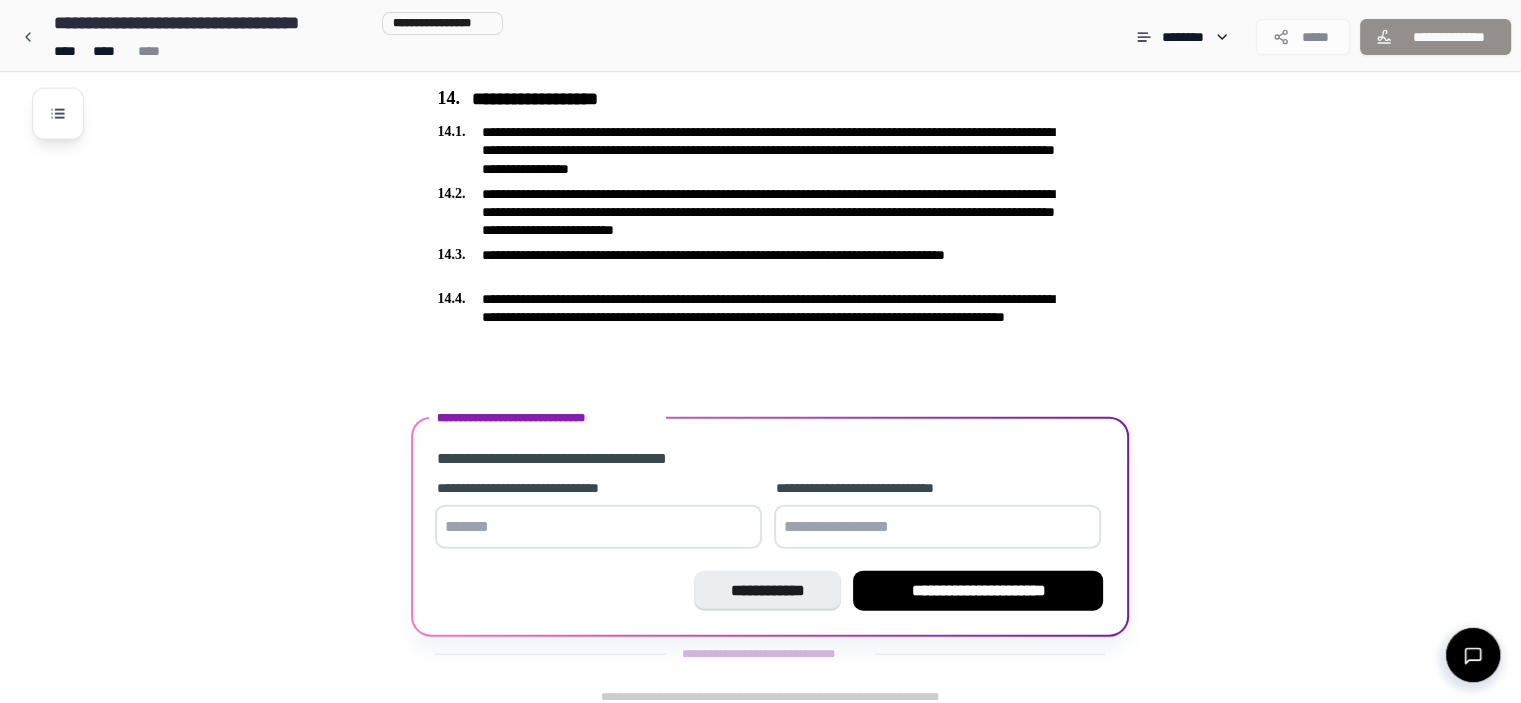 click at bounding box center [598, 527] 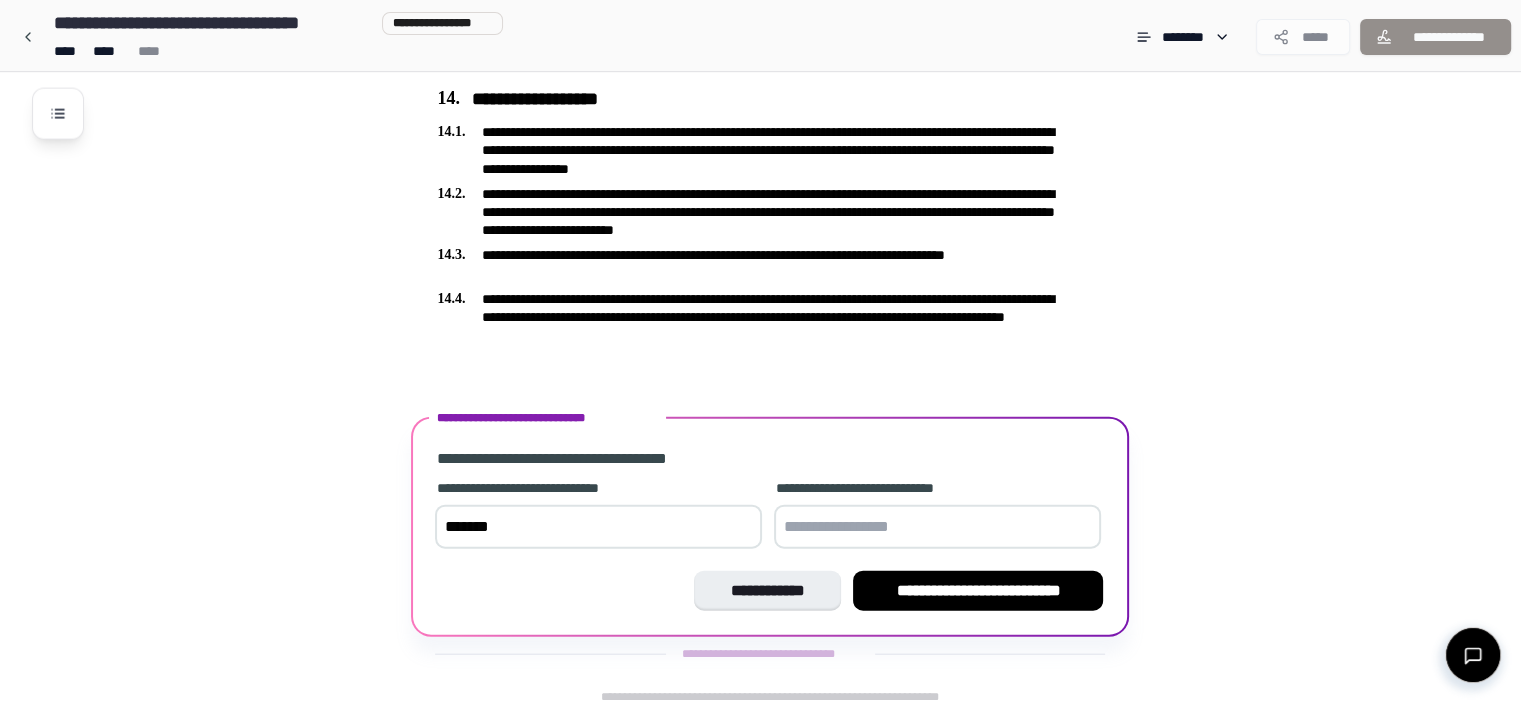 type on "*******" 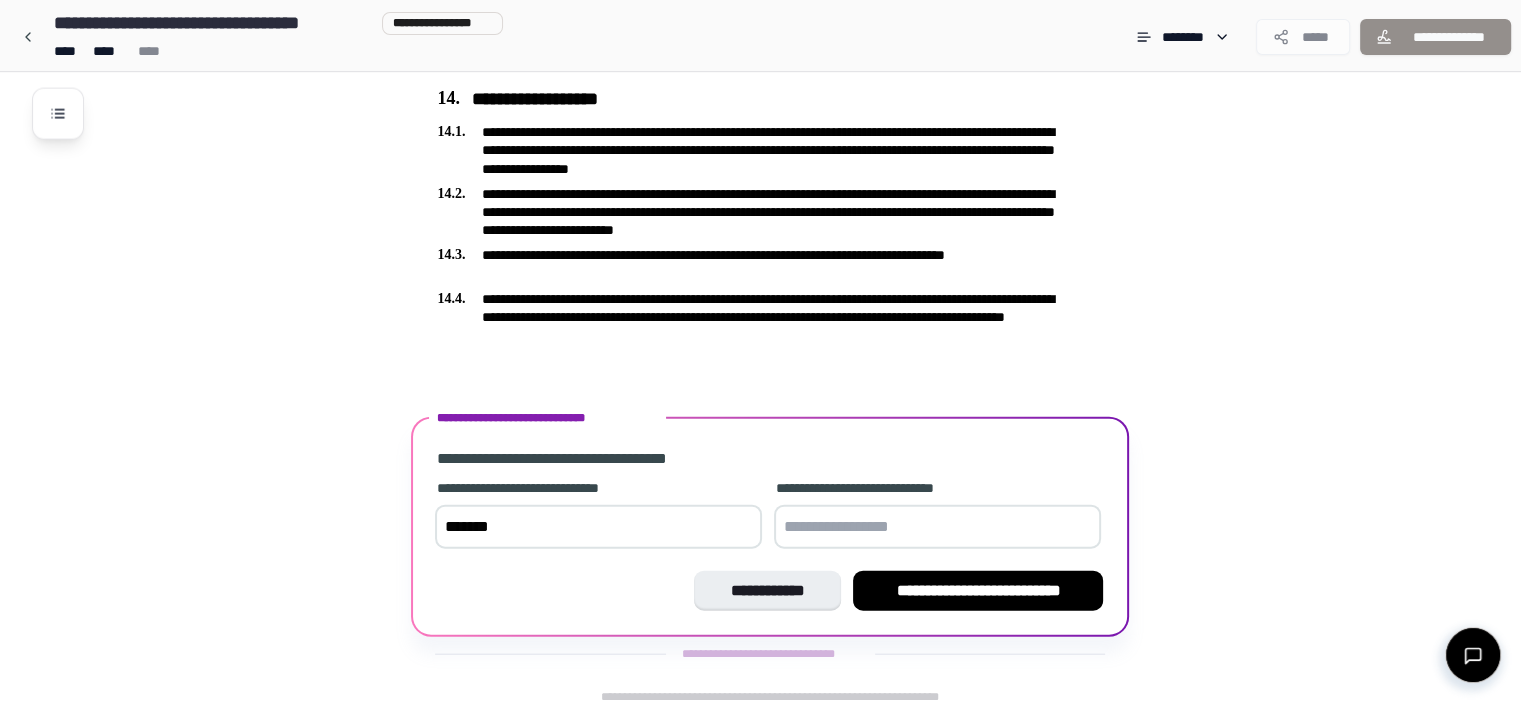 click at bounding box center [937, 527] 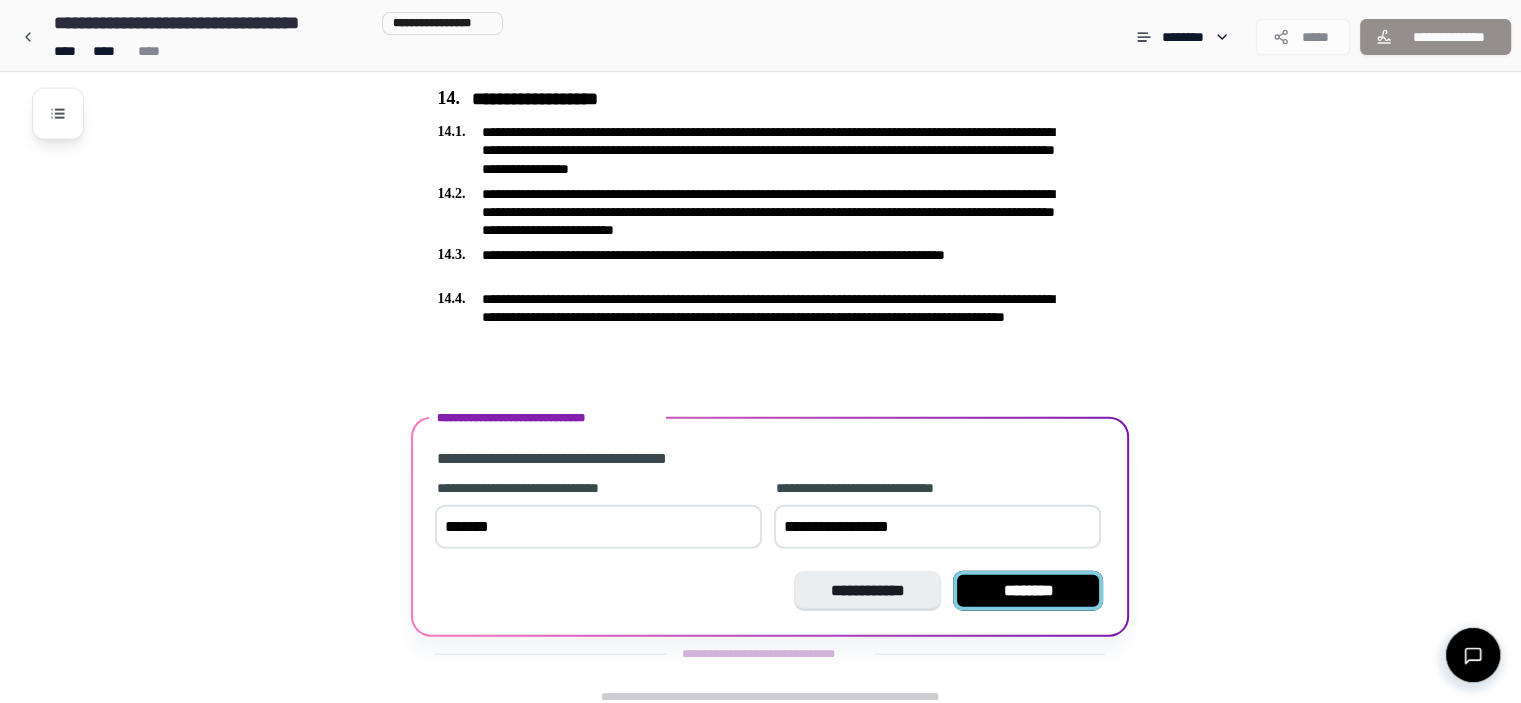 type on "**********" 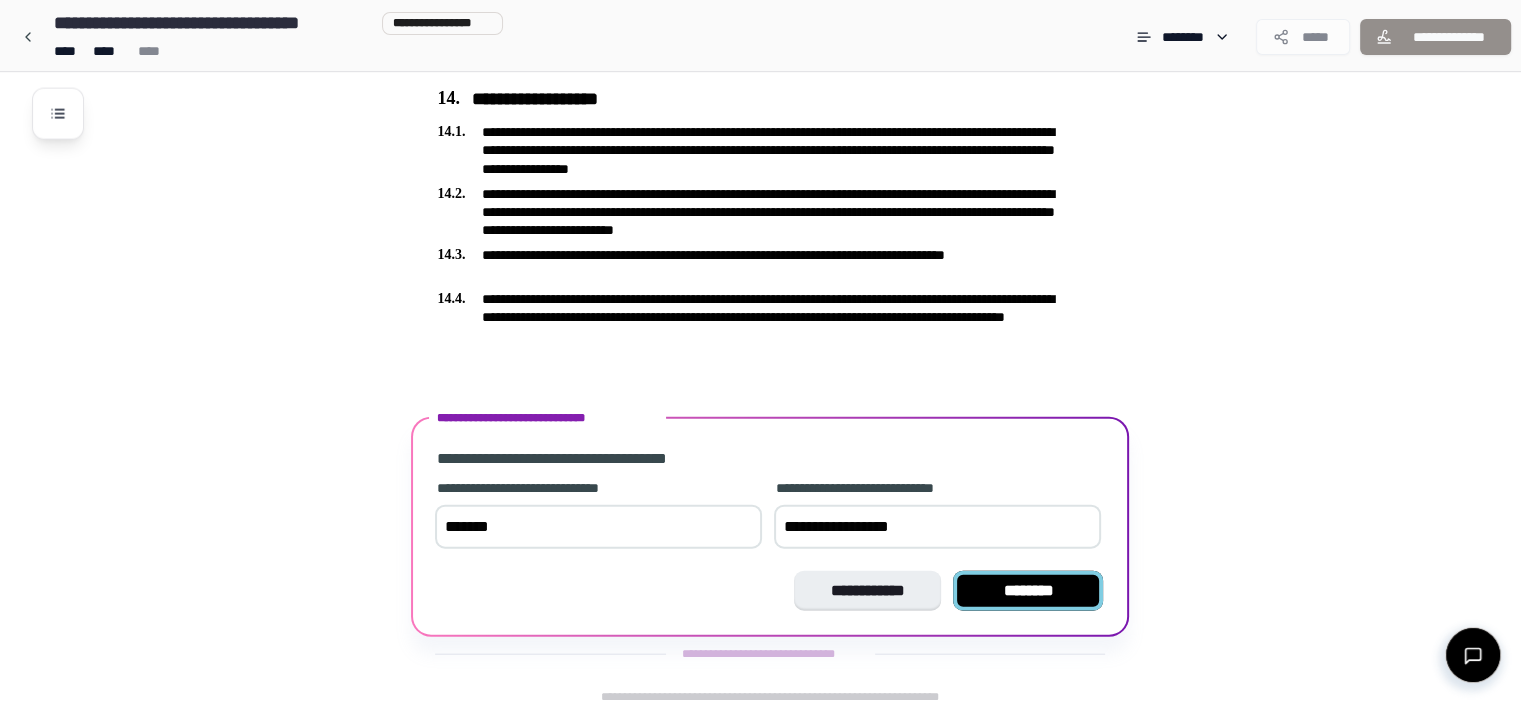 click on "********" at bounding box center (1028, 591) 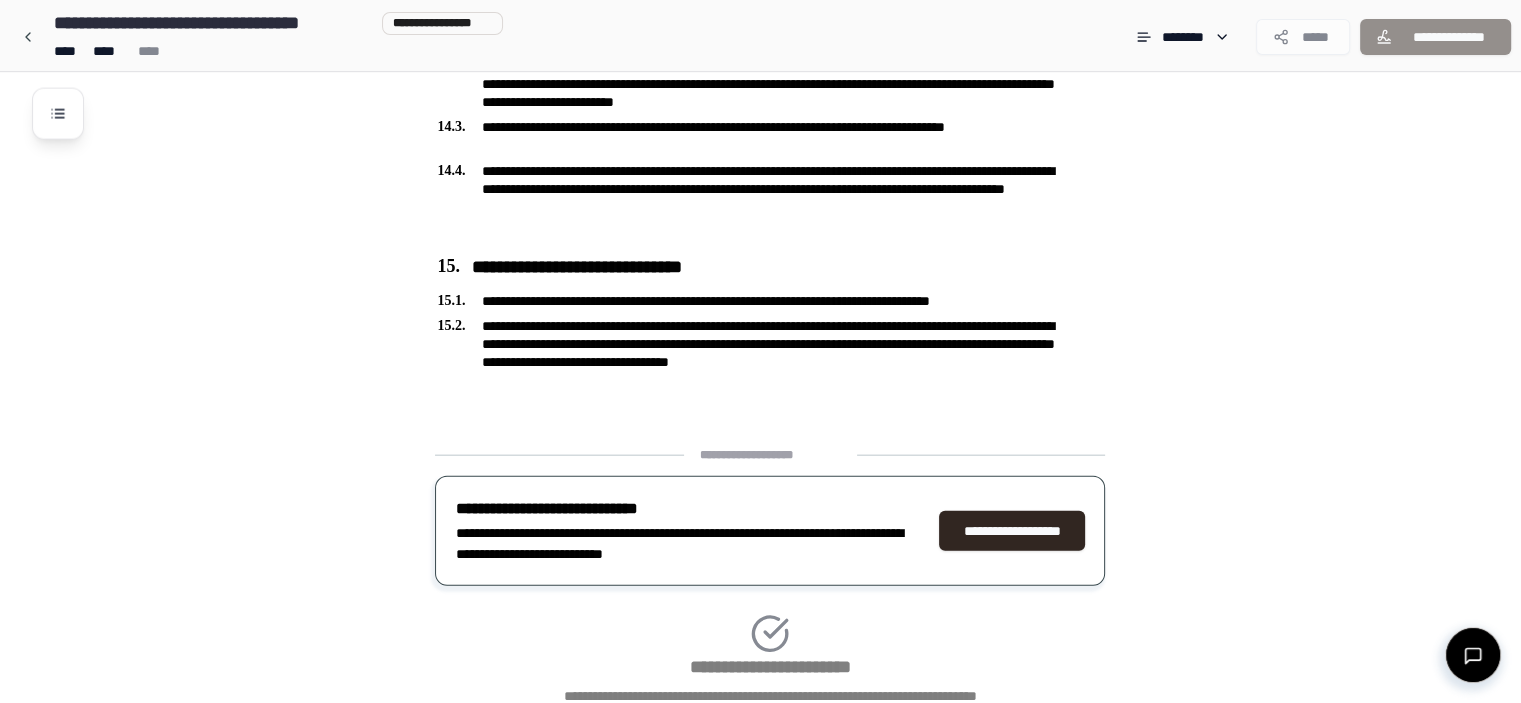 scroll, scrollTop: 4737, scrollLeft: 0, axis: vertical 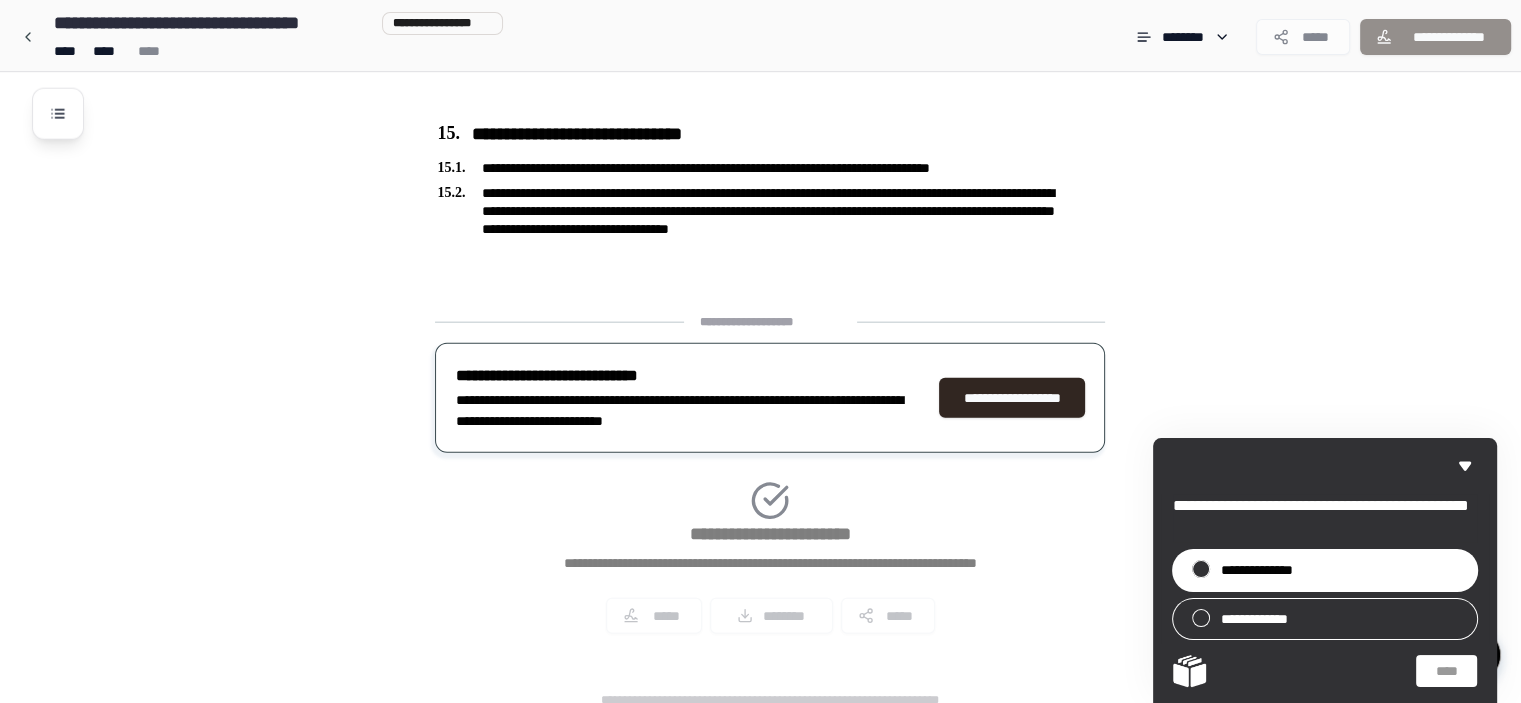 click on "**********" at bounding box center (1266, 570) 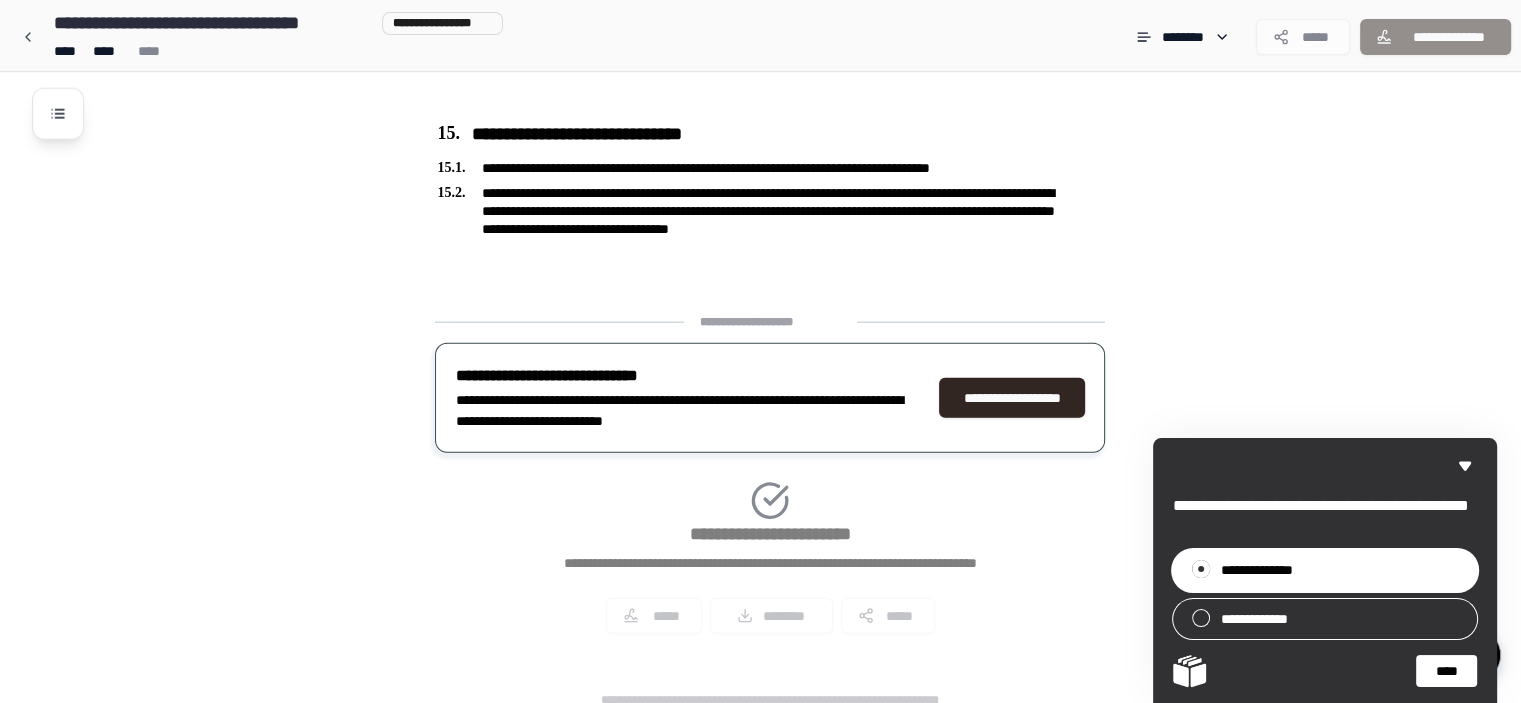 click on "****" at bounding box center (1446, 671) 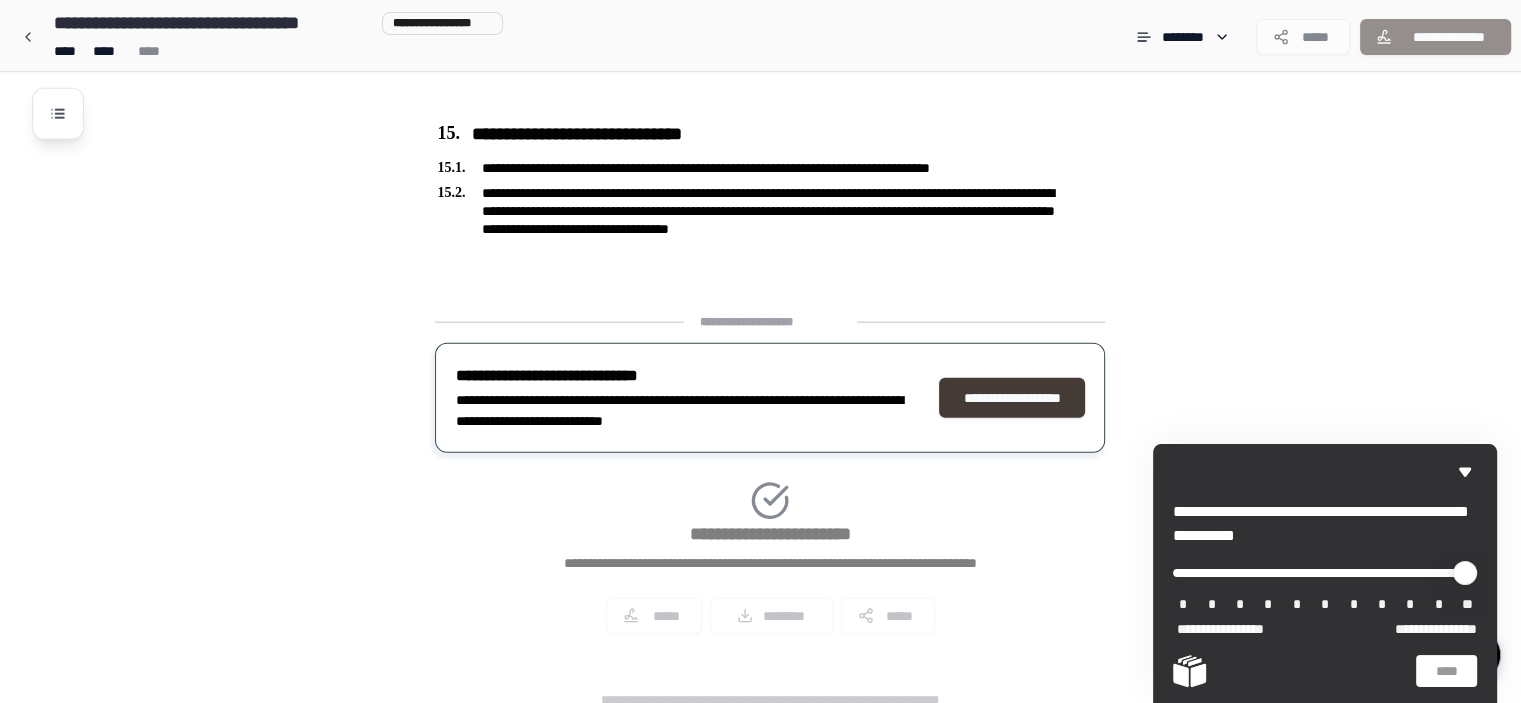 click on "**********" at bounding box center [1012, 398] 